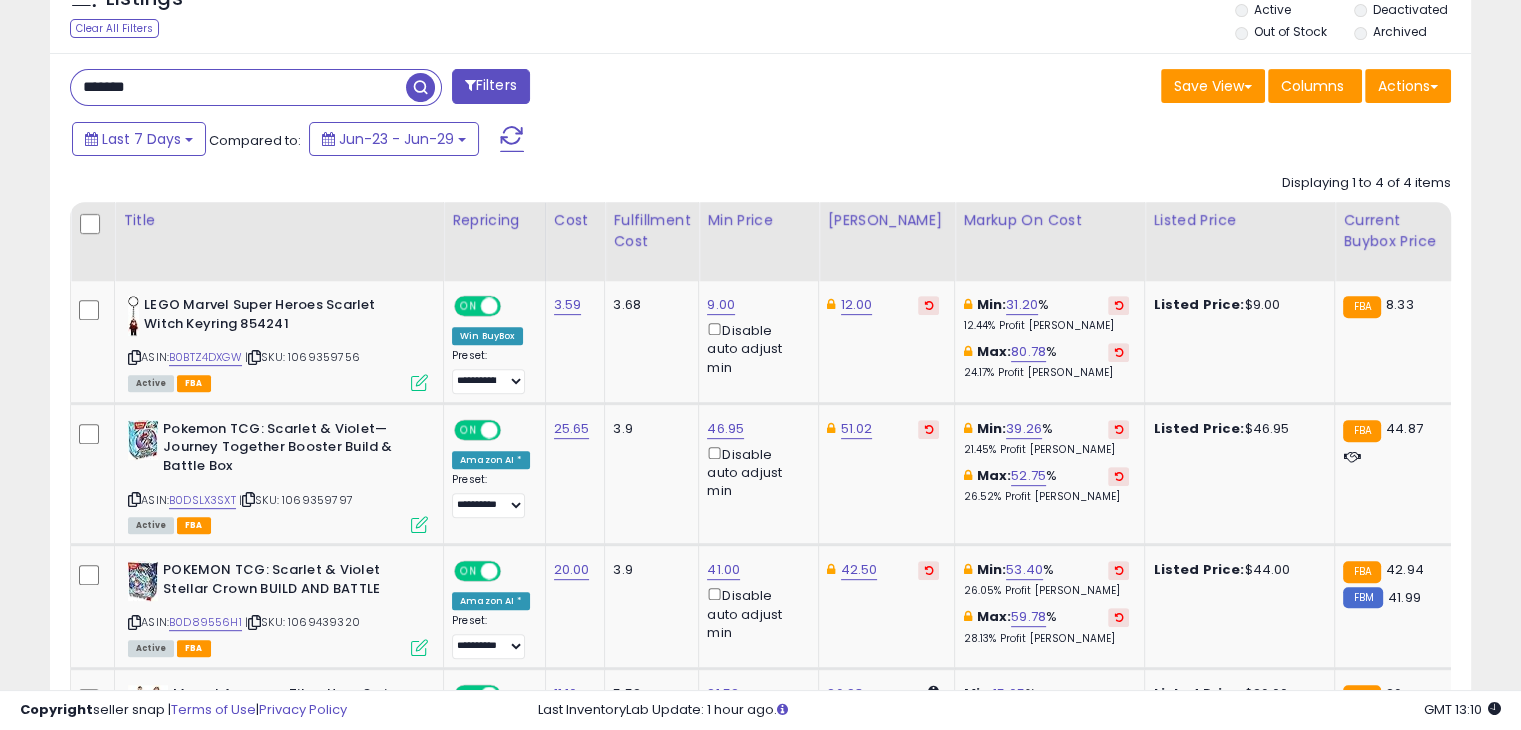 scroll, scrollTop: 769, scrollLeft: 0, axis: vertical 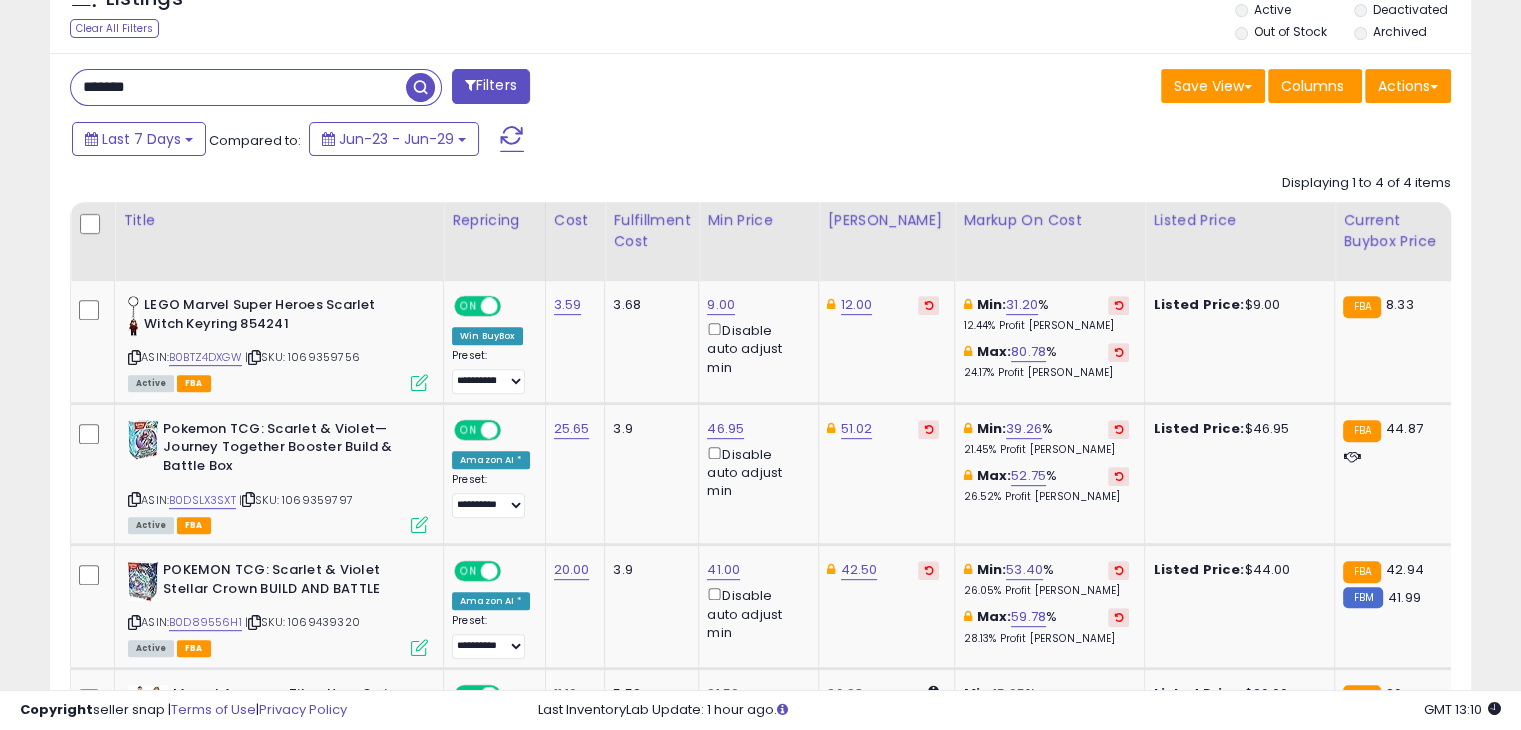 click on "*******" at bounding box center (238, 87) 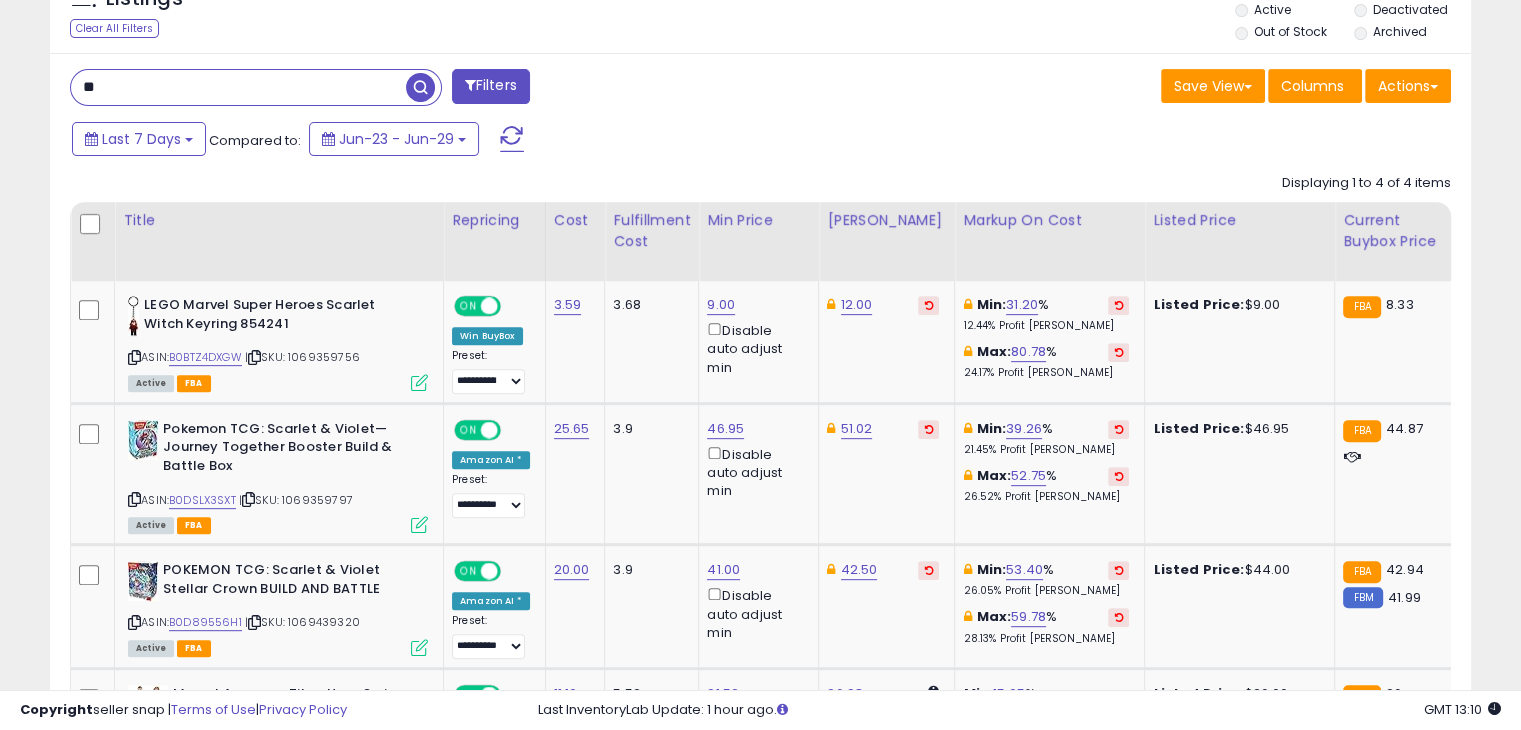 type on "*" 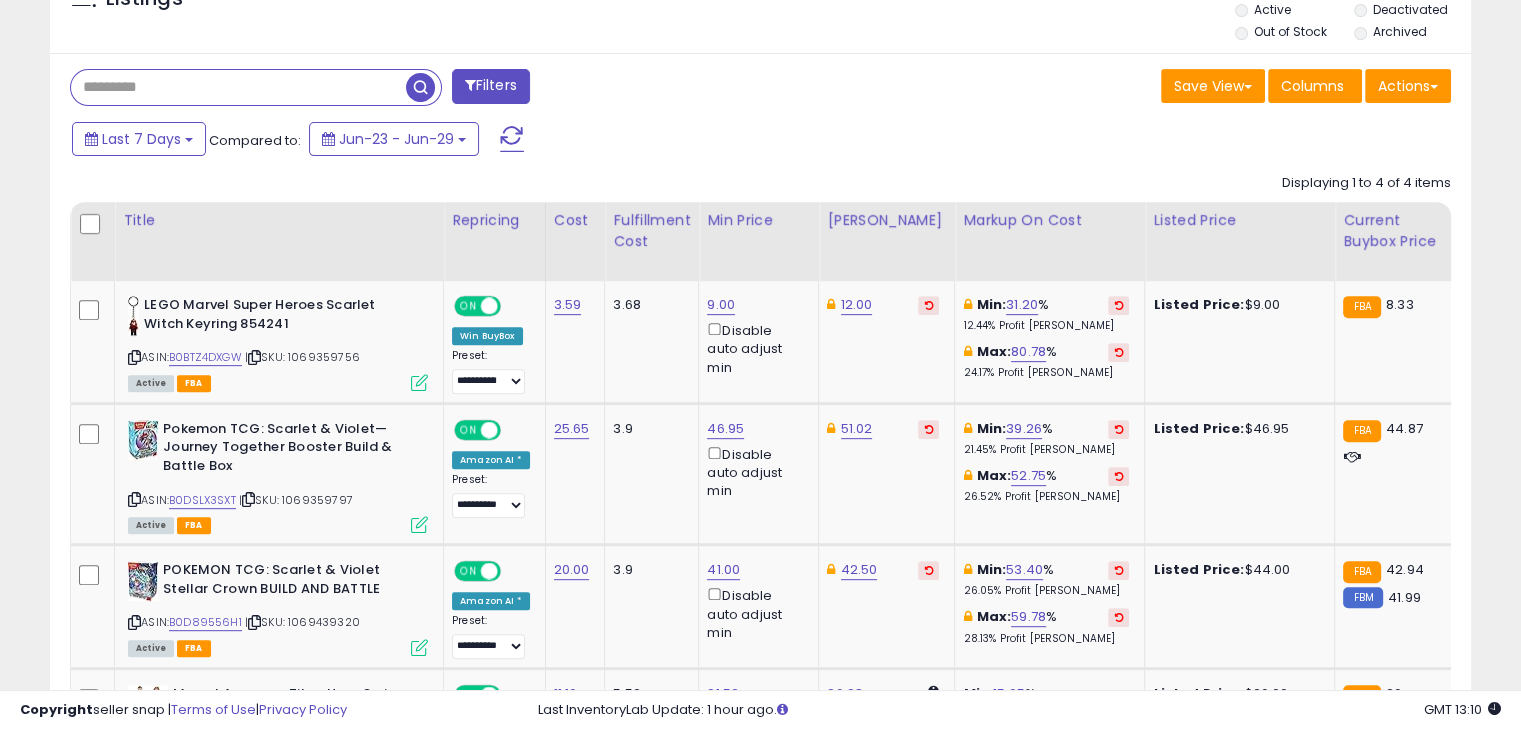 type 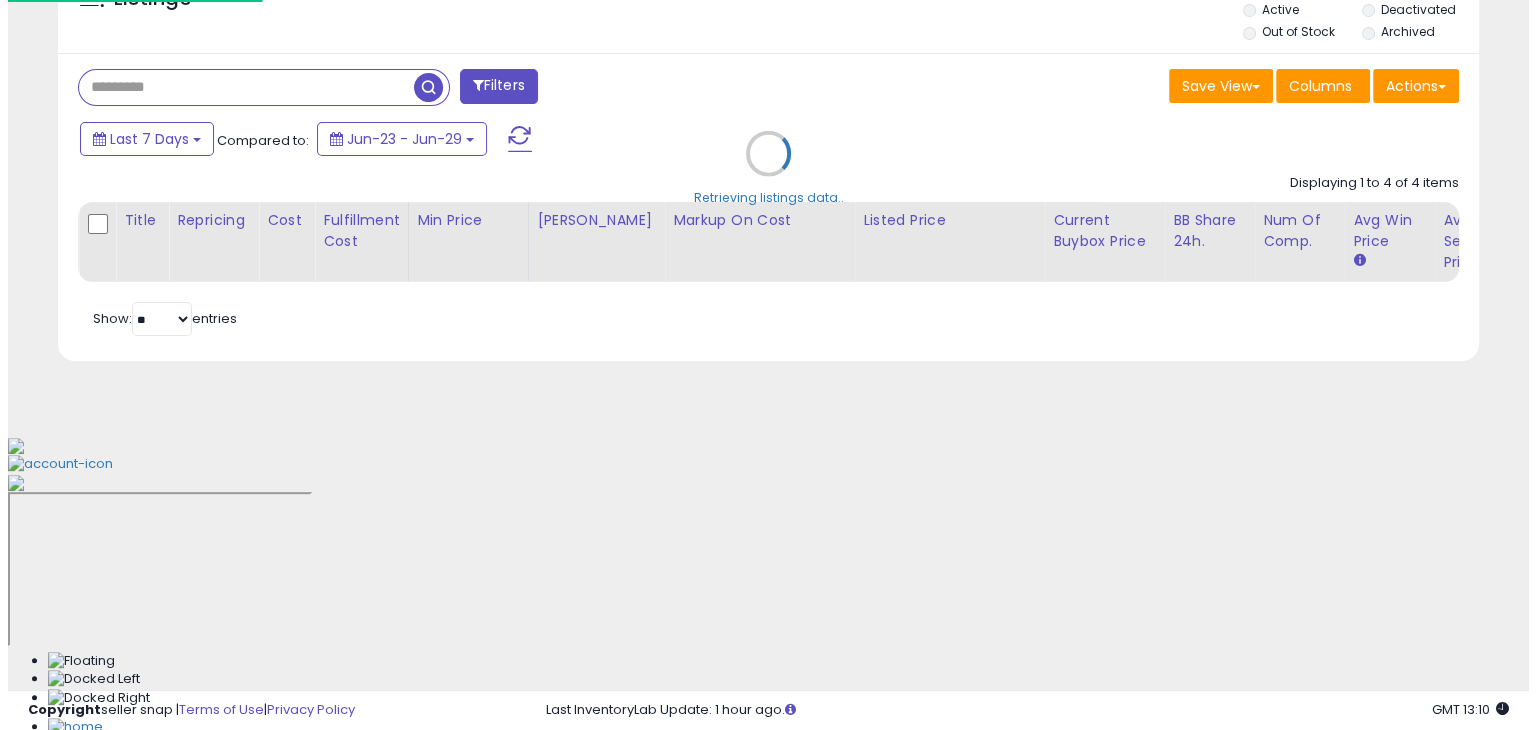 scroll, scrollTop: 489, scrollLeft: 0, axis: vertical 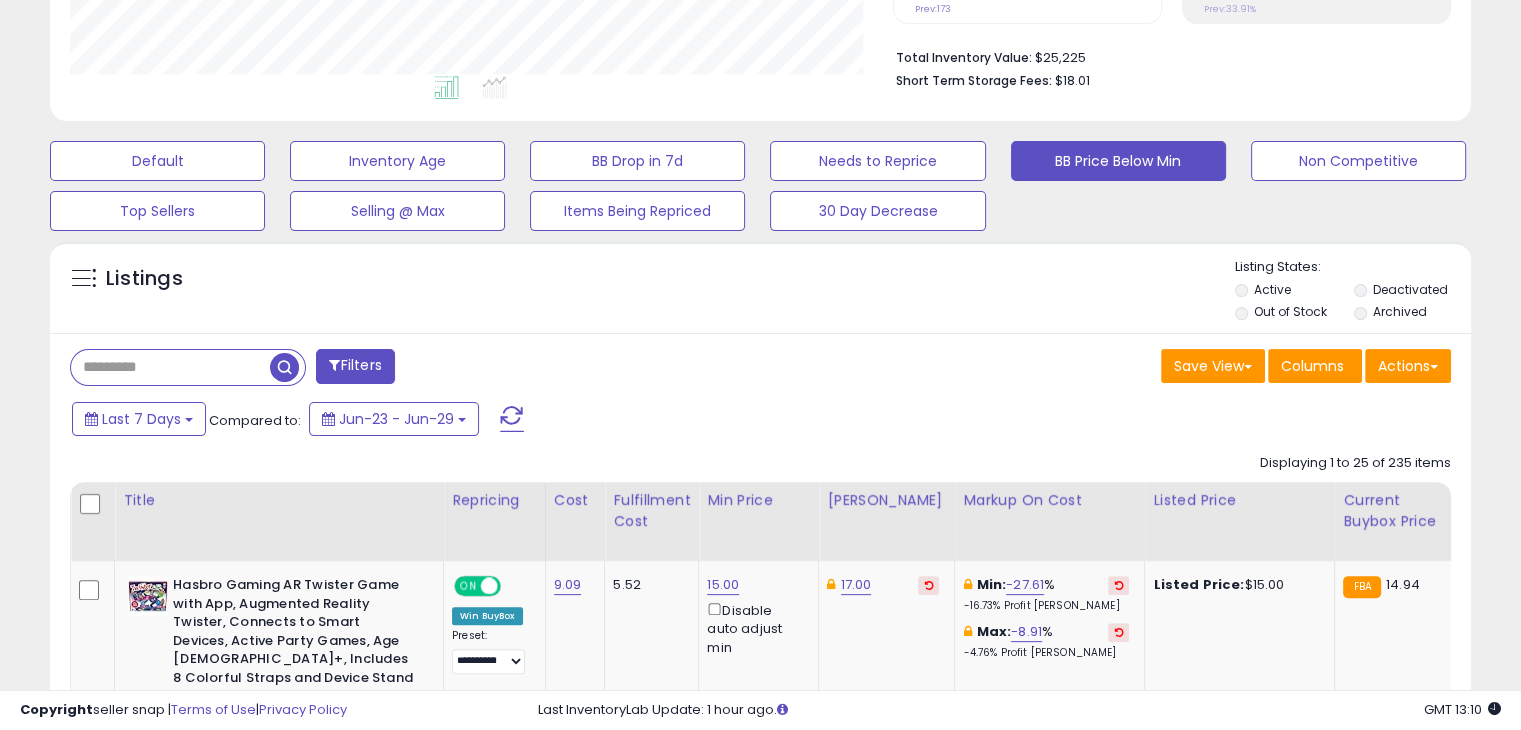 type 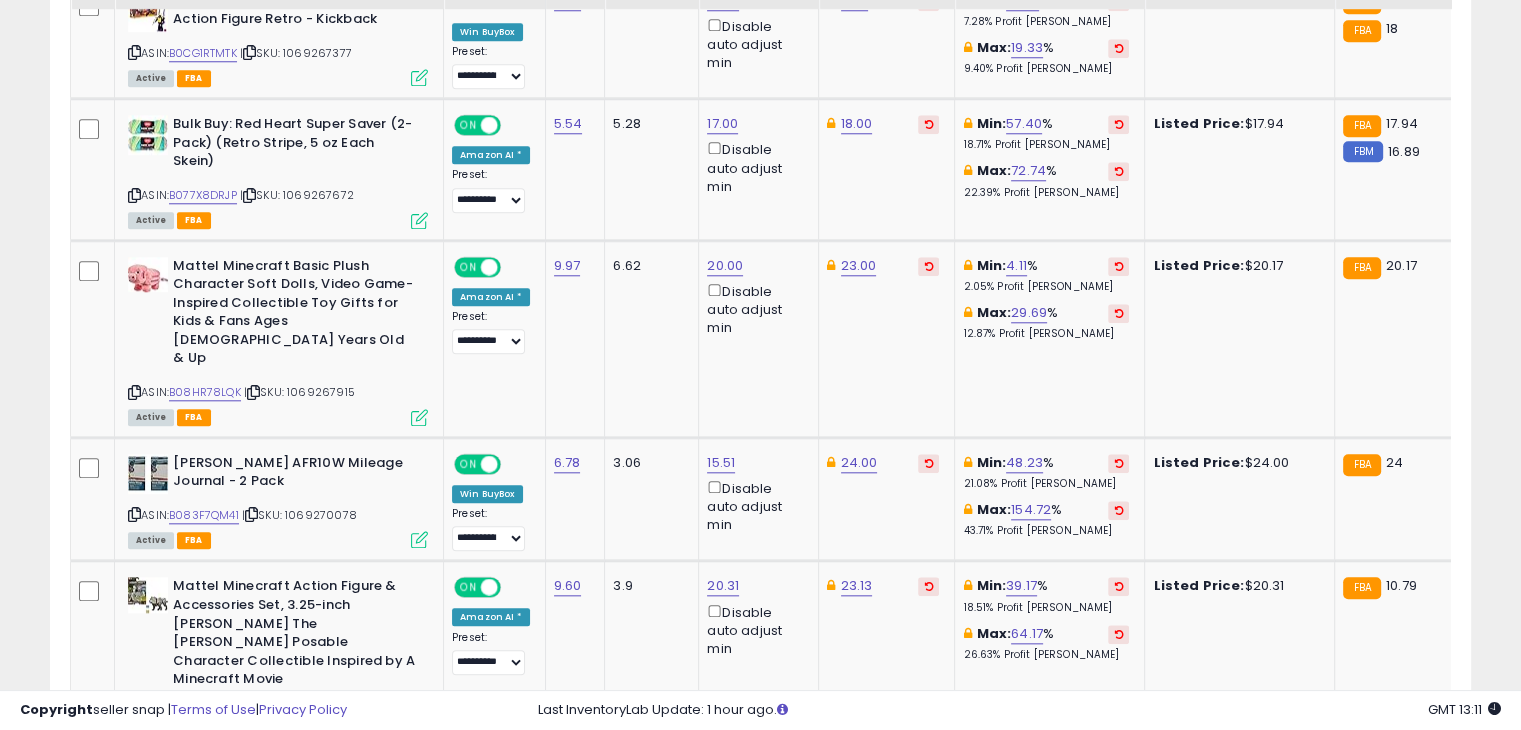 scroll, scrollTop: 2089, scrollLeft: 0, axis: vertical 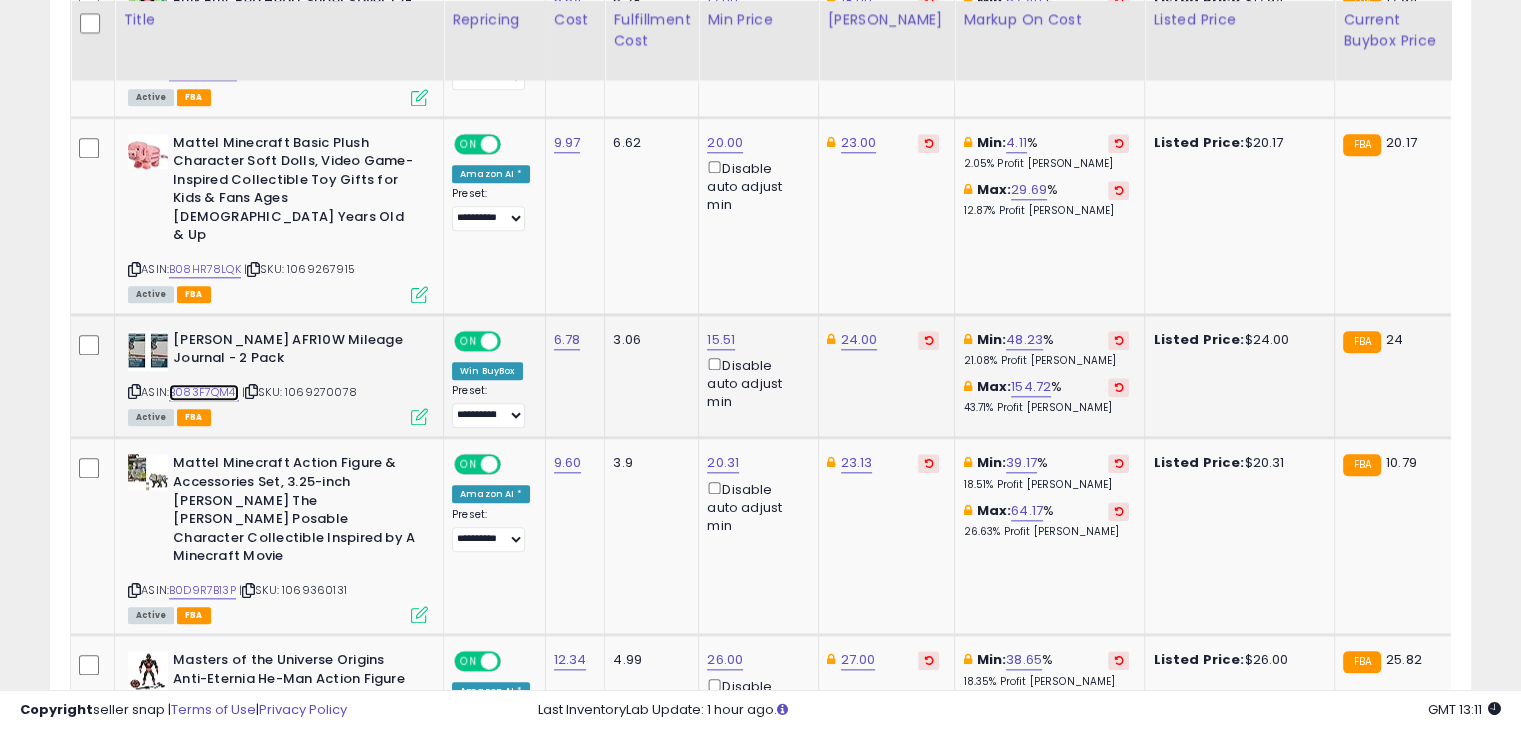 click on "B083F7QM41" at bounding box center (204, 392) 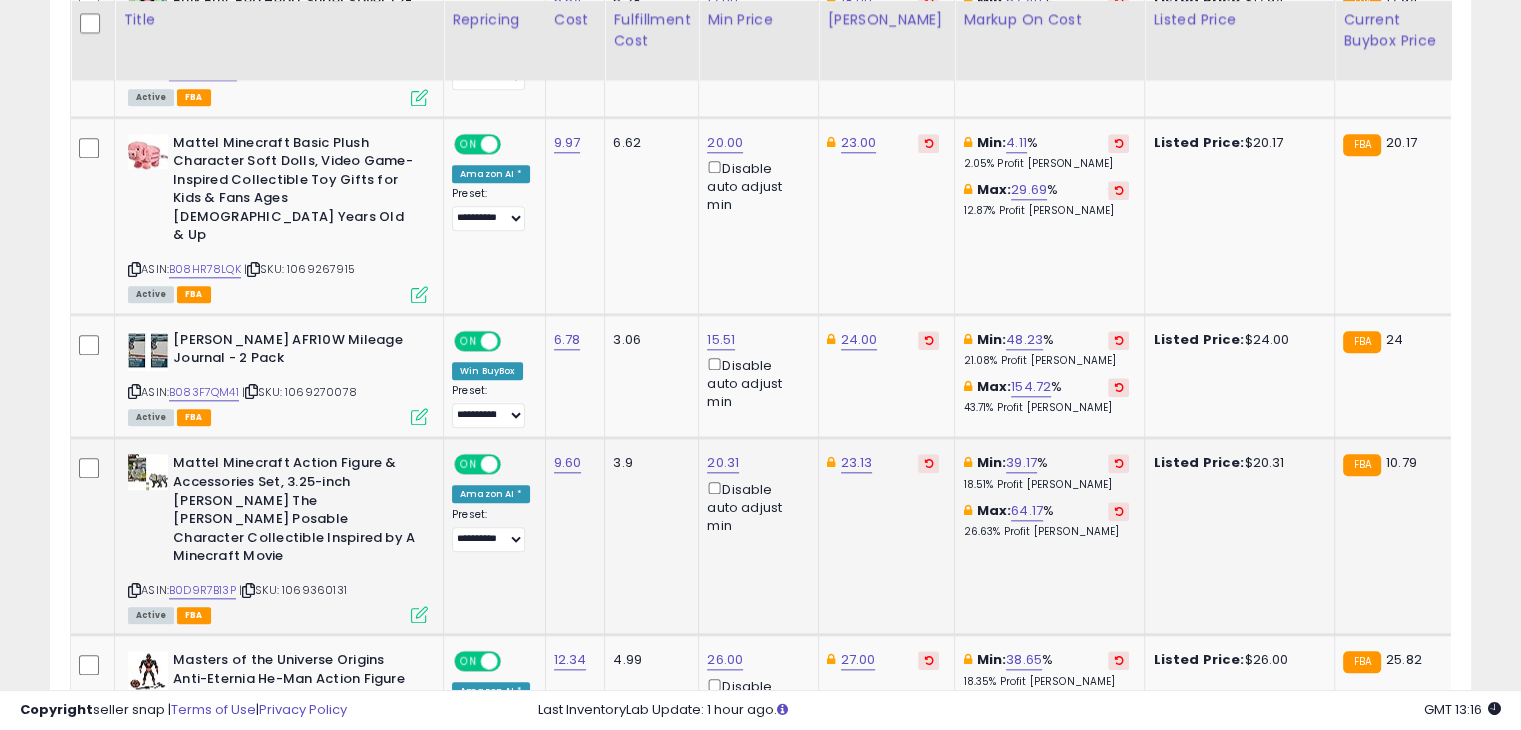 click on "3.9" 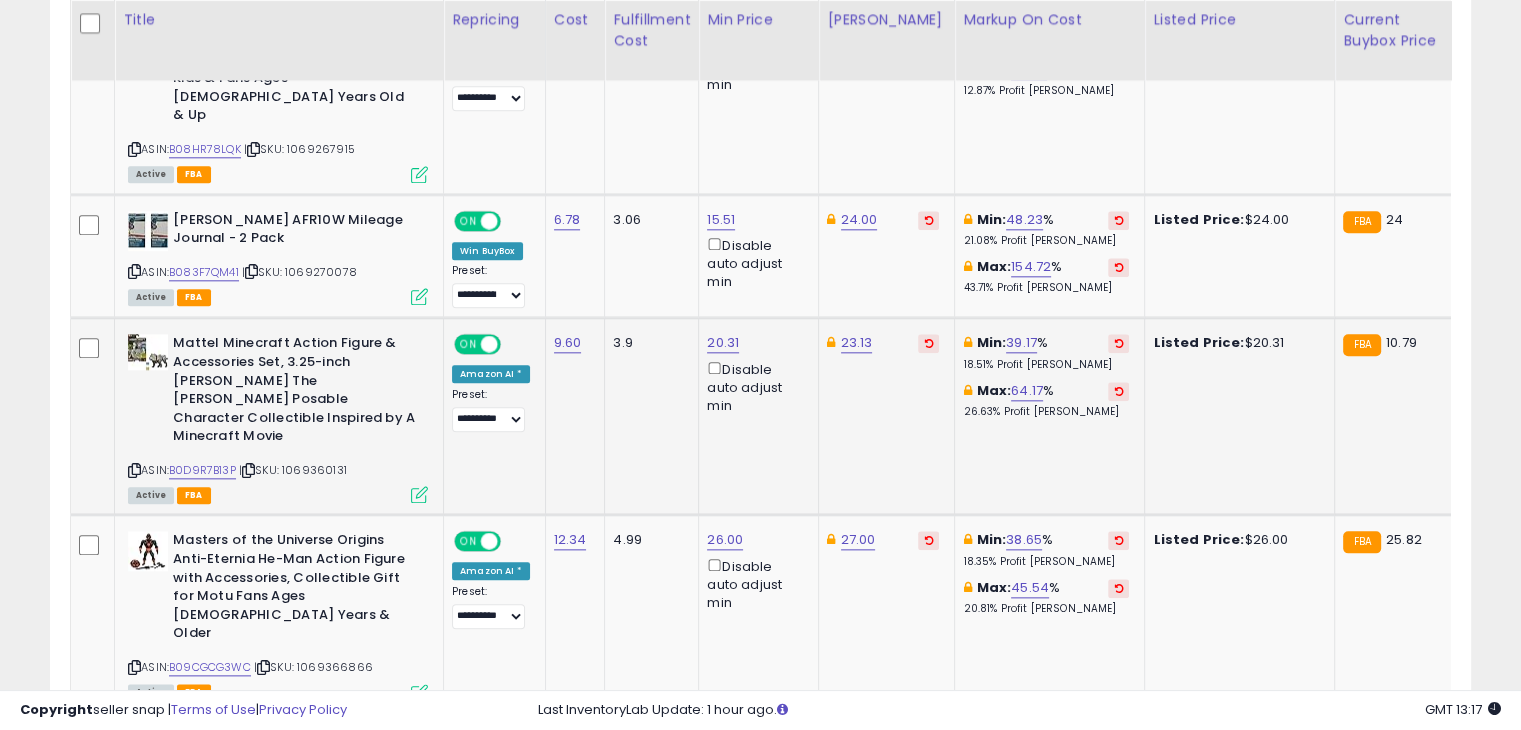 scroll, scrollTop: 2249, scrollLeft: 0, axis: vertical 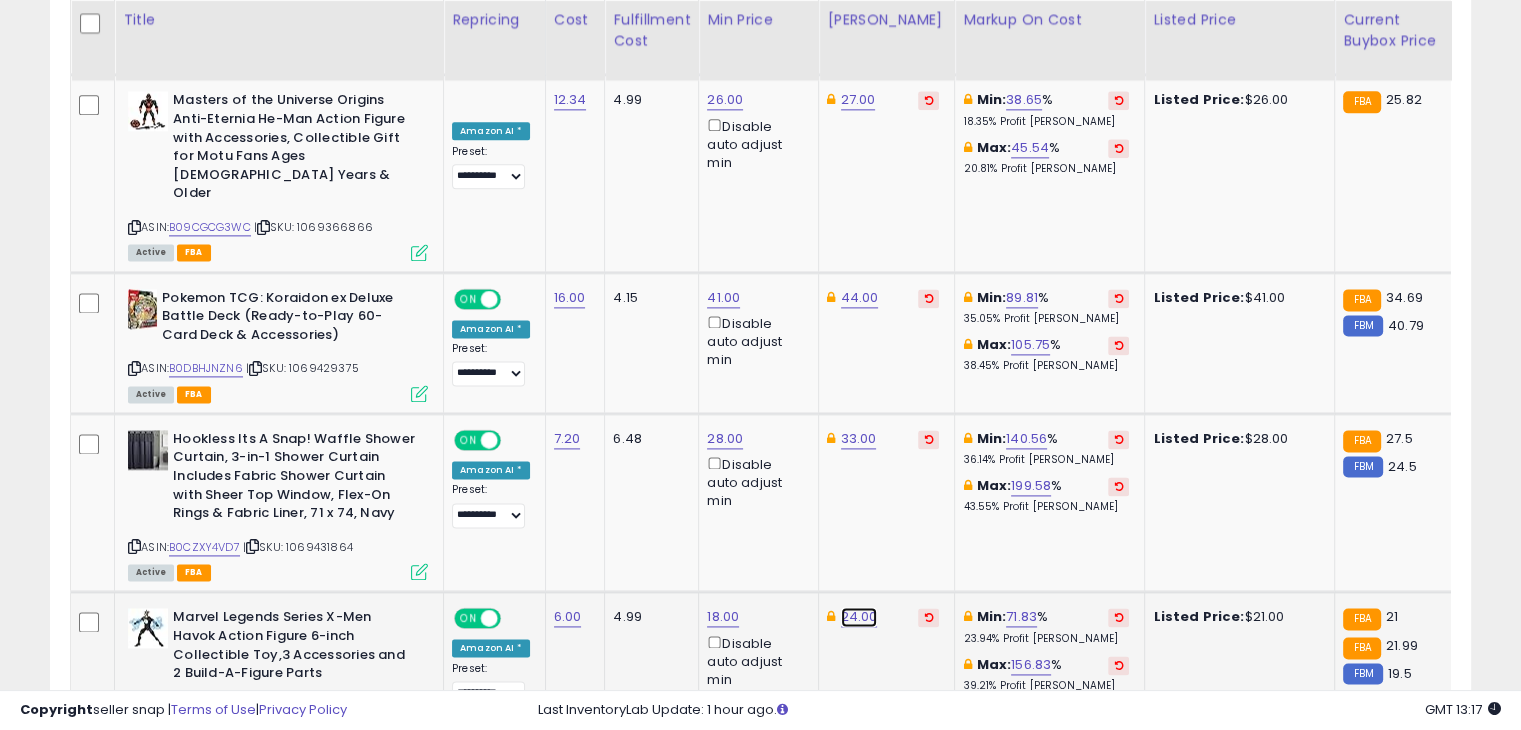 click on "24.00" at bounding box center (856, -1575) 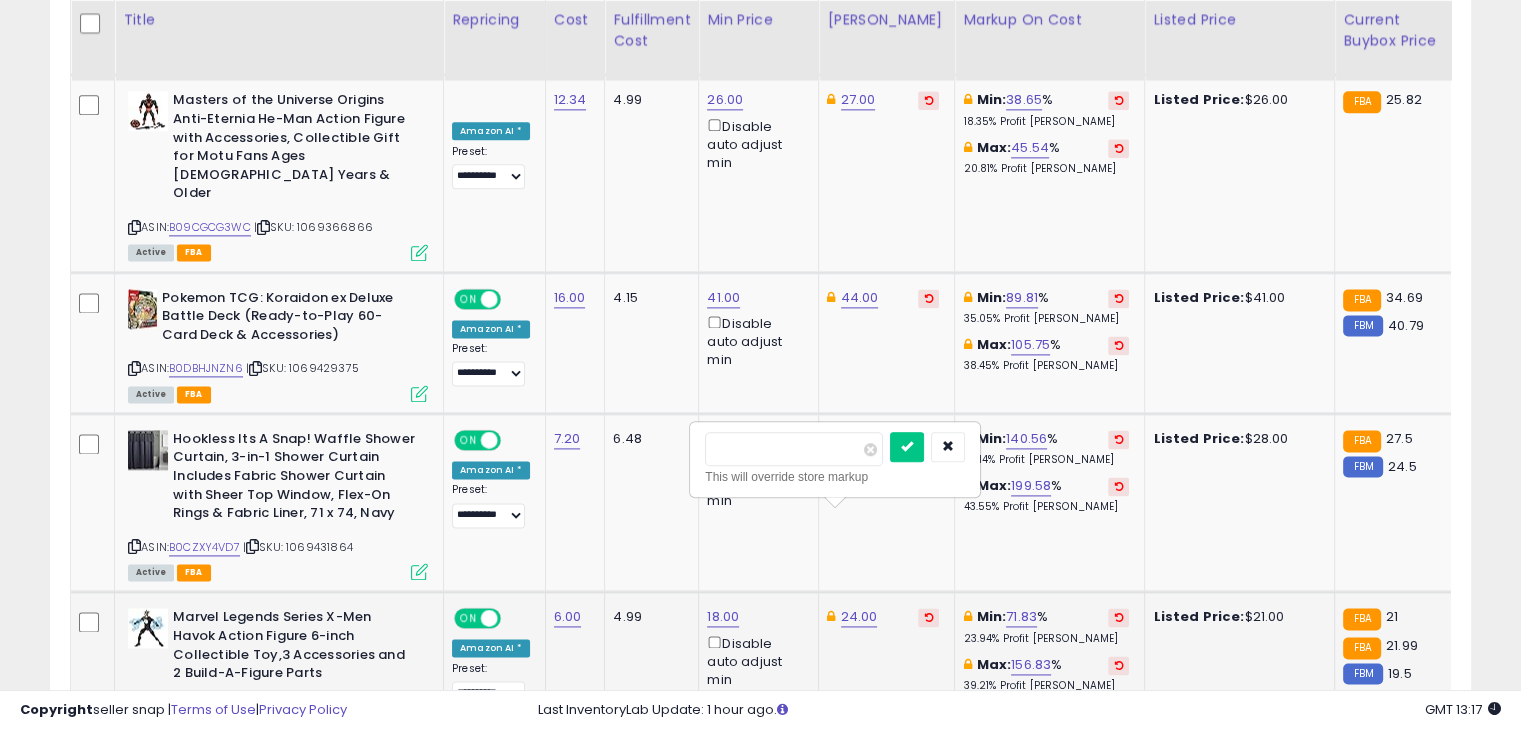 type on "**" 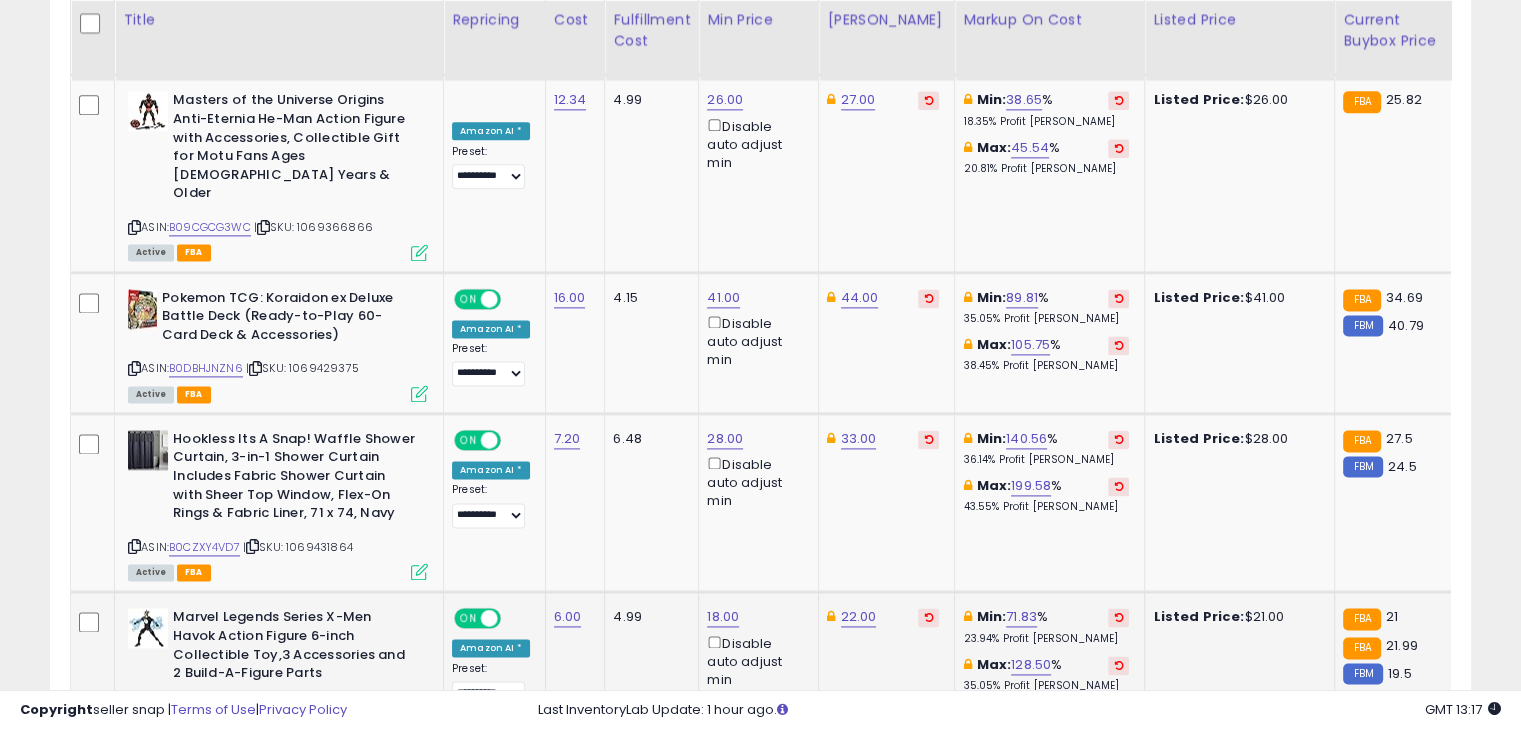 click on "22.00" 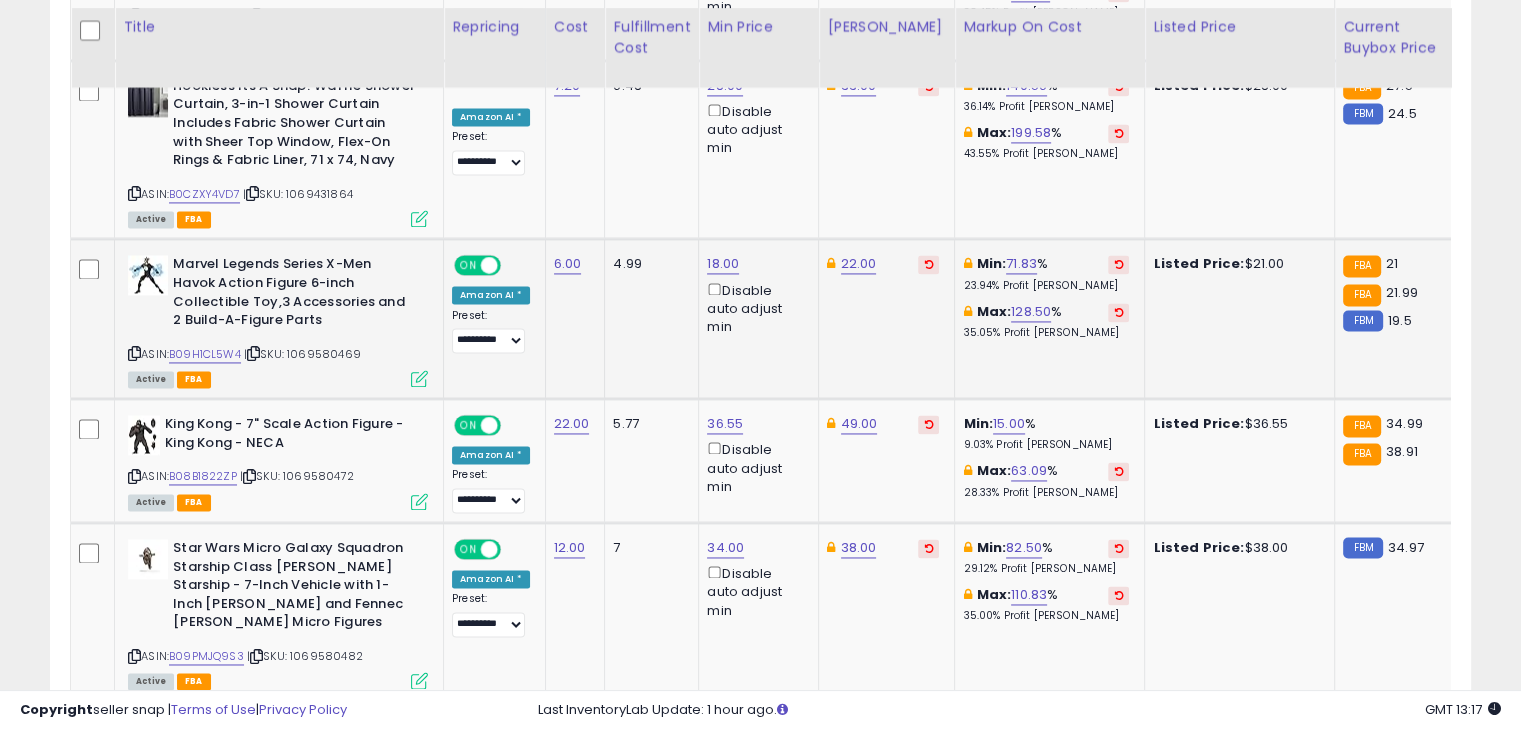 scroll, scrollTop: 3009, scrollLeft: 0, axis: vertical 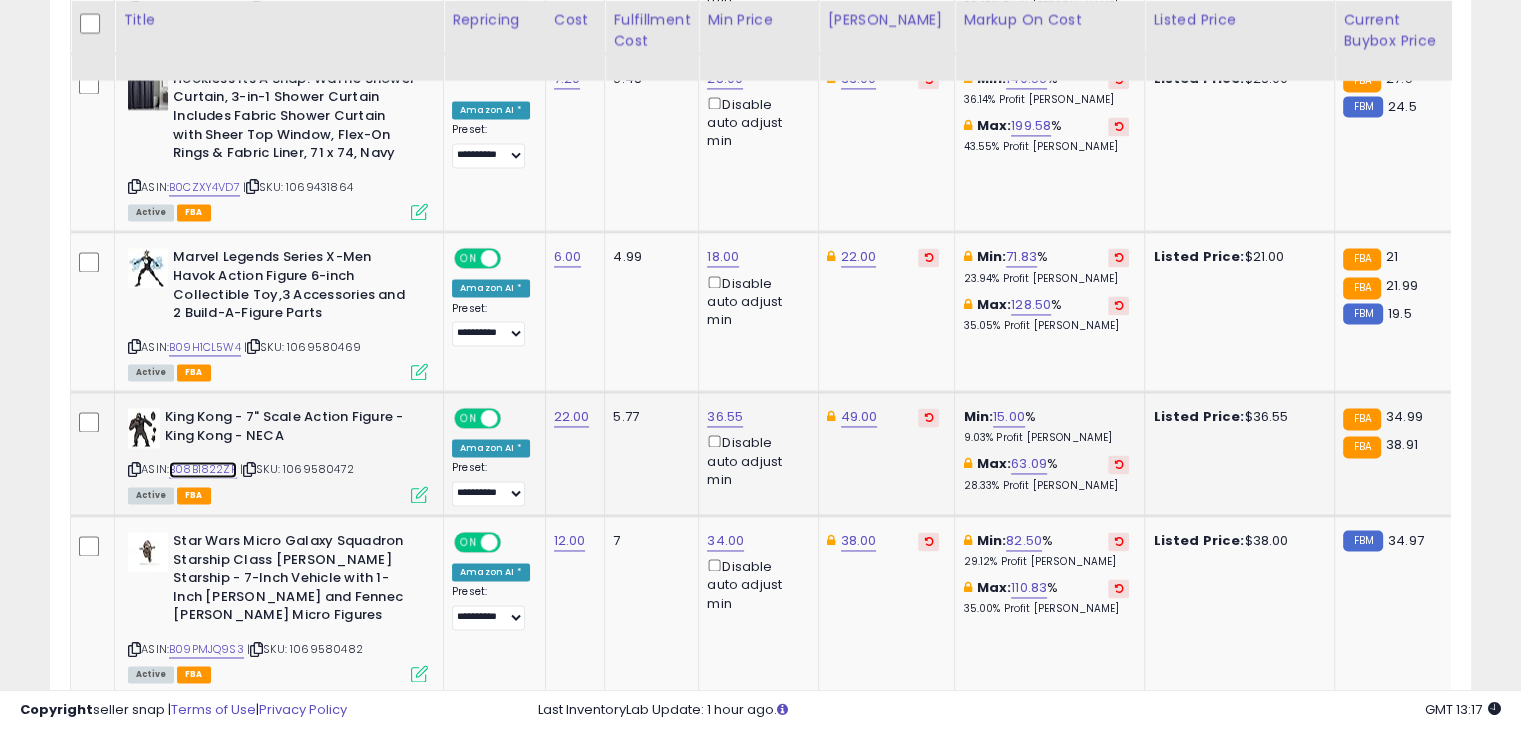 click on "B08B1822ZP" at bounding box center (203, 469) 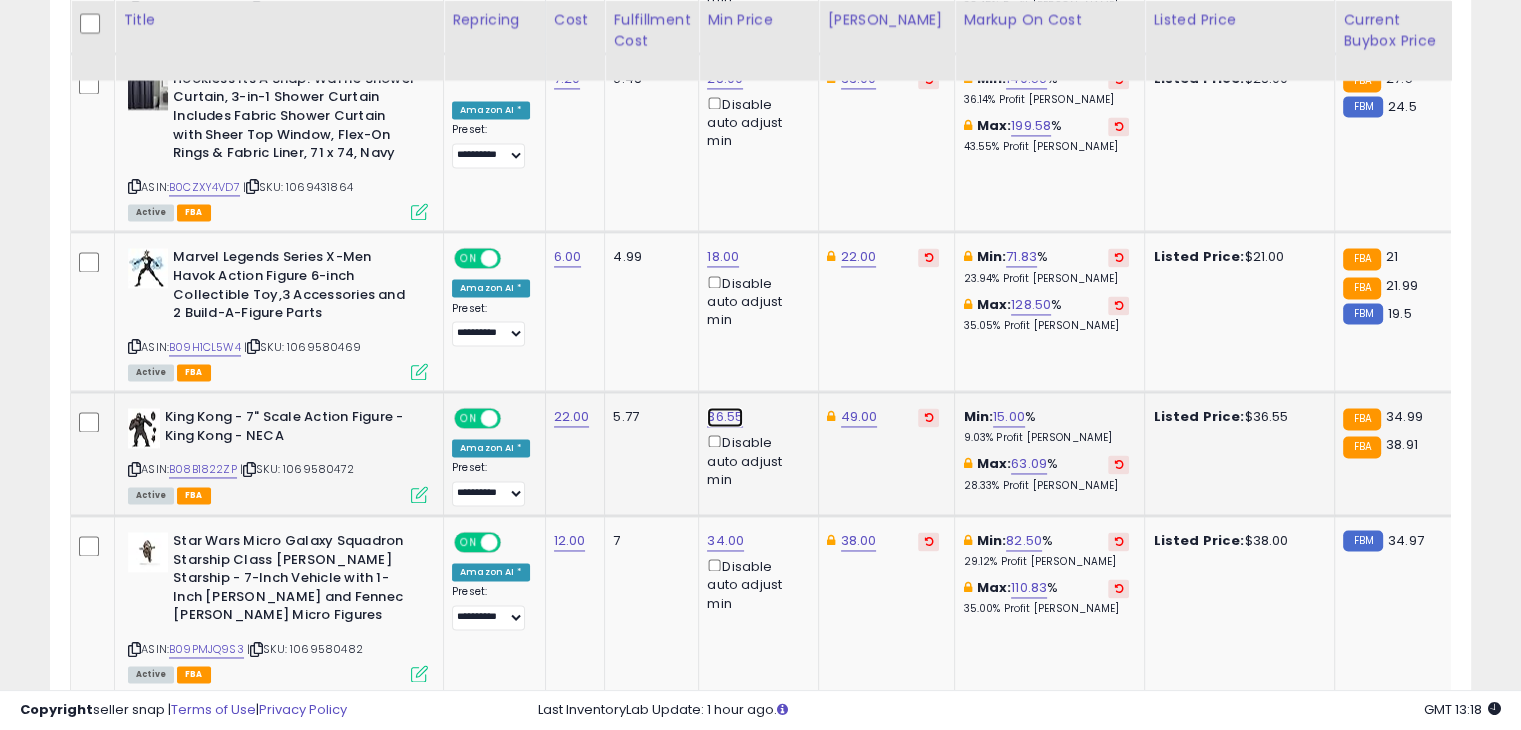 click on "36.55" at bounding box center [723, -1935] 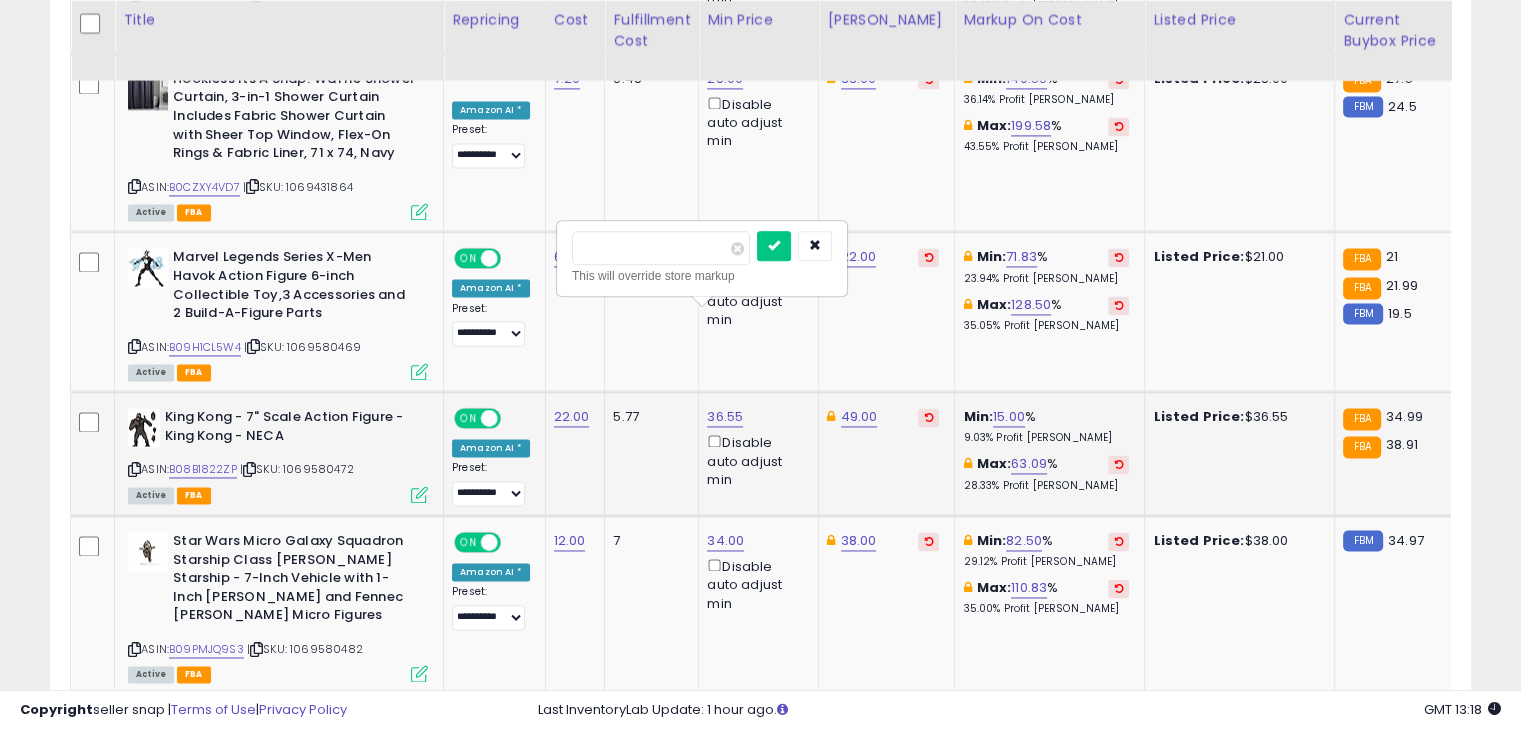 click at bounding box center [774, 246] 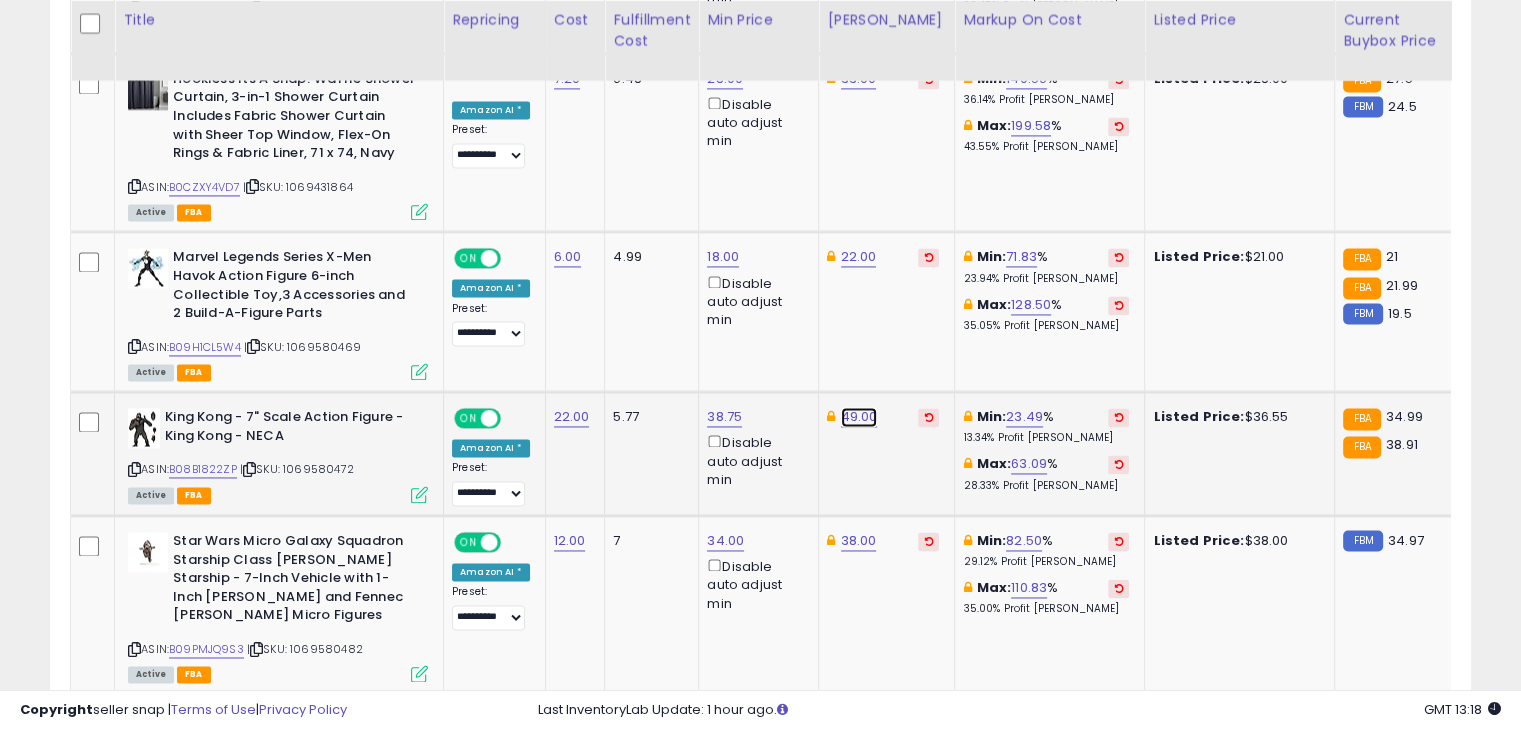 click on "49.00" at bounding box center (856, -1935) 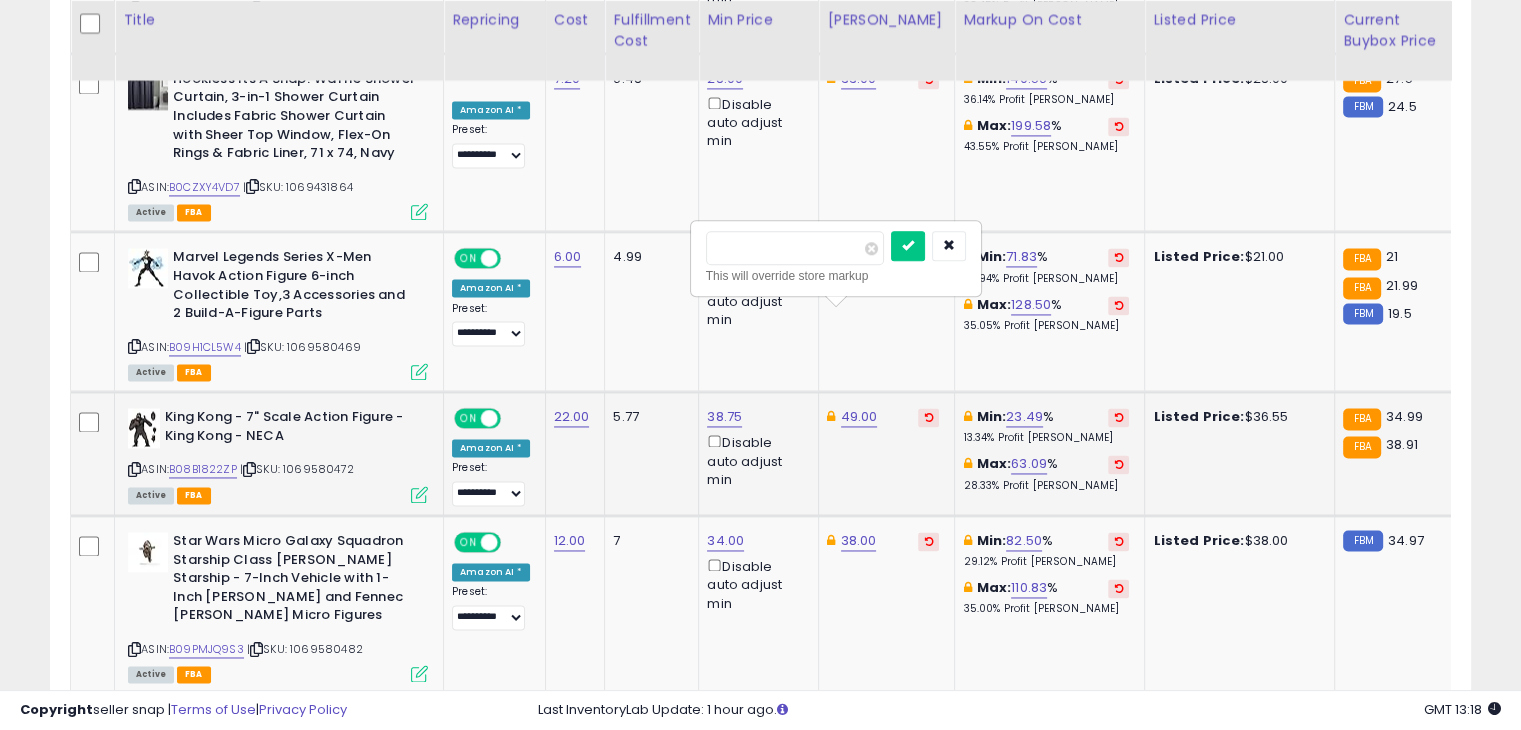 type on "*" 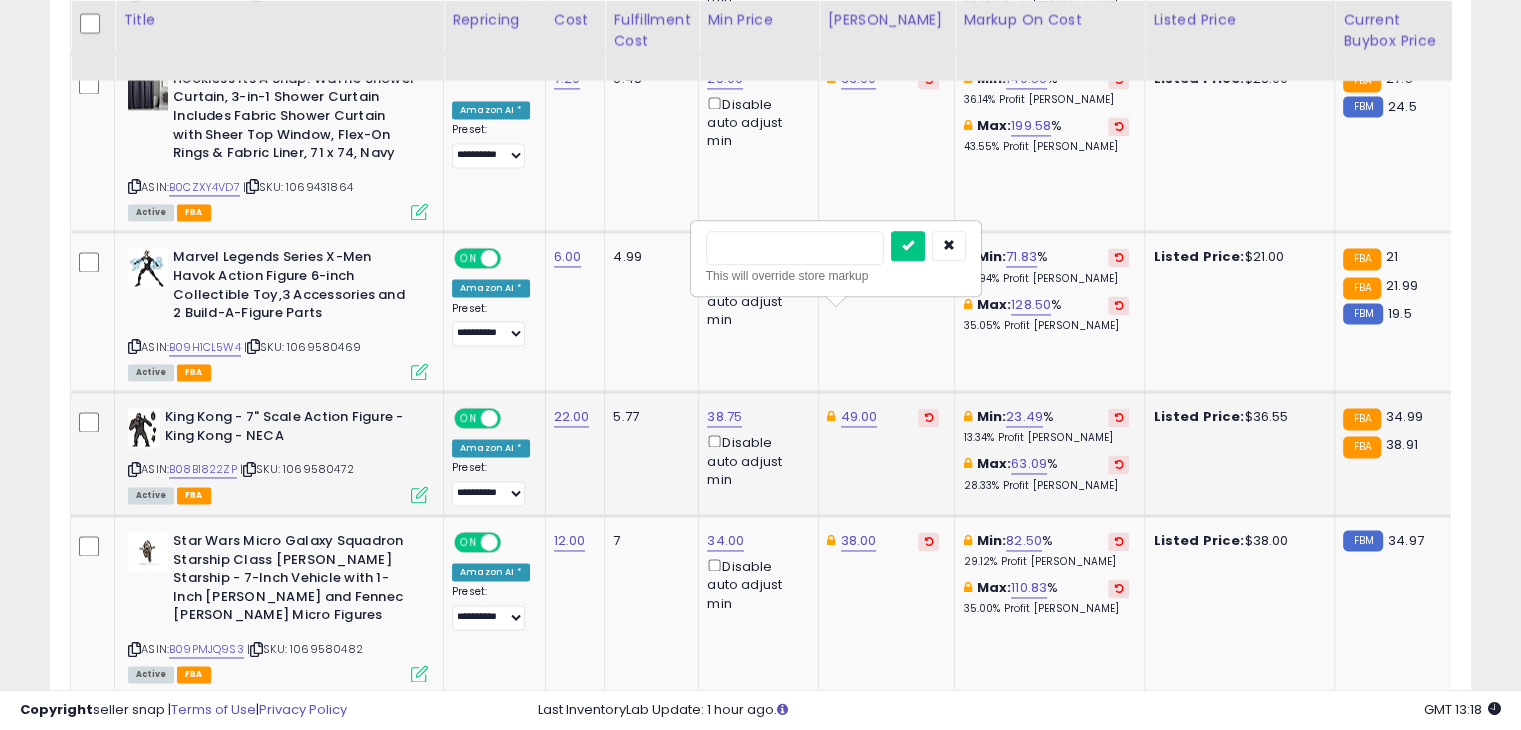 type on "**" 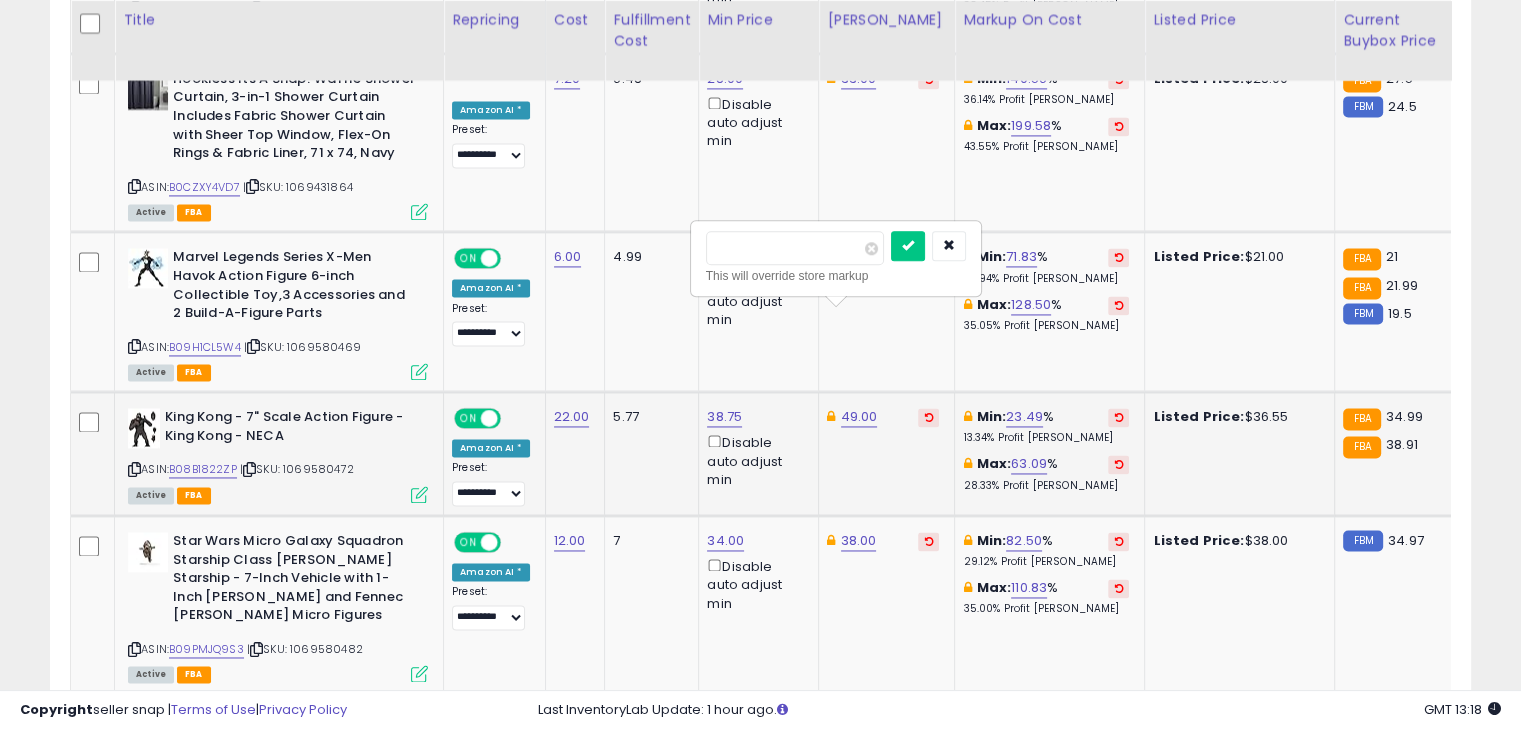 click at bounding box center [908, 246] 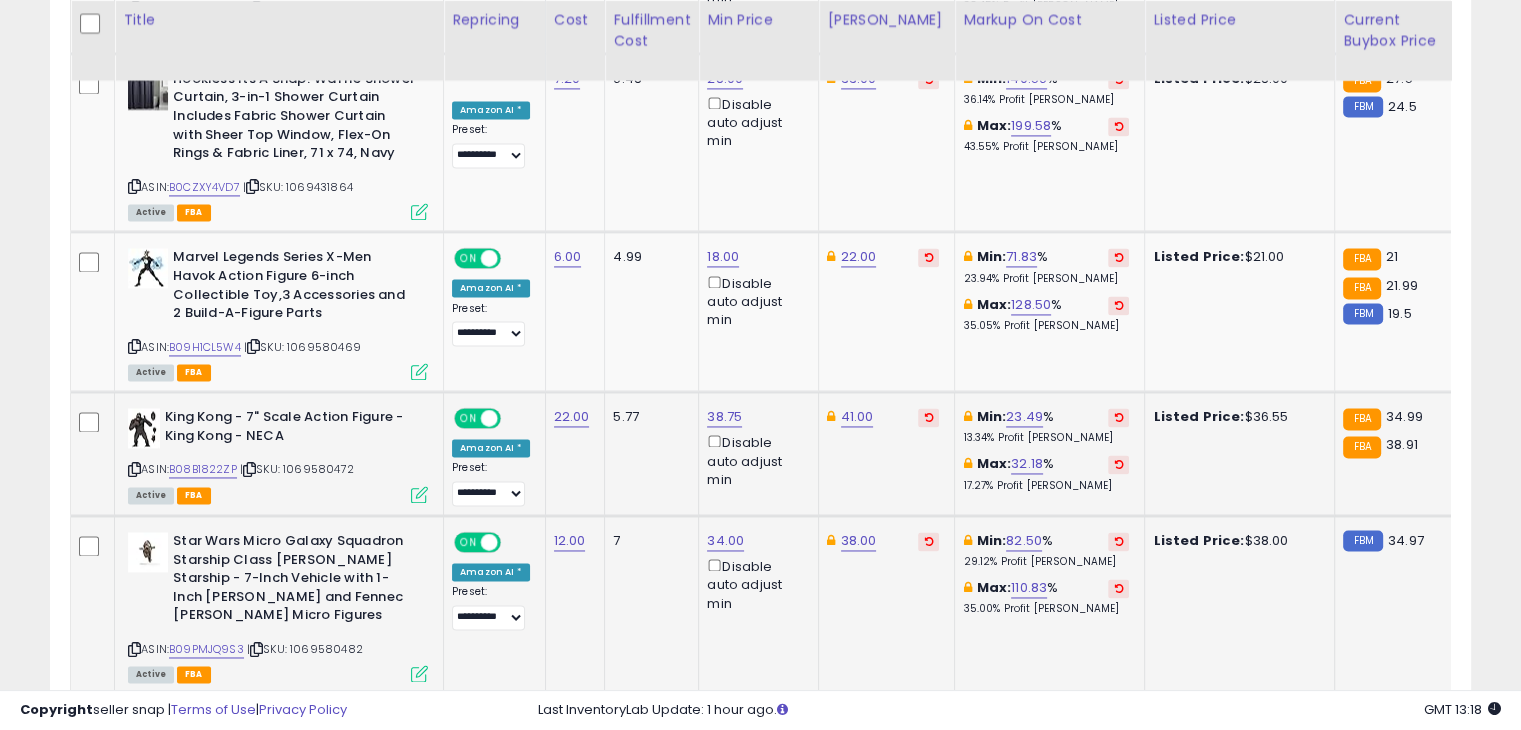 click on "38.00" 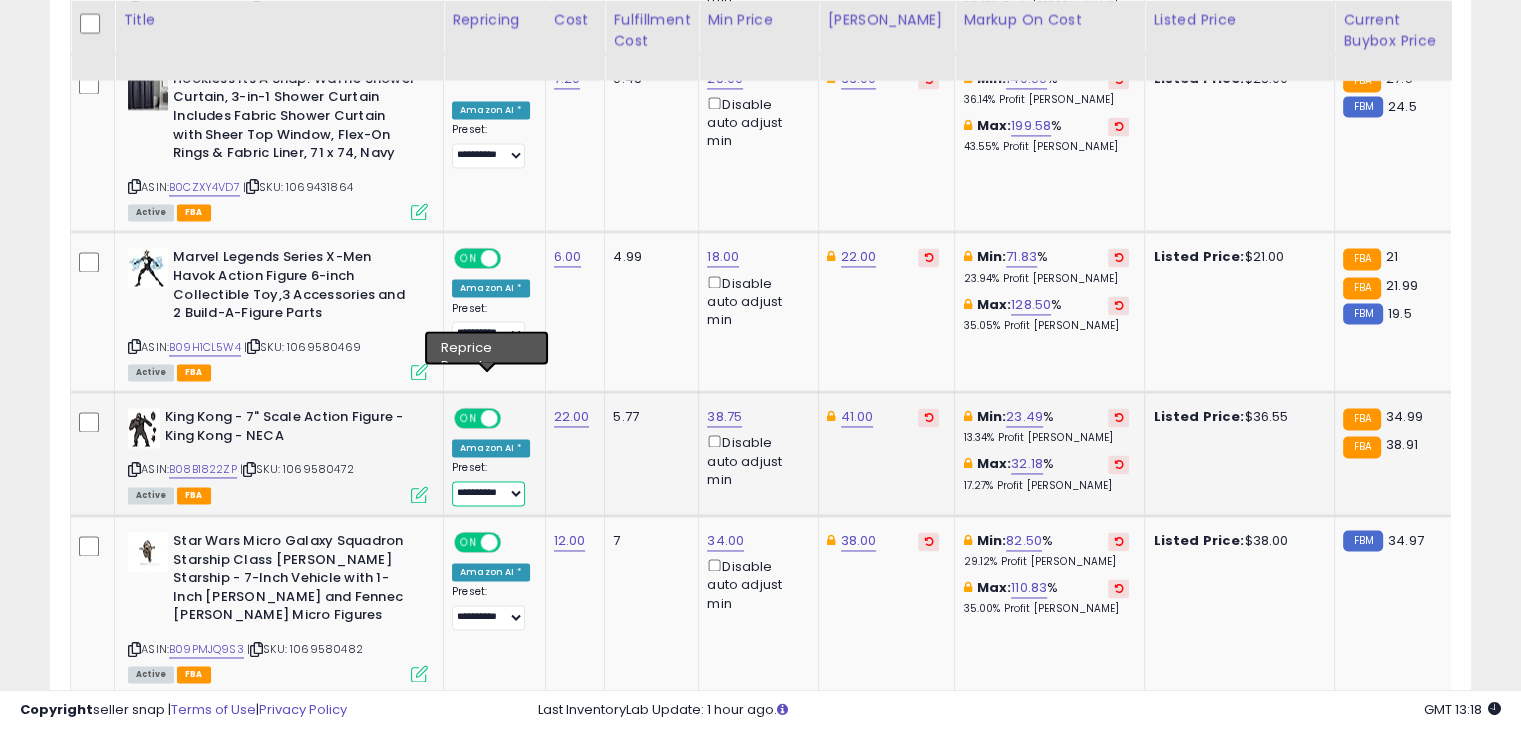 click on "**********" at bounding box center (488, 493) 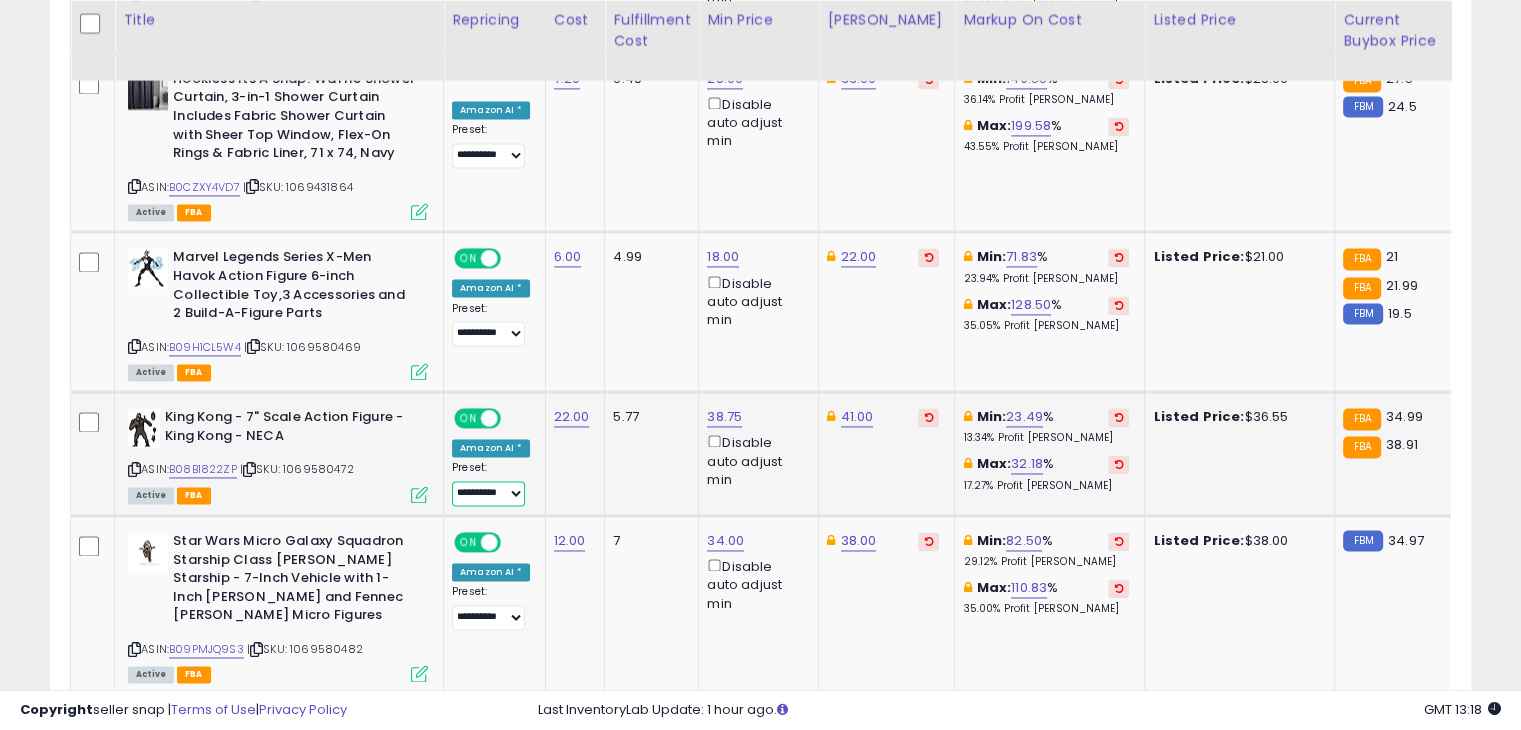 select on "**********" 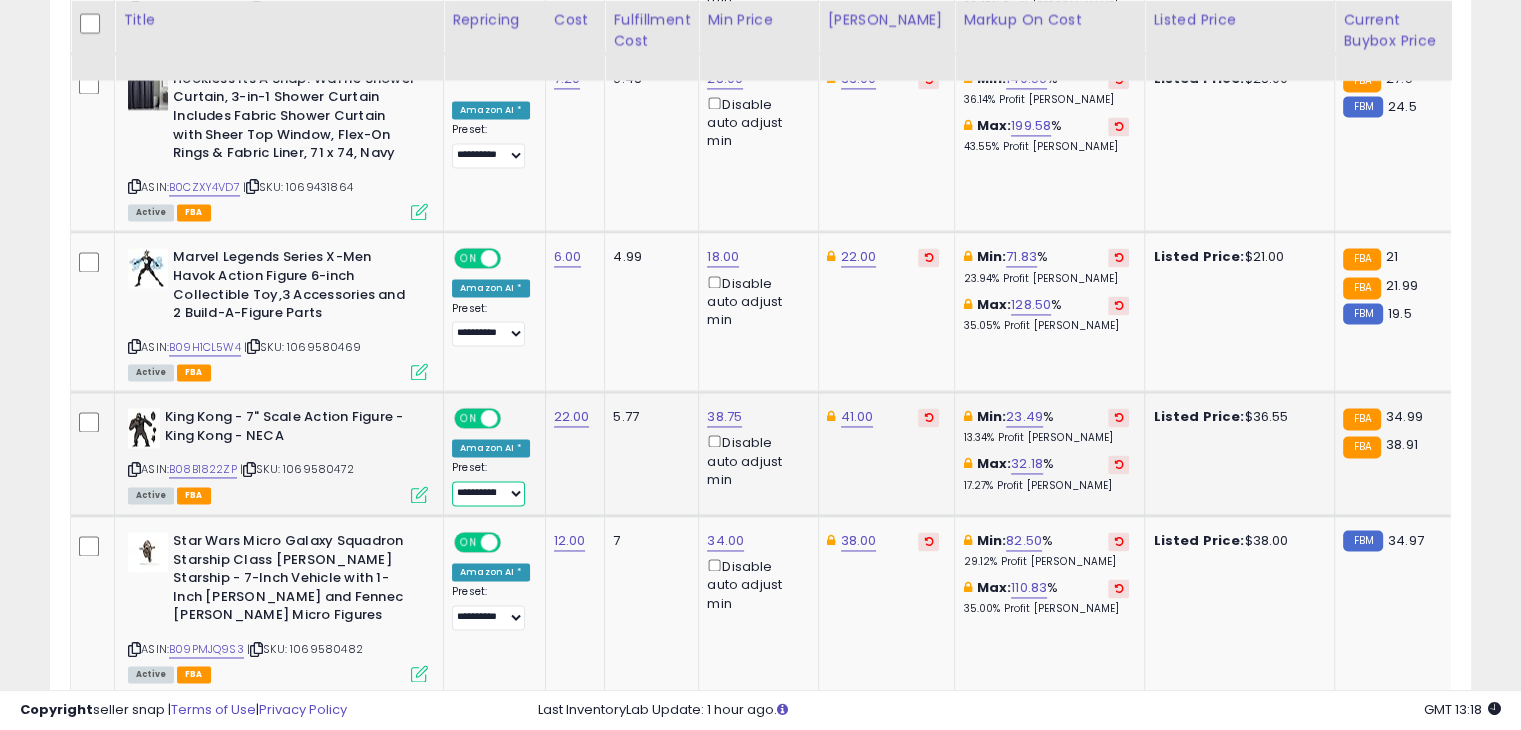 click on "**********" at bounding box center (488, 493) 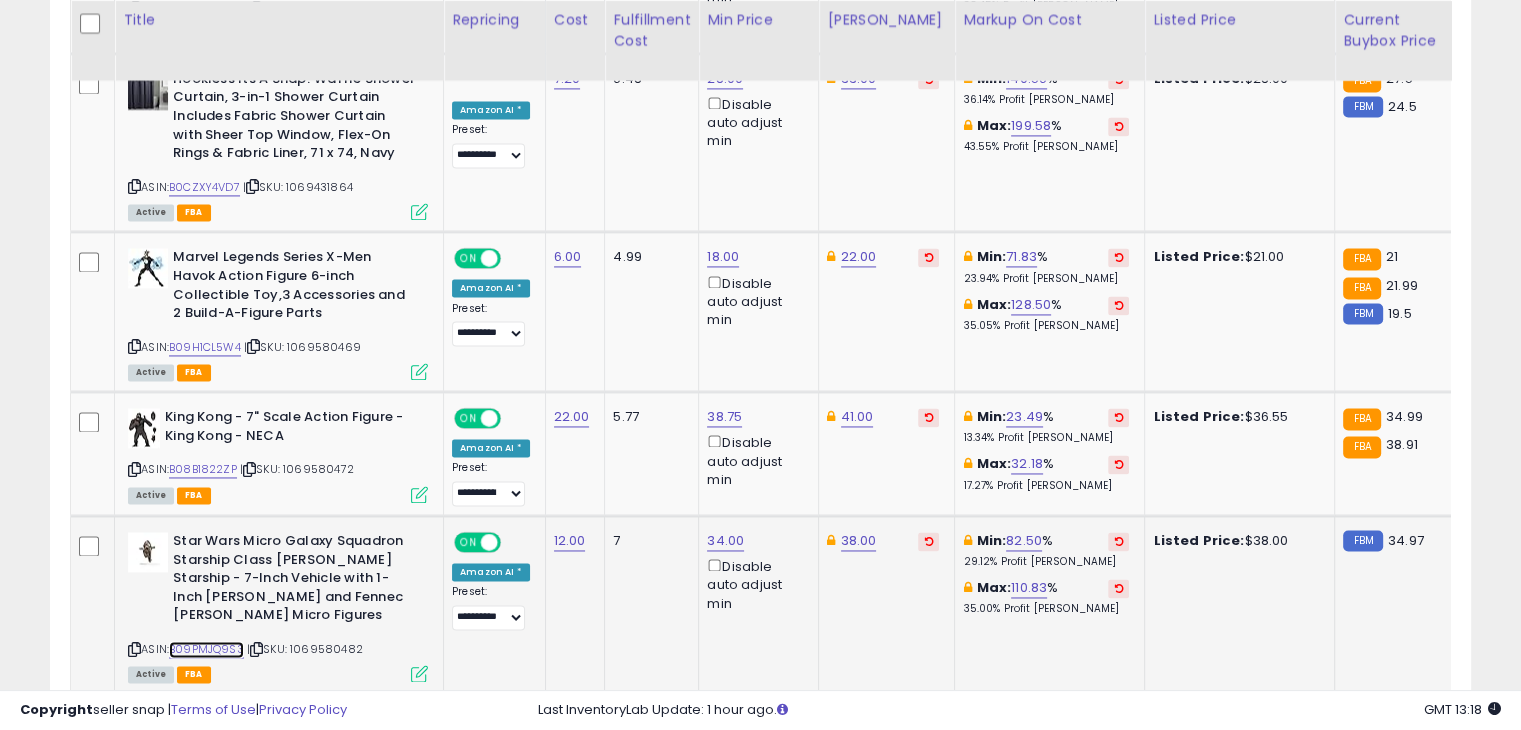 click on "B09PMJQ9S3" at bounding box center [206, 649] 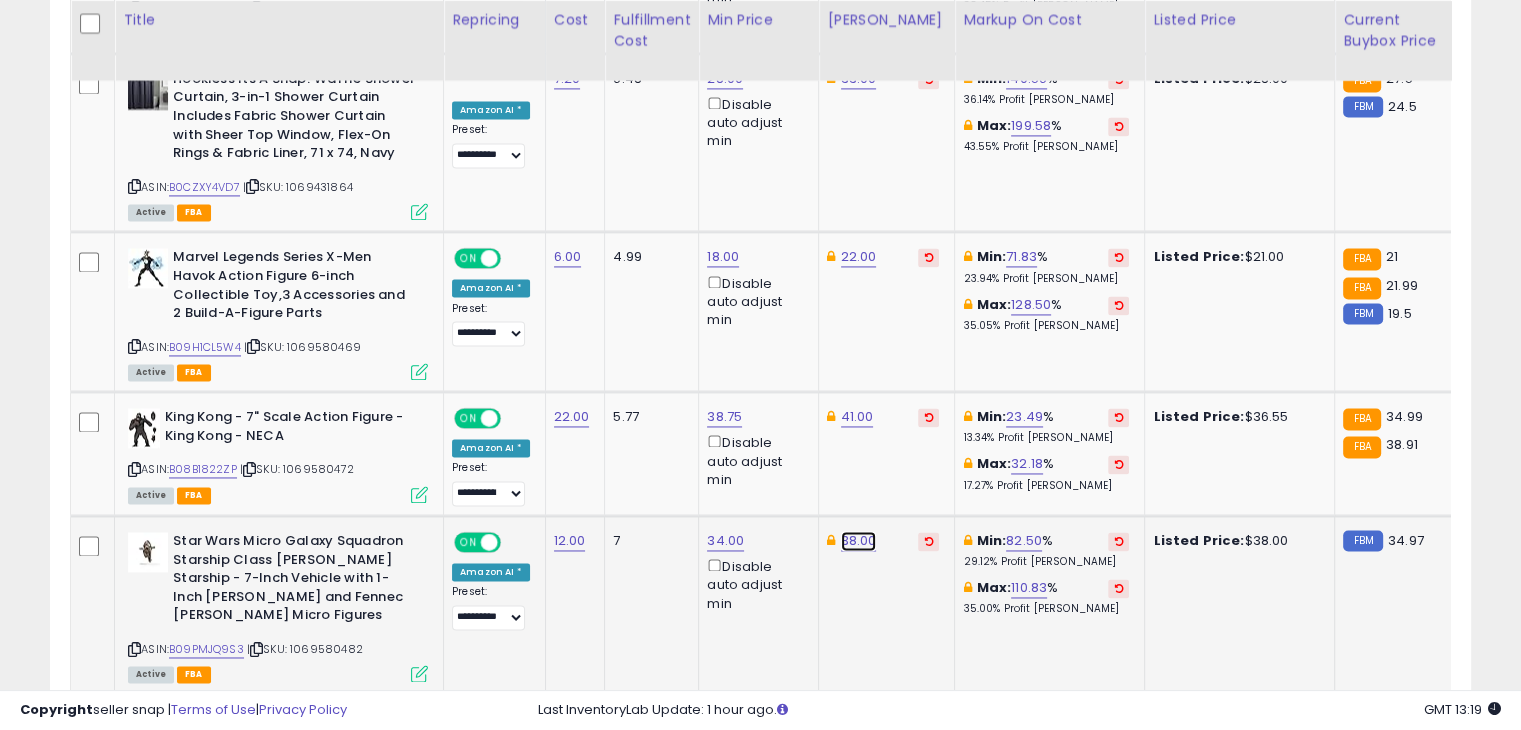 click on "38.00" at bounding box center (856, -1935) 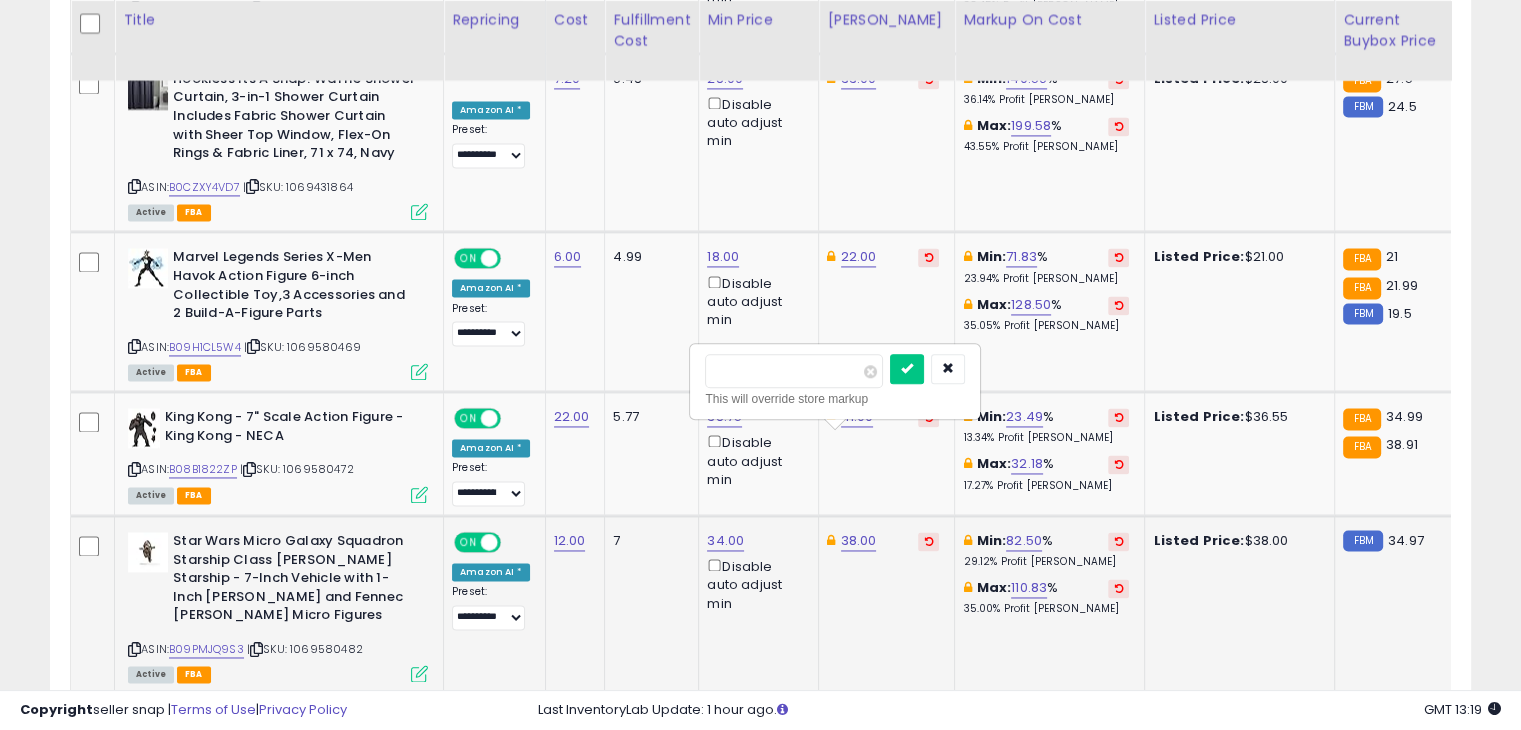 type on "**" 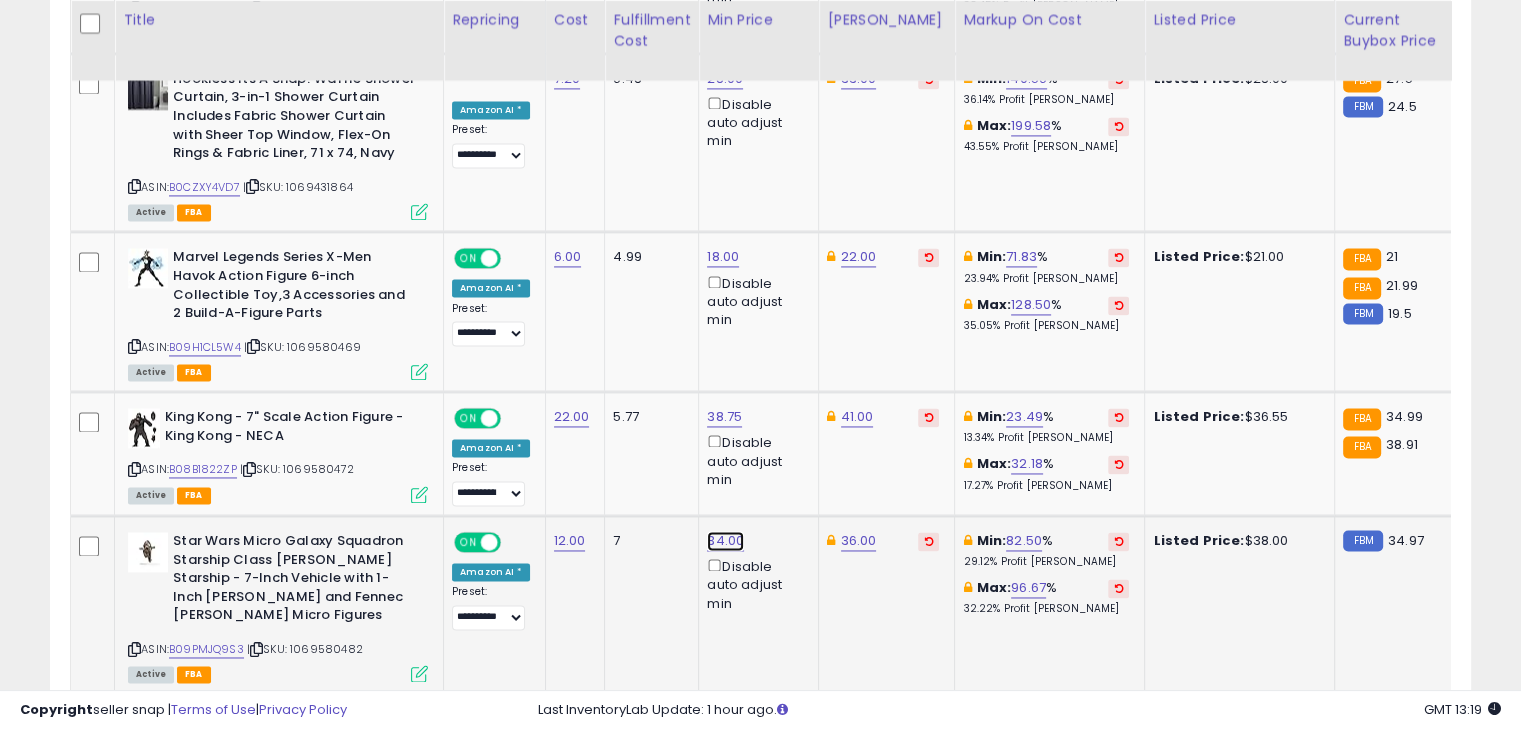 click on "34.00" at bounding box center [723, -1935] 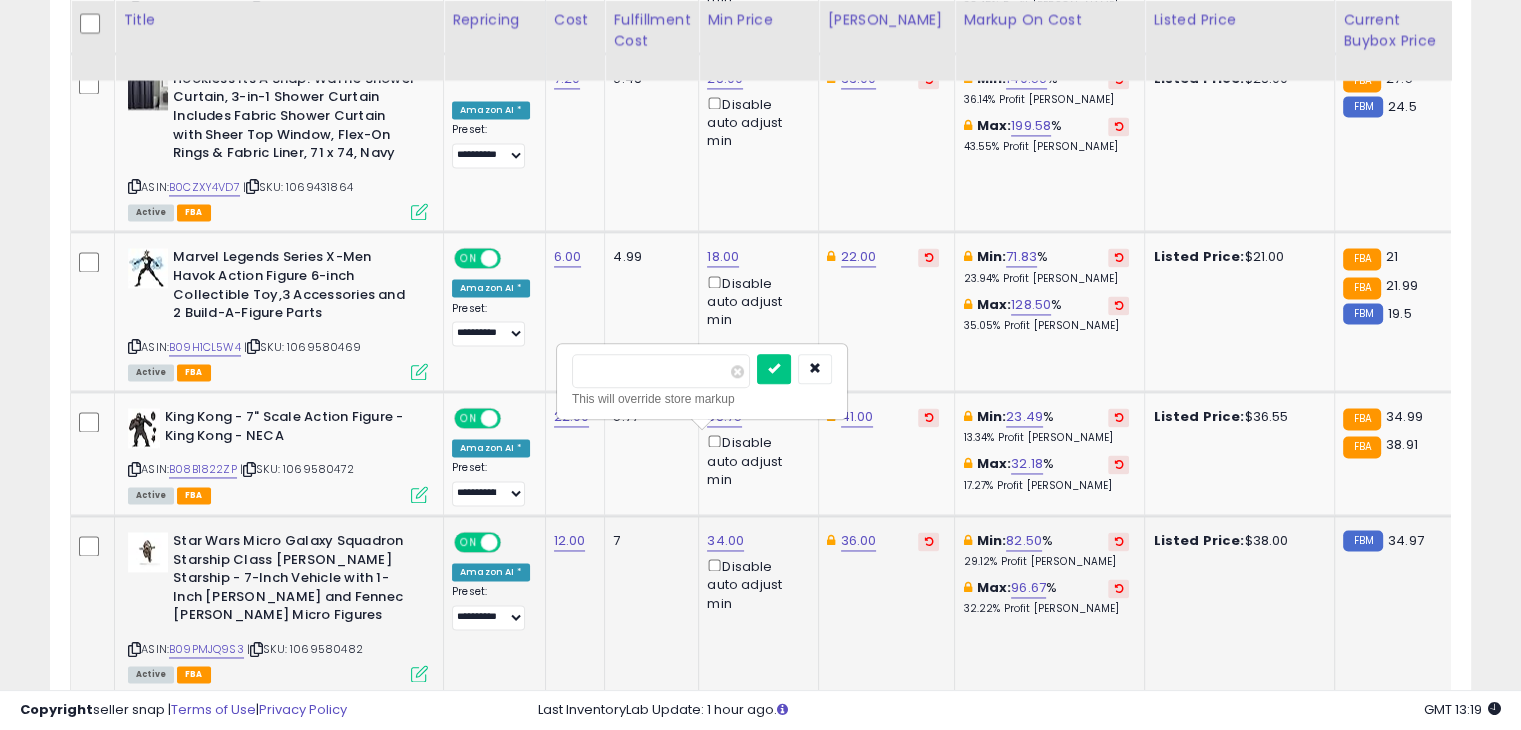 type on "**" 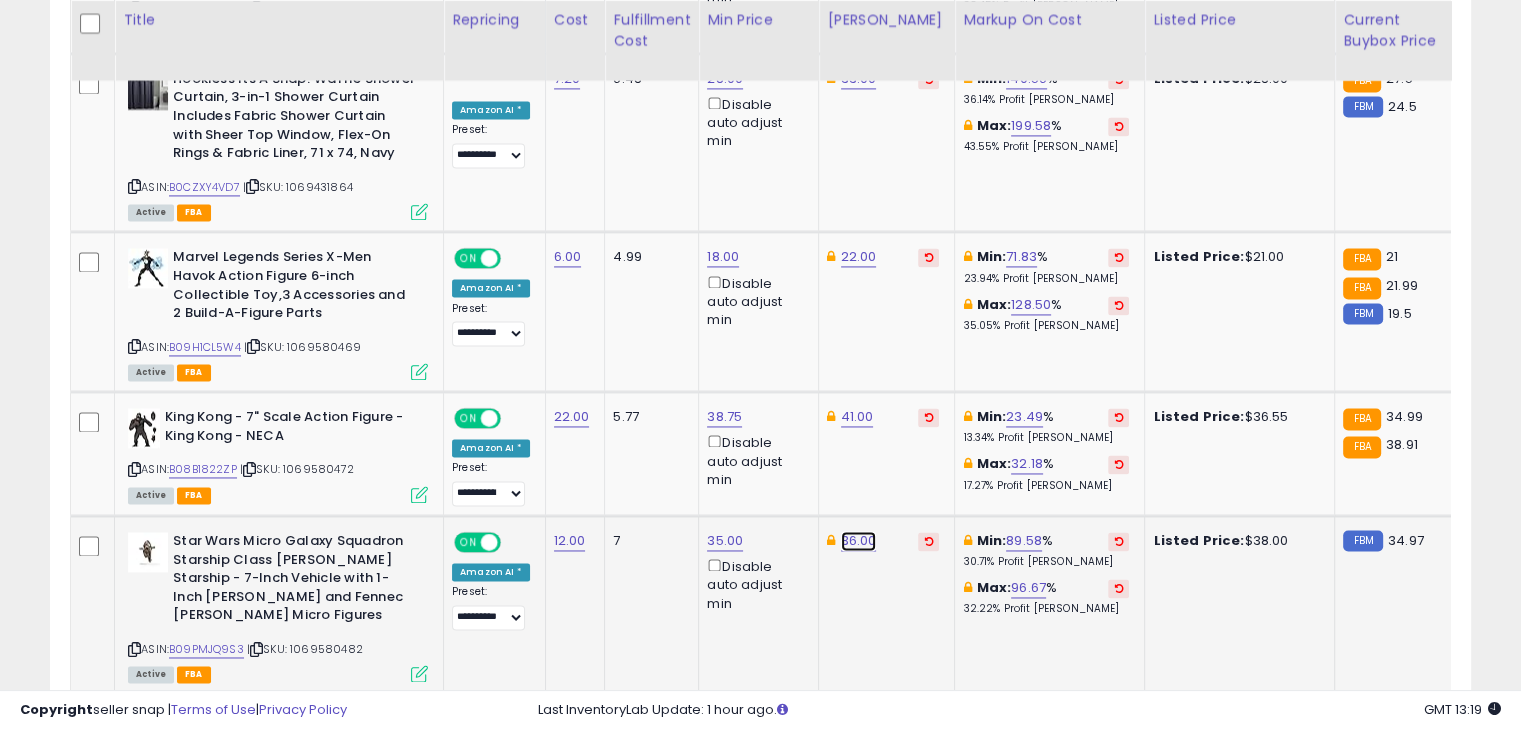 click on "36.00" at bounding box center [856, -1935] 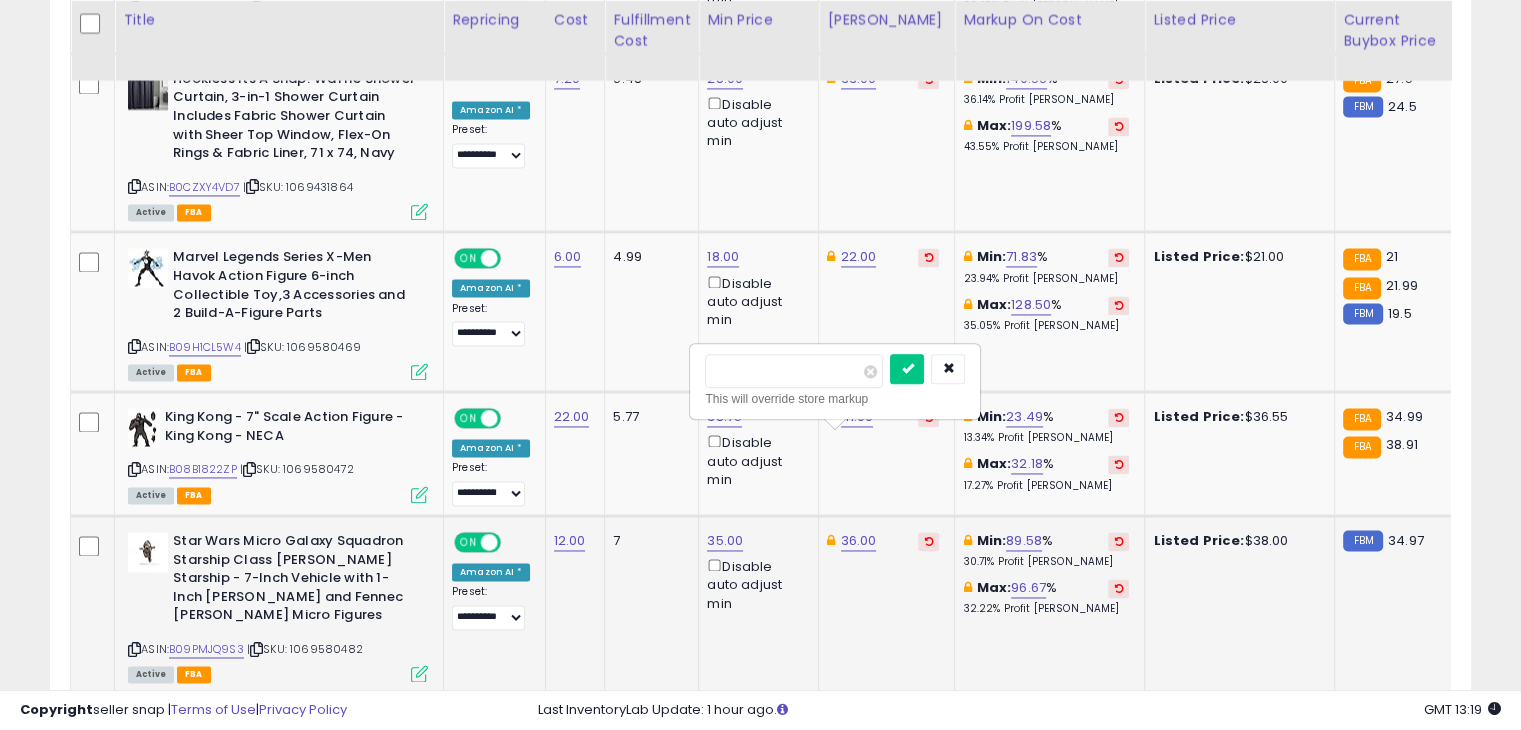 type on "**" 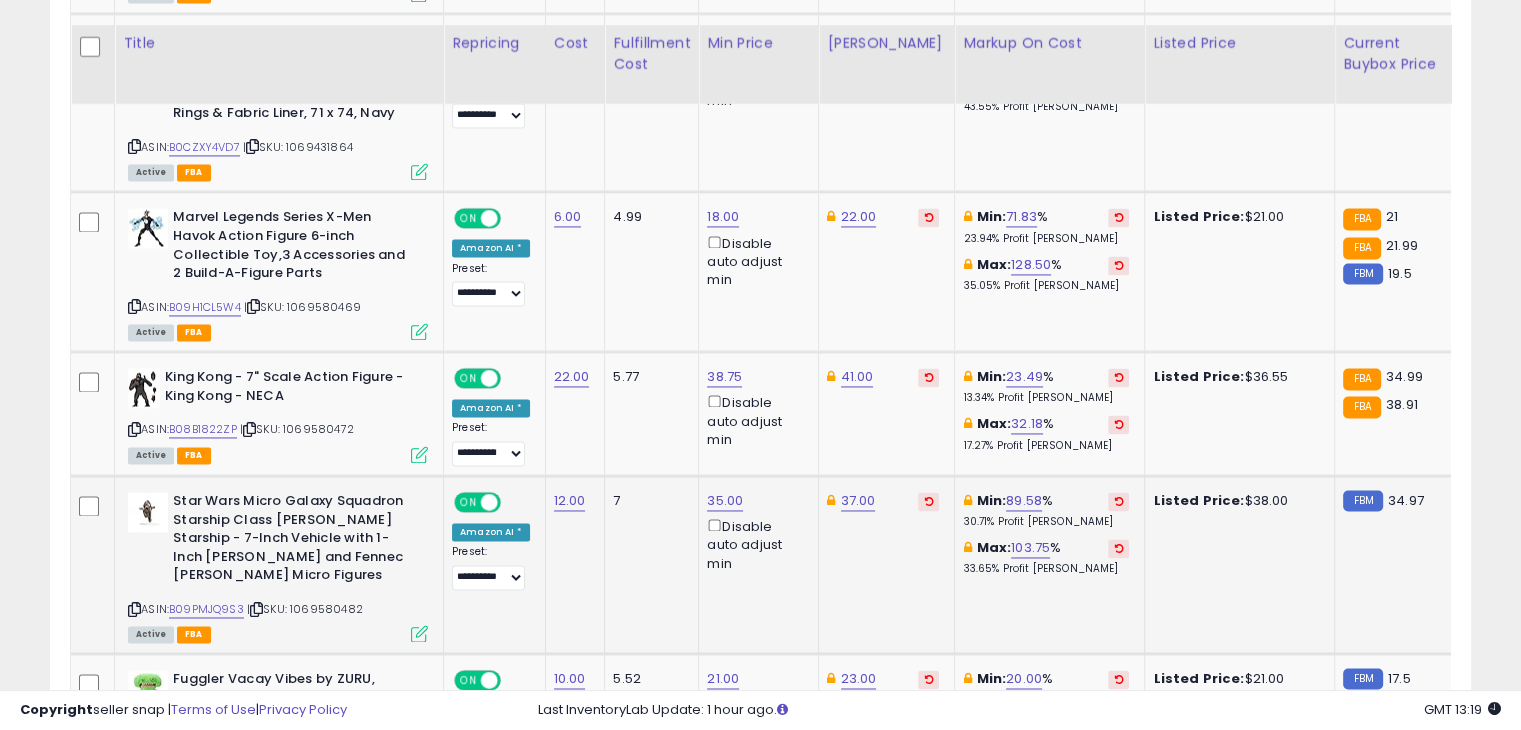 scroll, scrollTop: 3249, scrollLeft: 0, axis: vertical 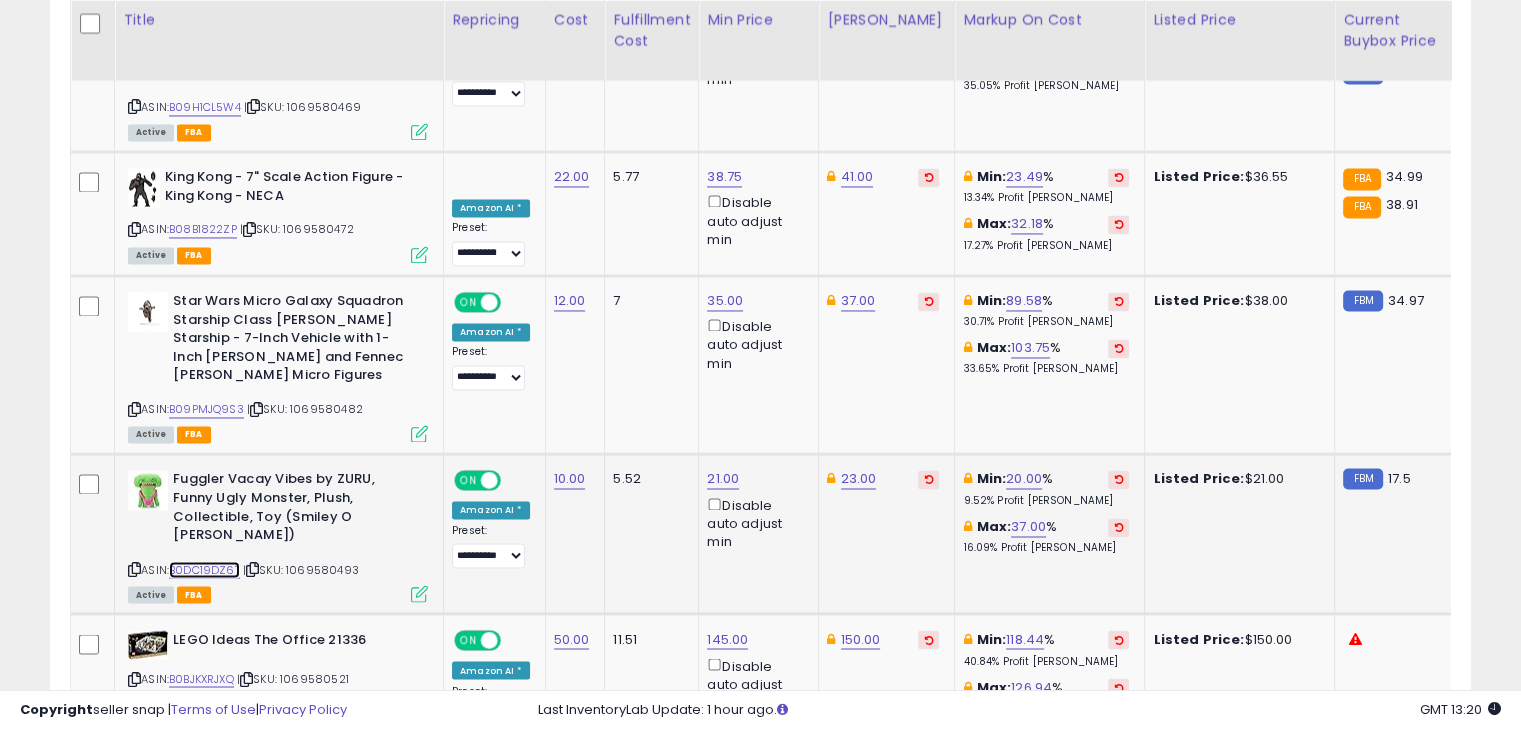 click on "B0DC19DZ6T" at bounding box center (204, 569) 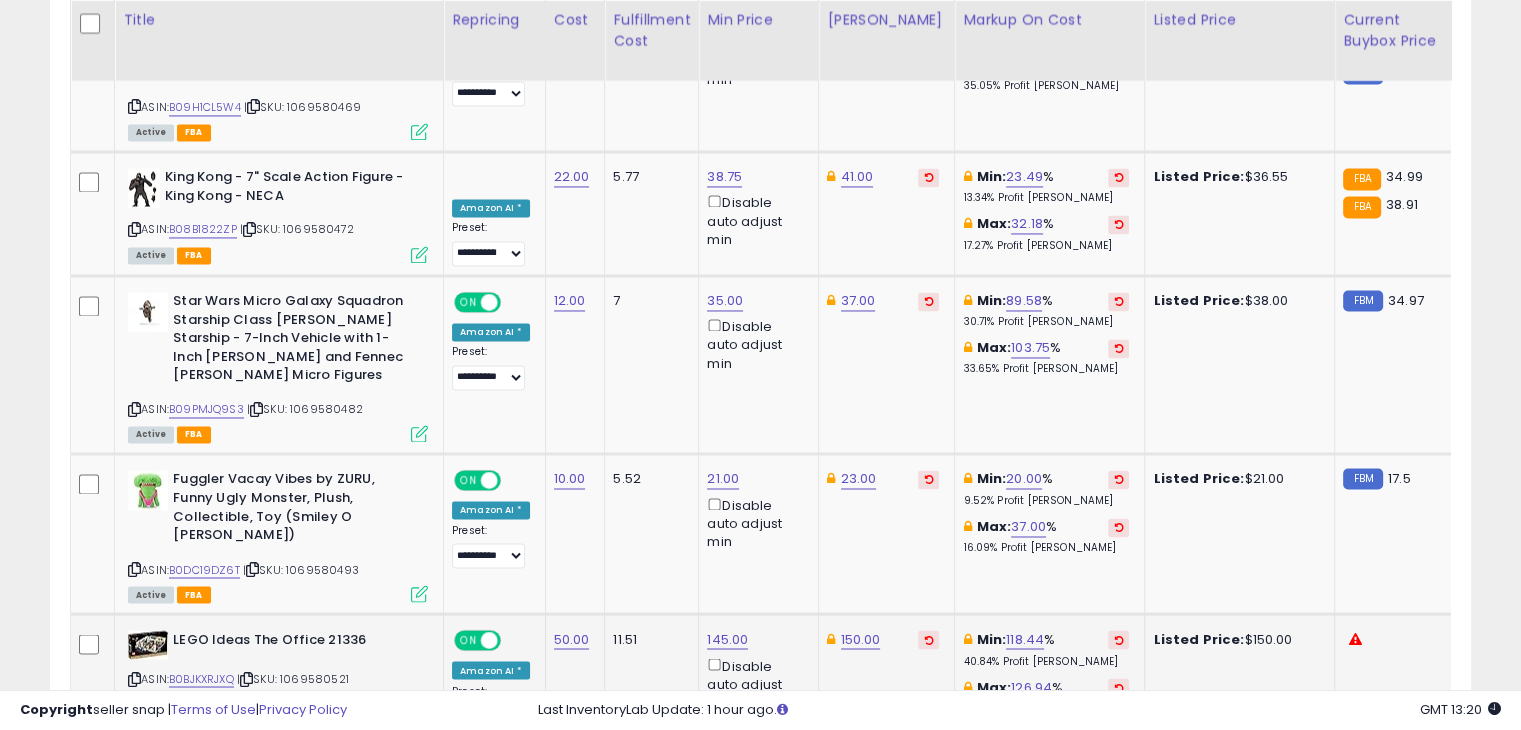 click on "11.51" 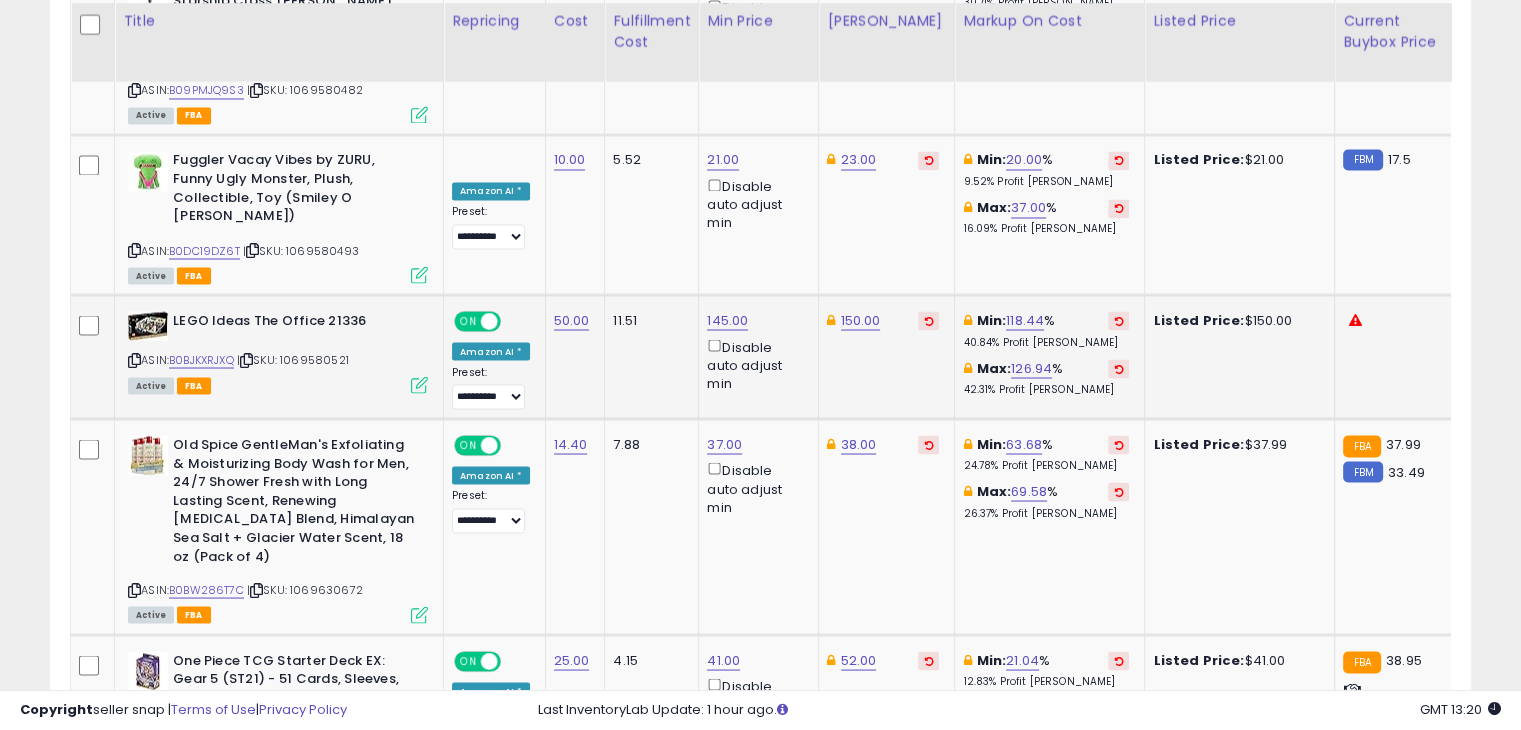 scroll, scrollTop: 3569, scrollLeft: 0, axis: vertical 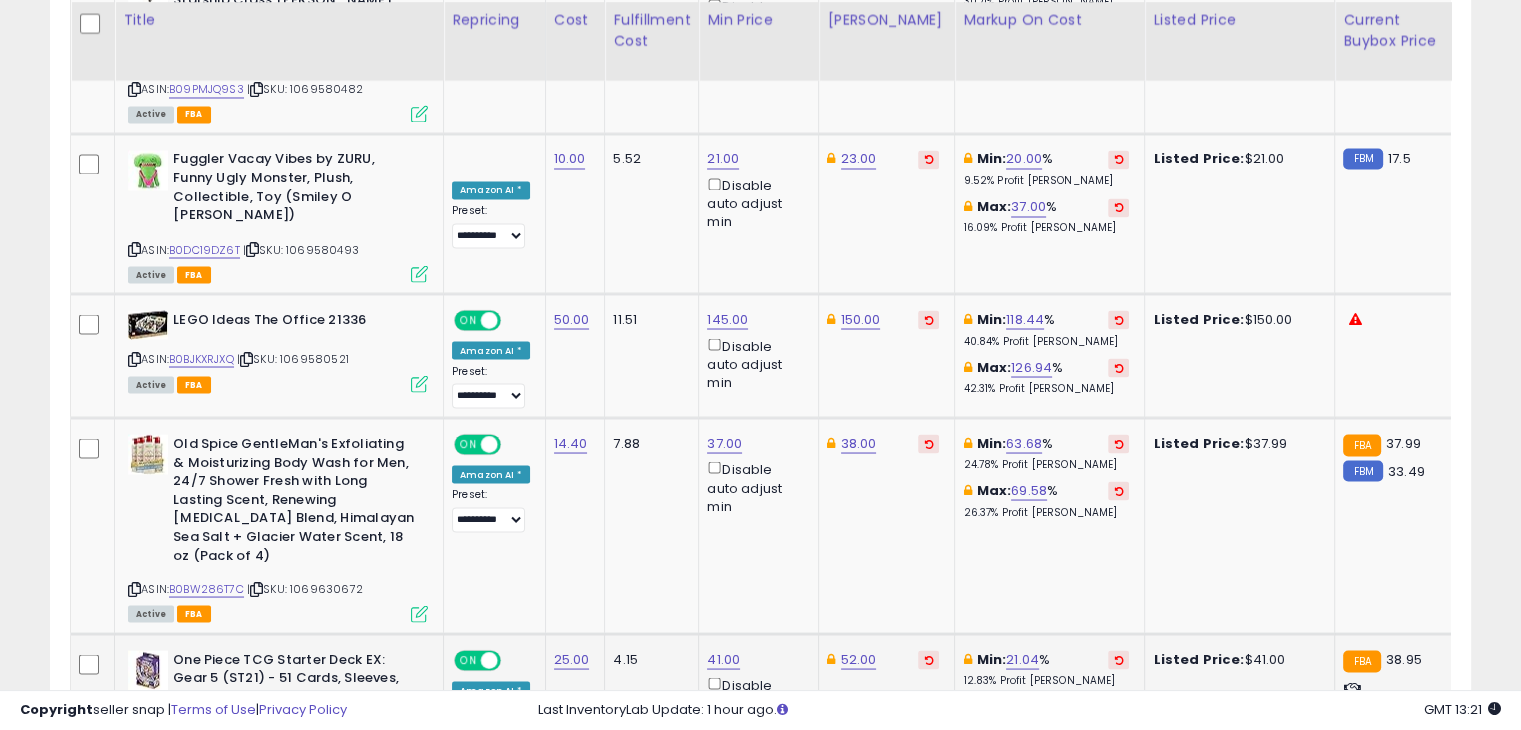 click on "B0DZ25YM9N" at bounding box center (208, 730) 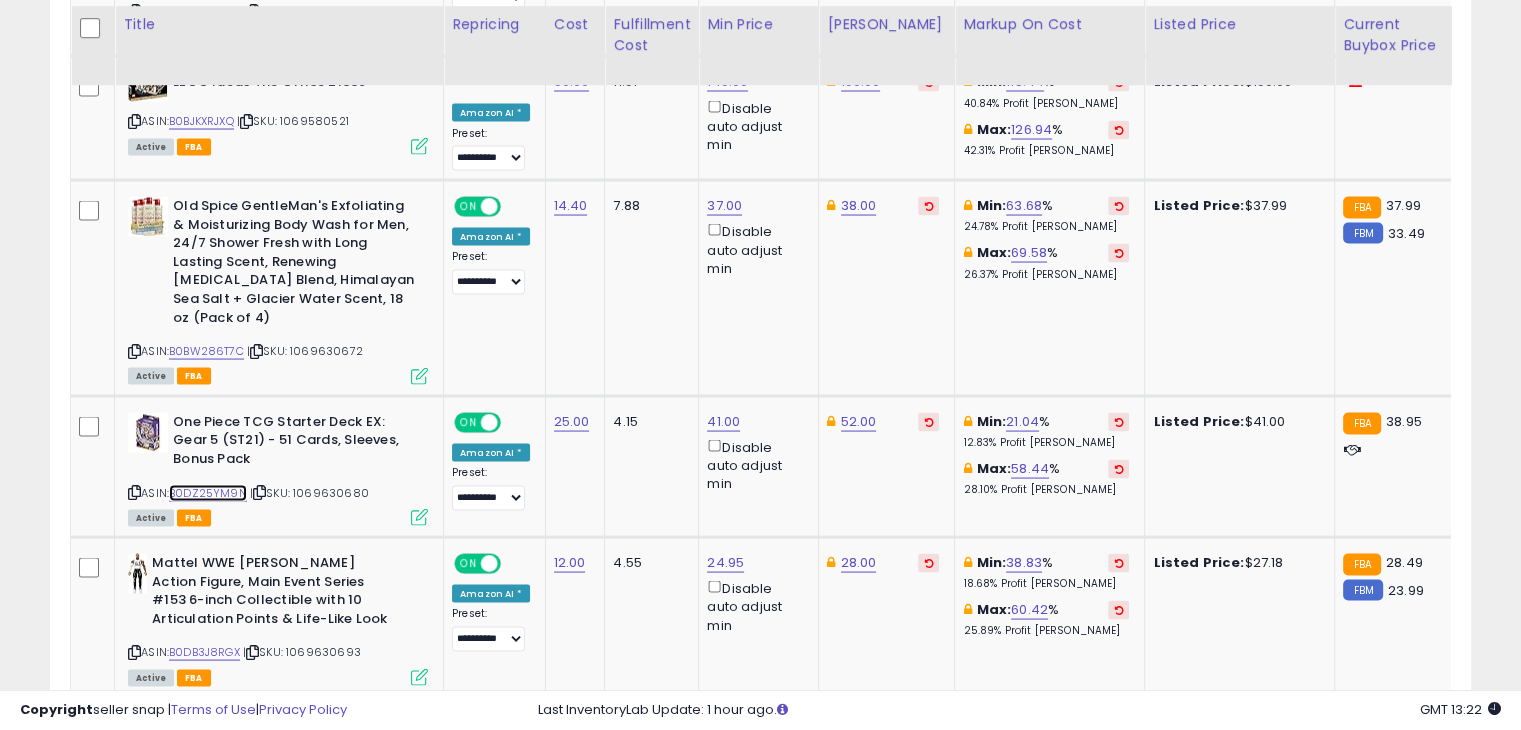 scroll, scrollTop: 3849, scrollLeft: 0, axis: vertical 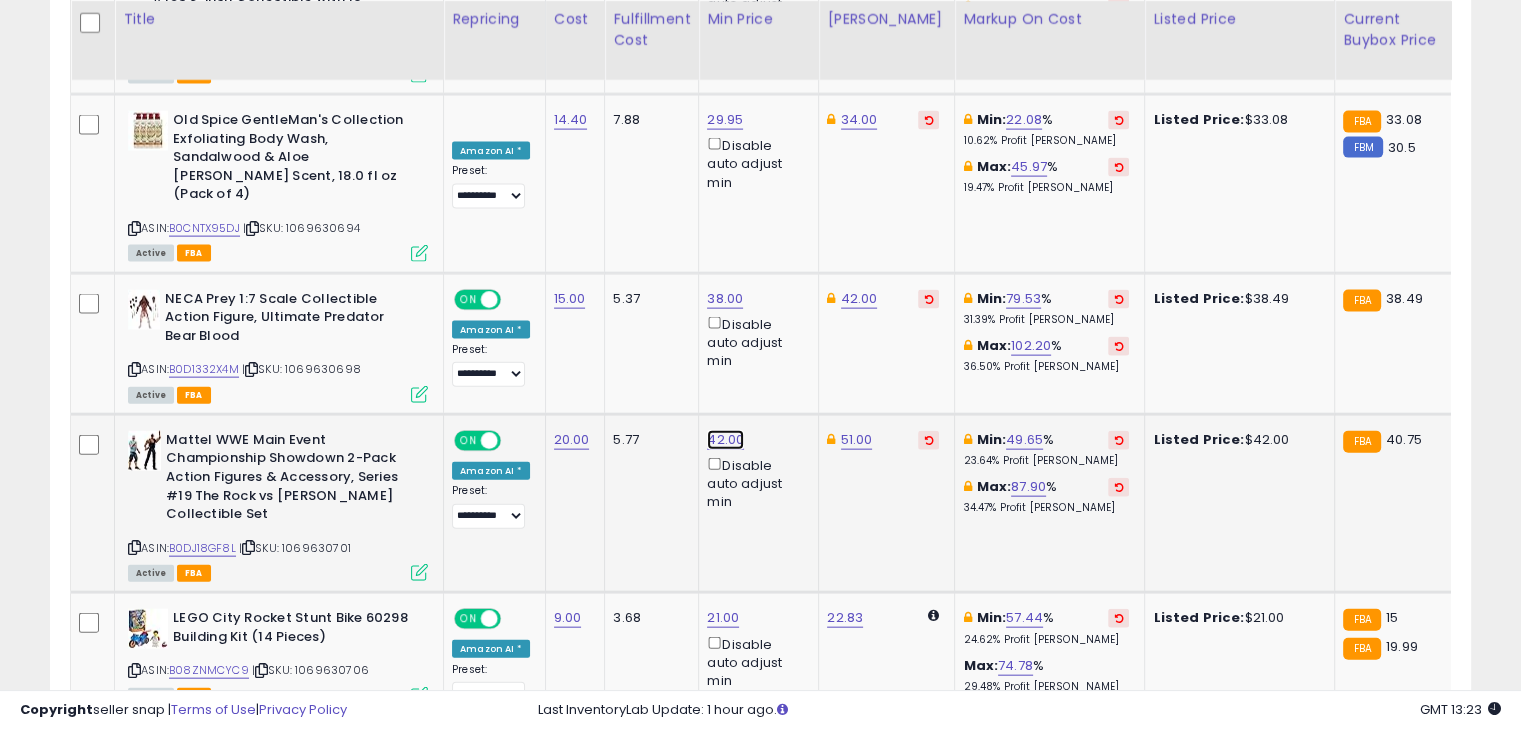 click on "42.00" at bounding box center (723, -3335) 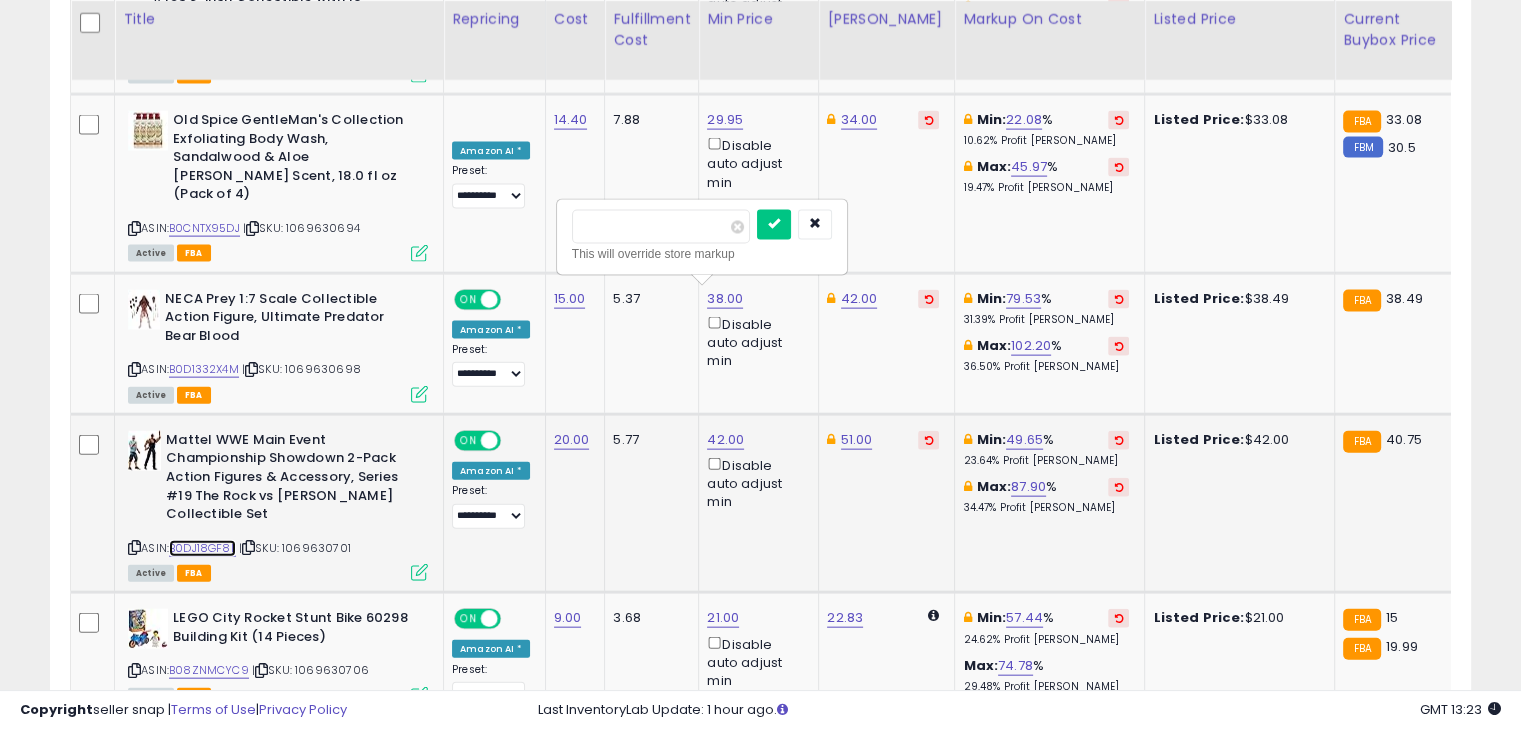 click on "B0DJ18GF8L" at bounding box center [202, 548] 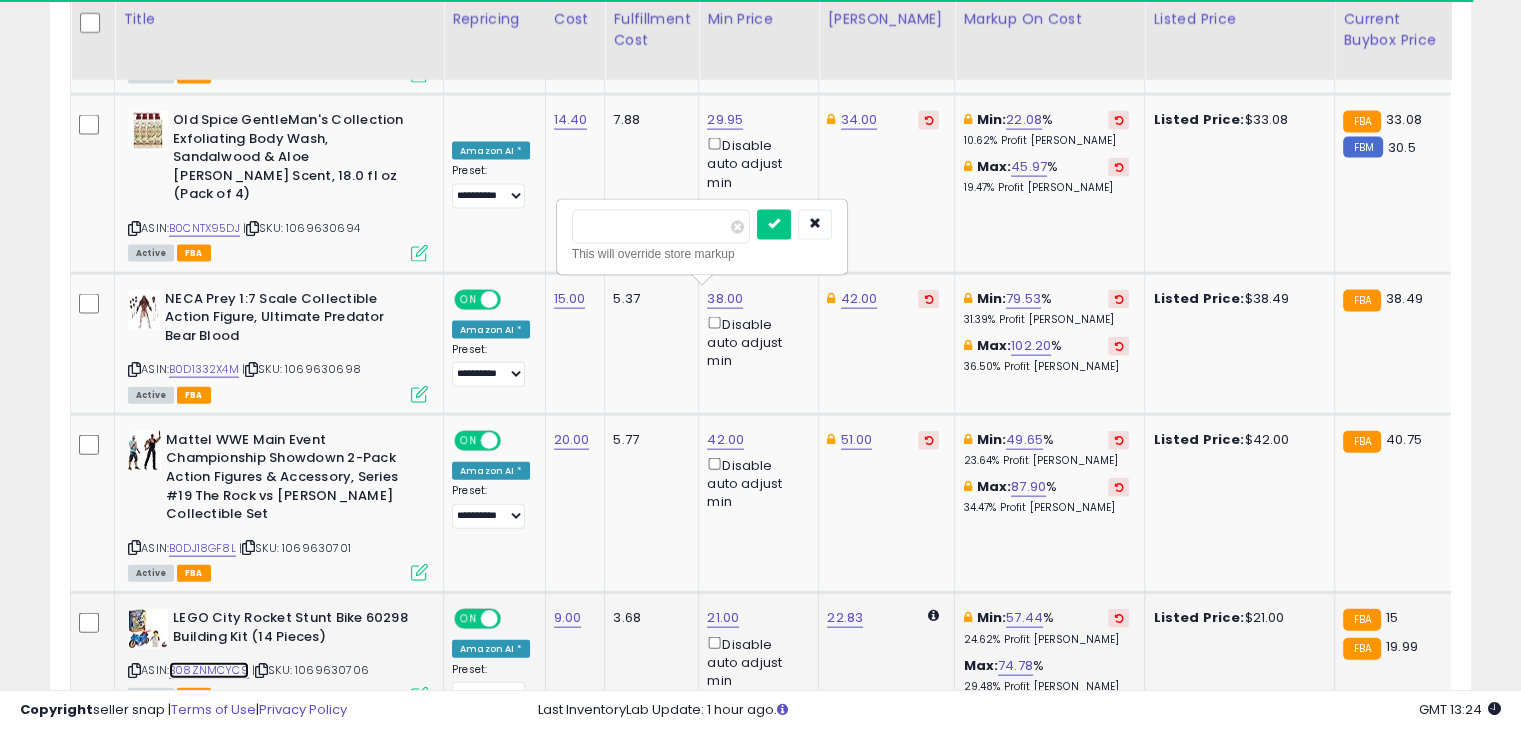 click on "B08ZNMCYC9" at bounding box center [209, 670] 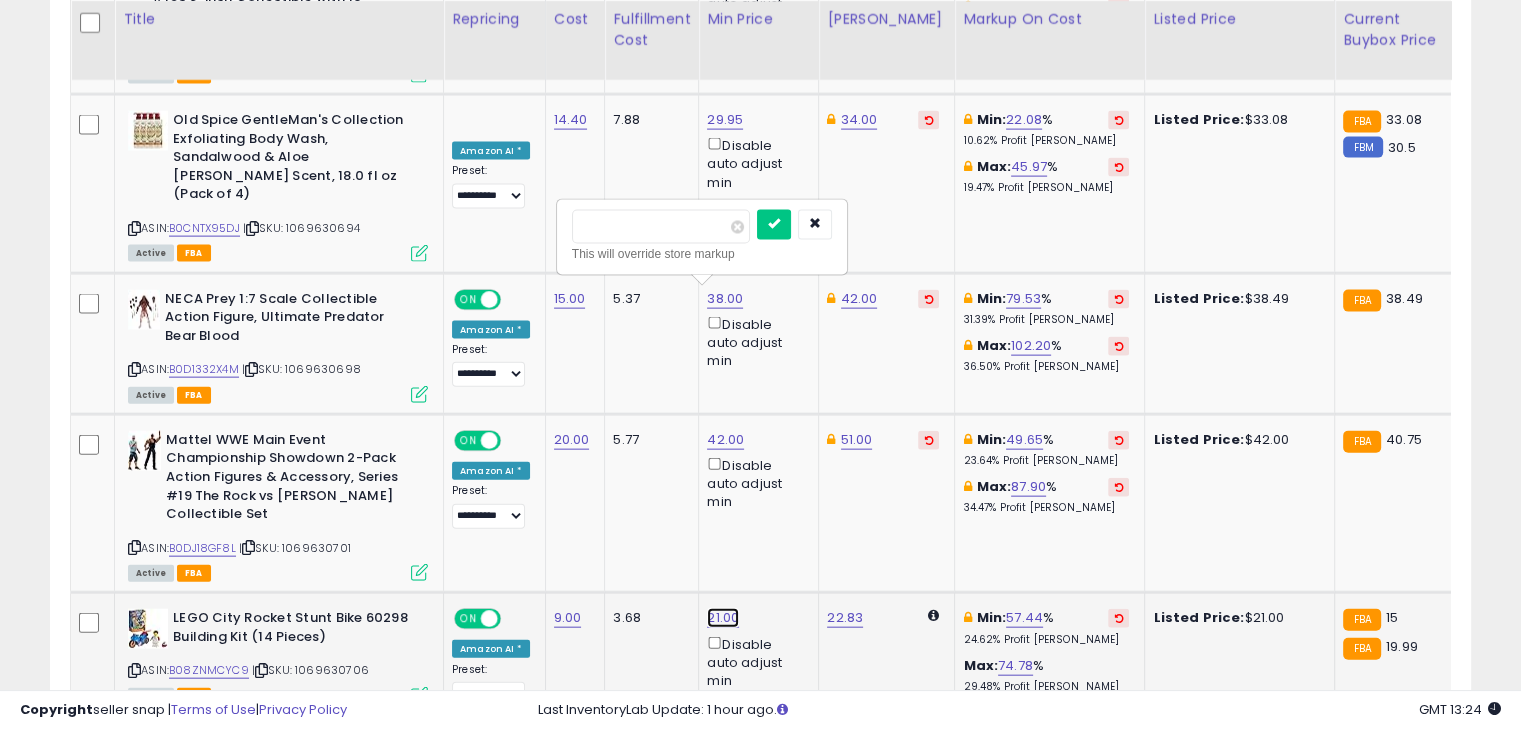 click on "21.00" at bounding box center [723, -3335] 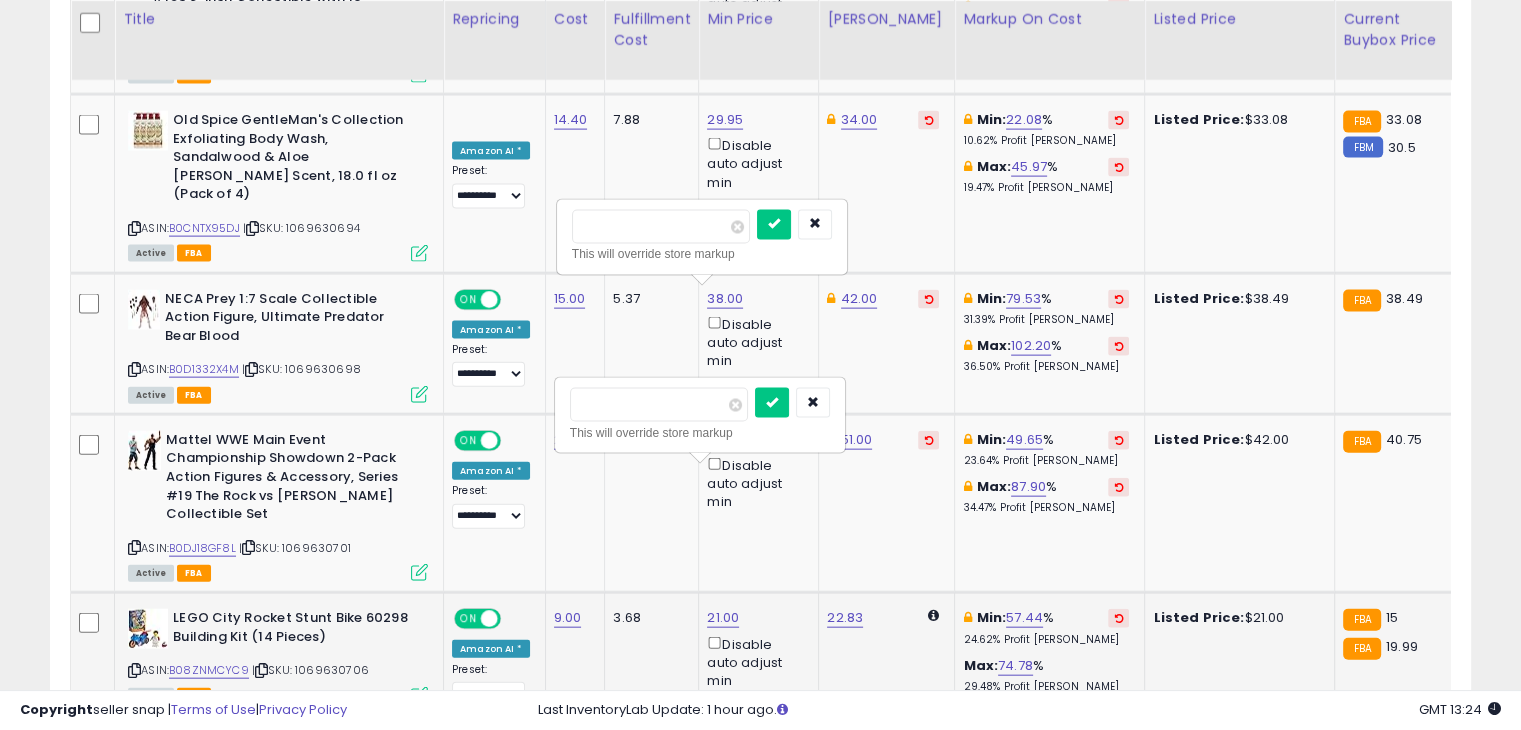 type on "*" 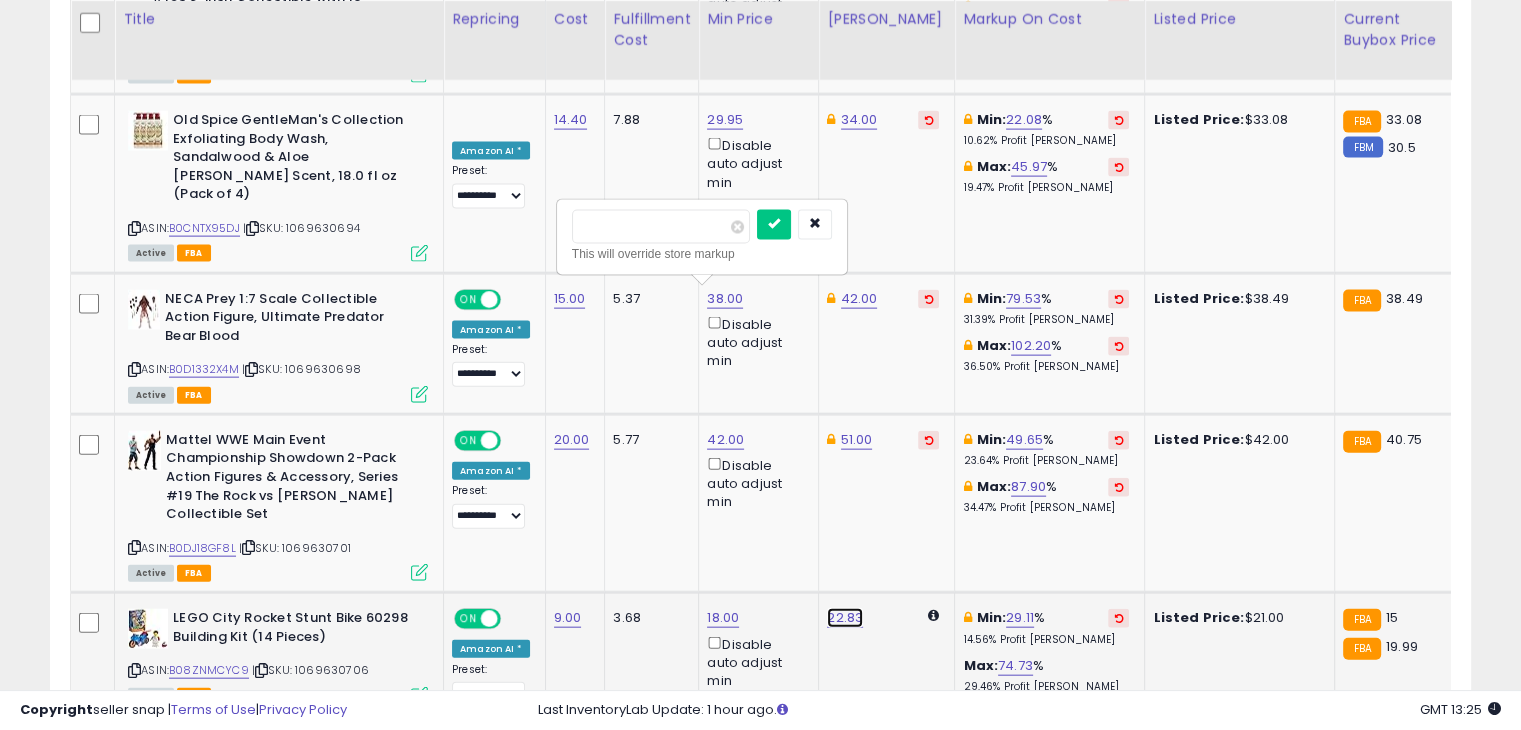 click on "22.83" at bounding box center [845, 618] 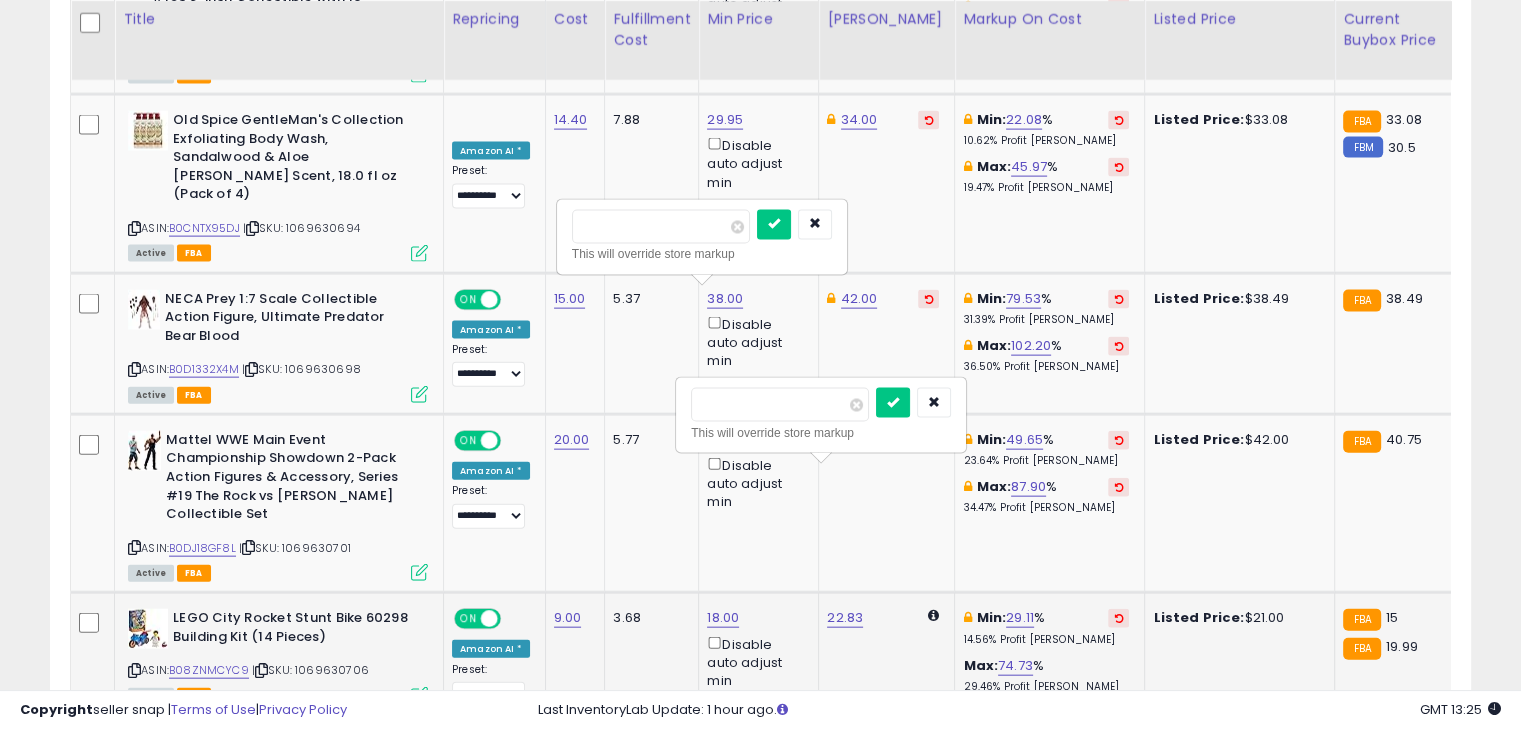 type on "*" 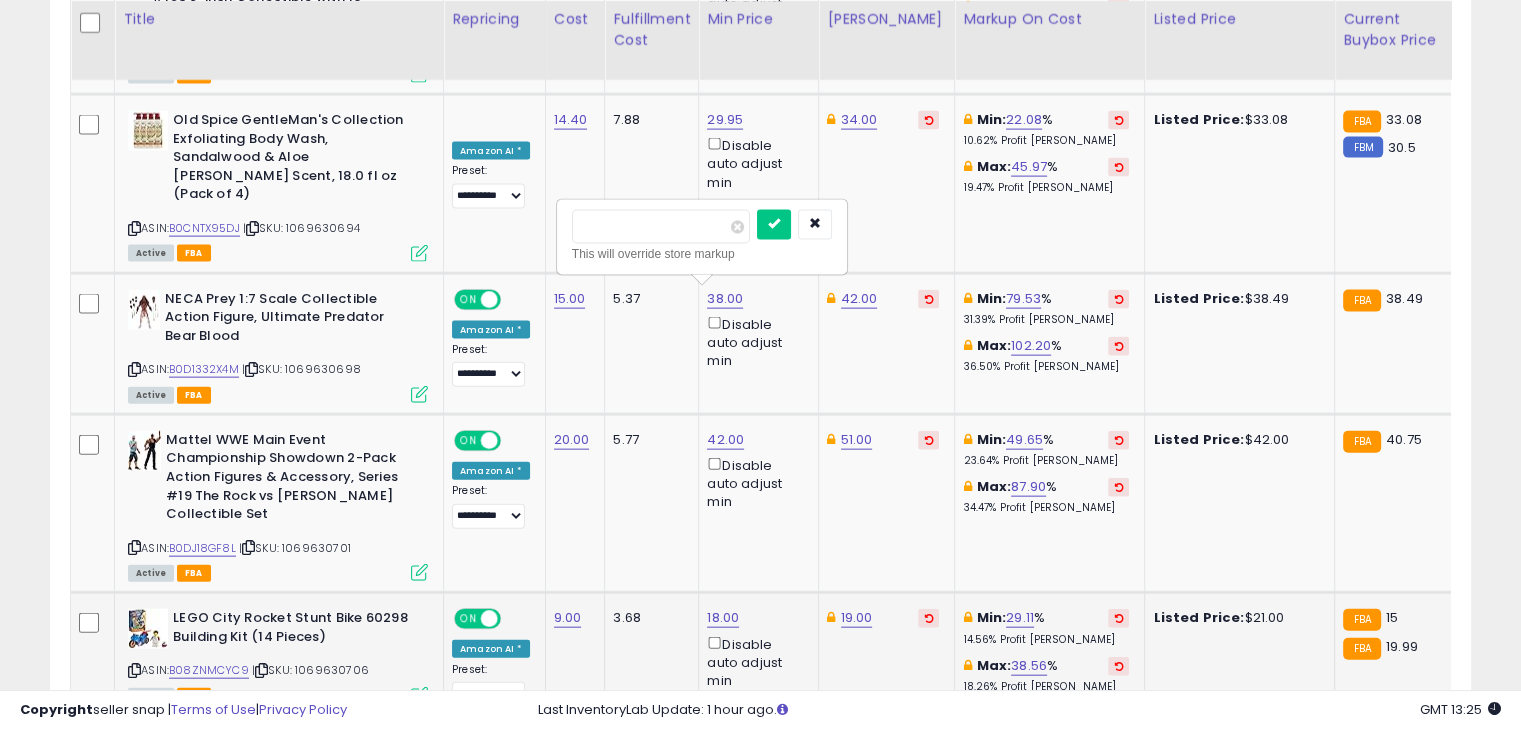 click on "2" 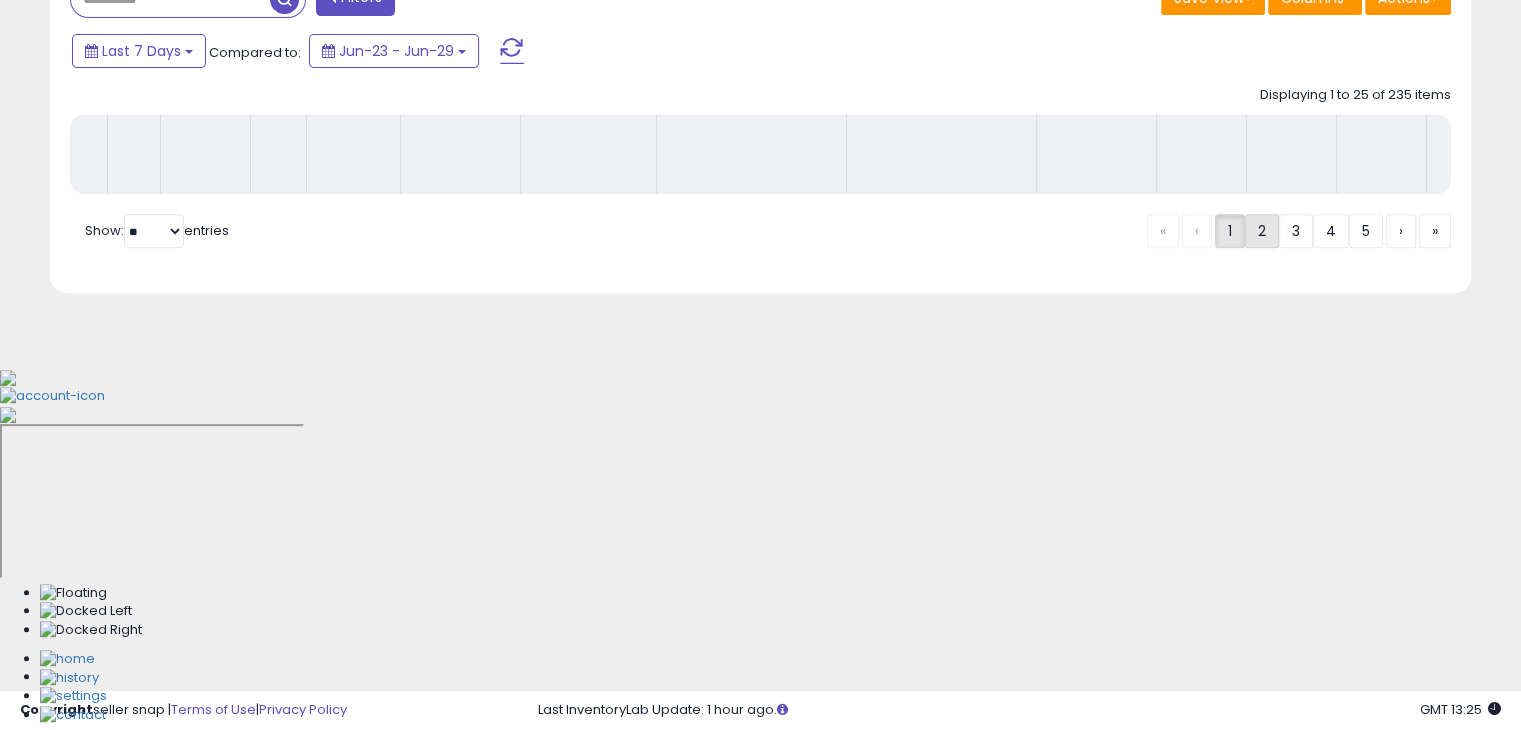 scroll, scrollTop: 509, scrollLeft: 0, axis: vertical 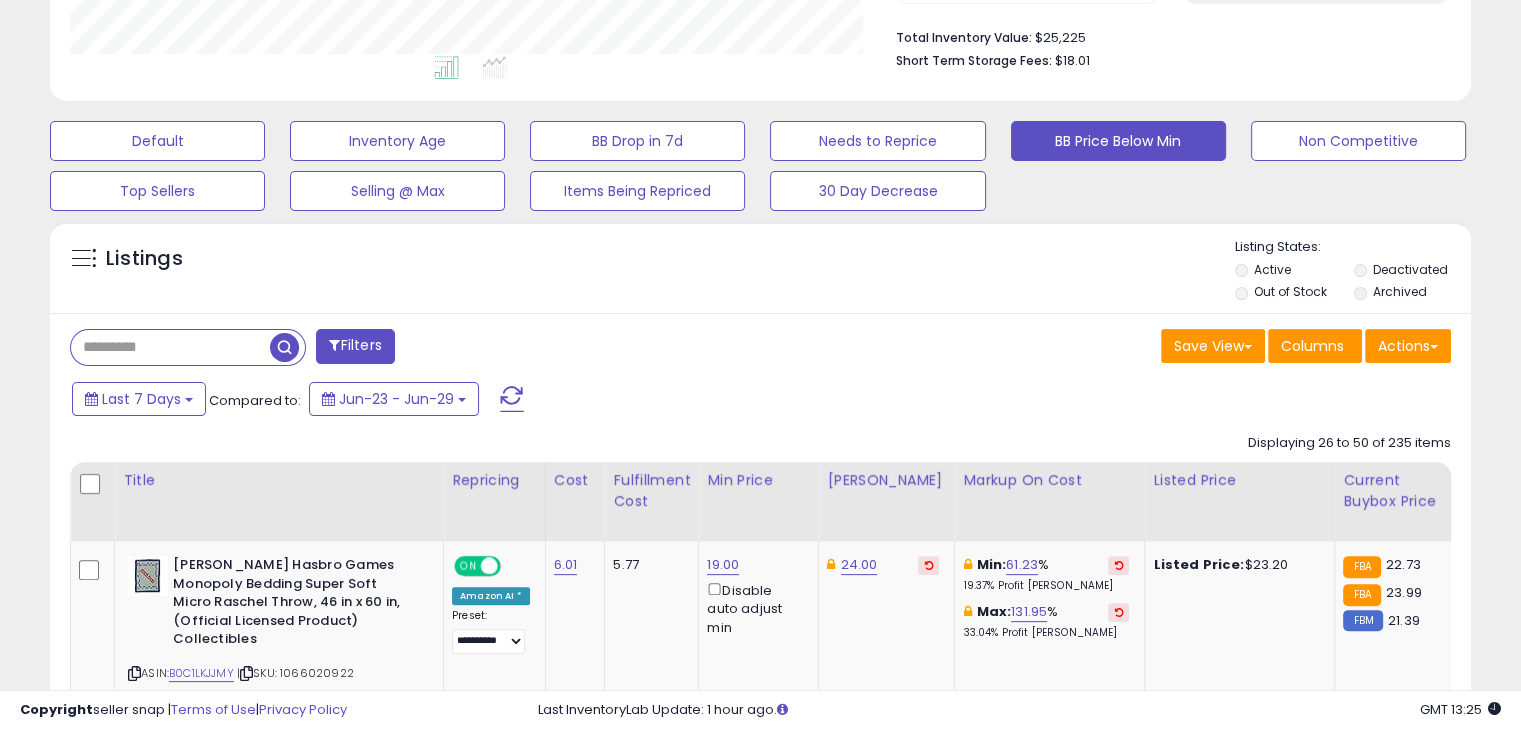 click on "Last 7 Days
Compared to:
Jun-23 - Jun-29" at bounding box center [757, 401] 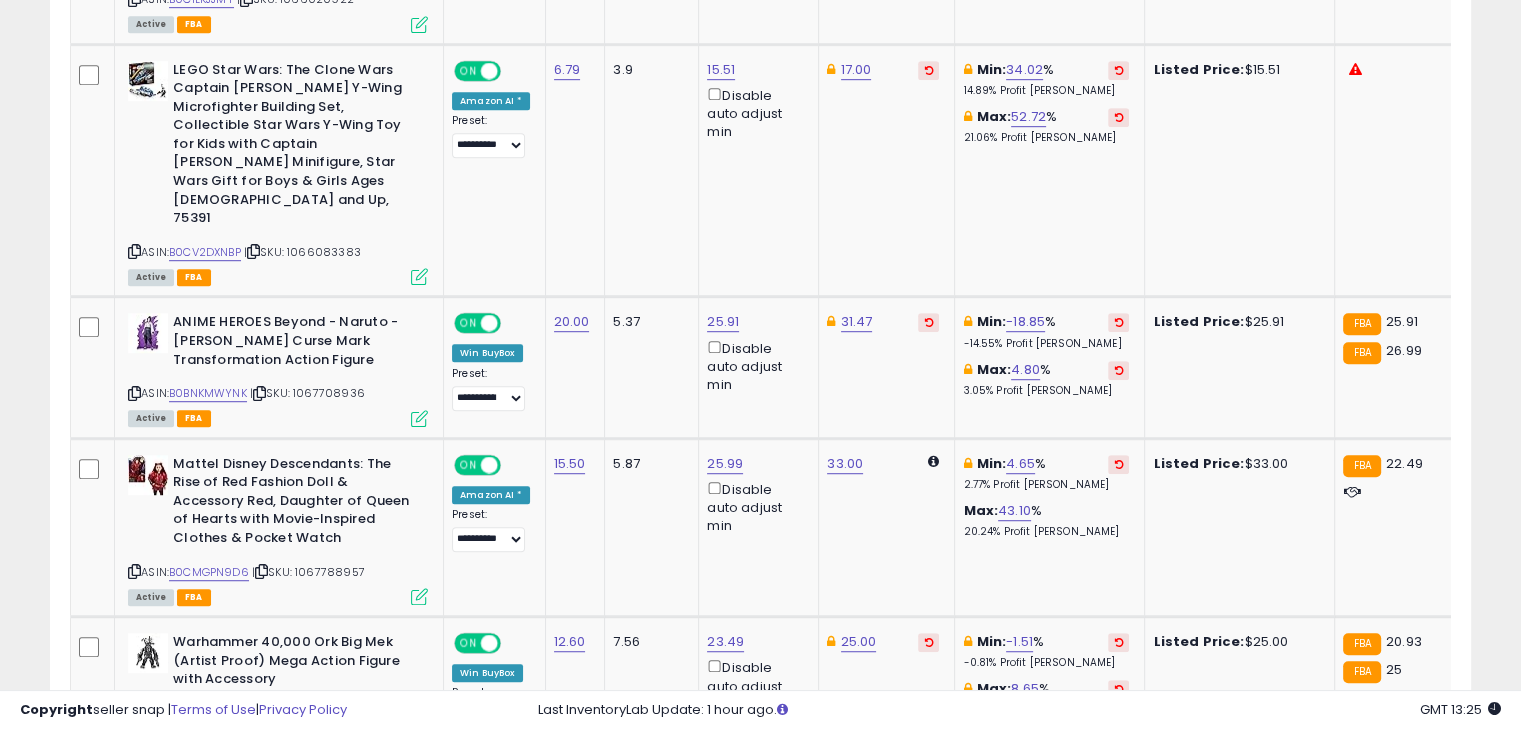 scroll, scrollTop: 1189, scrollLeft: 0, axis: vertical 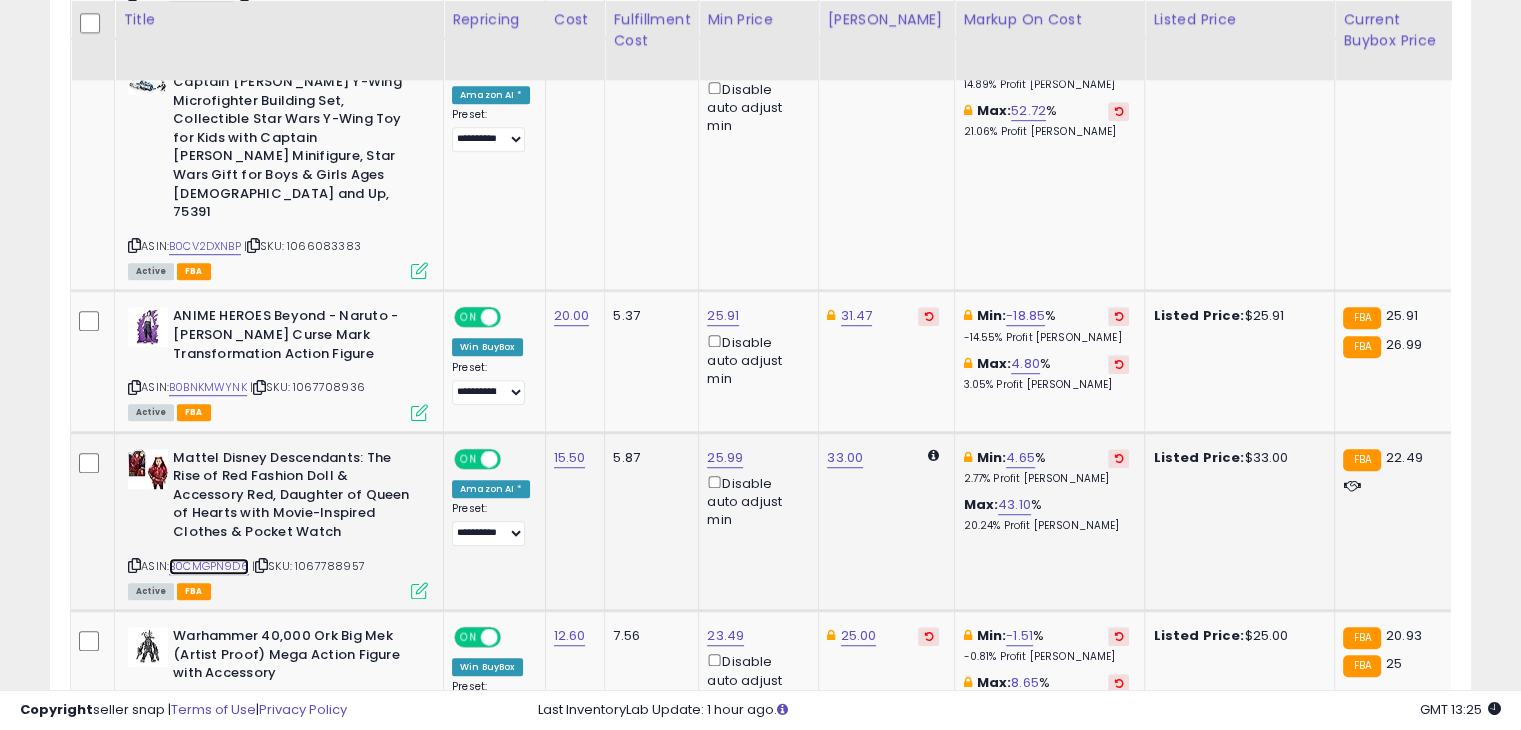 click on "B0CMGPN9D6" at bounding box center (209, 566) 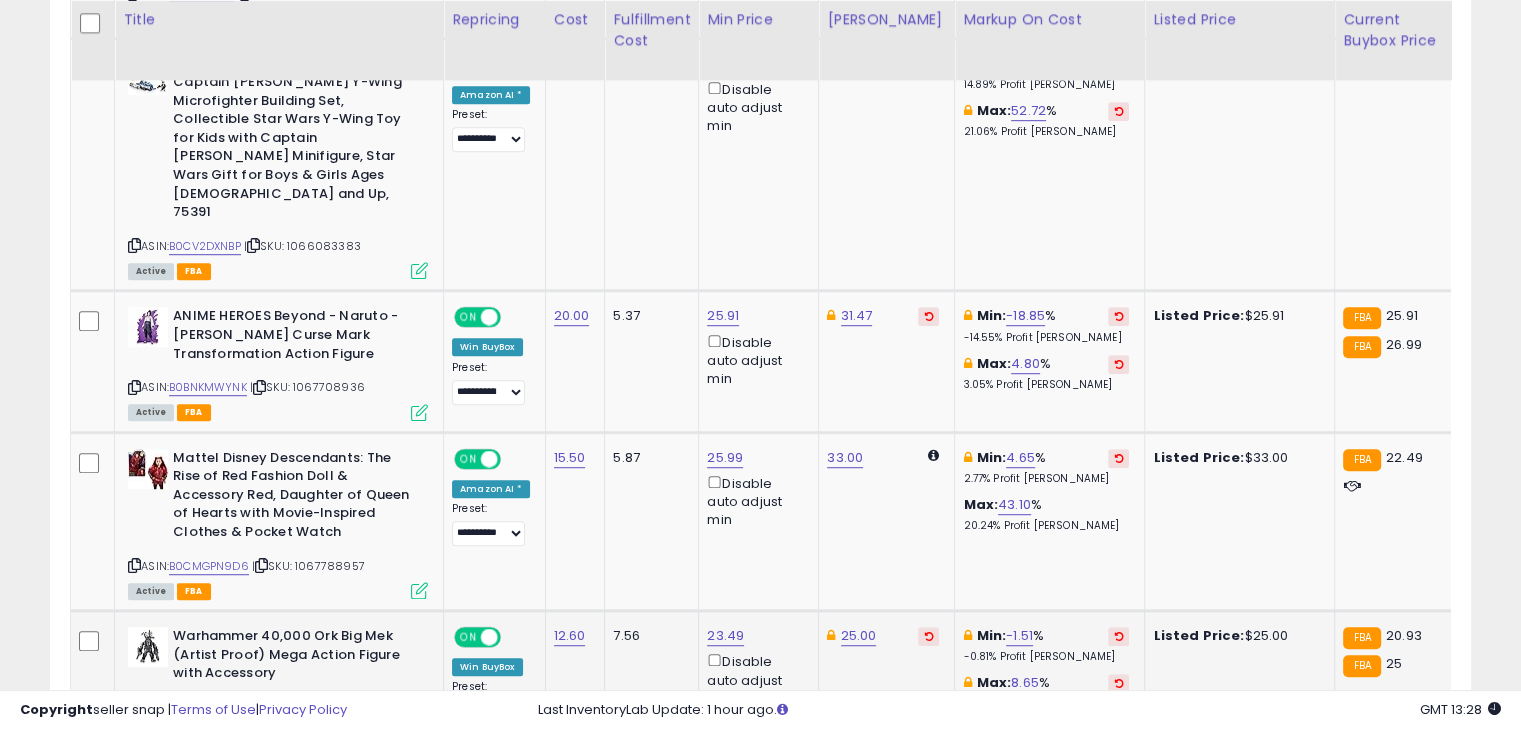 click on "B099V383HG" at bounding box center (207, 707) 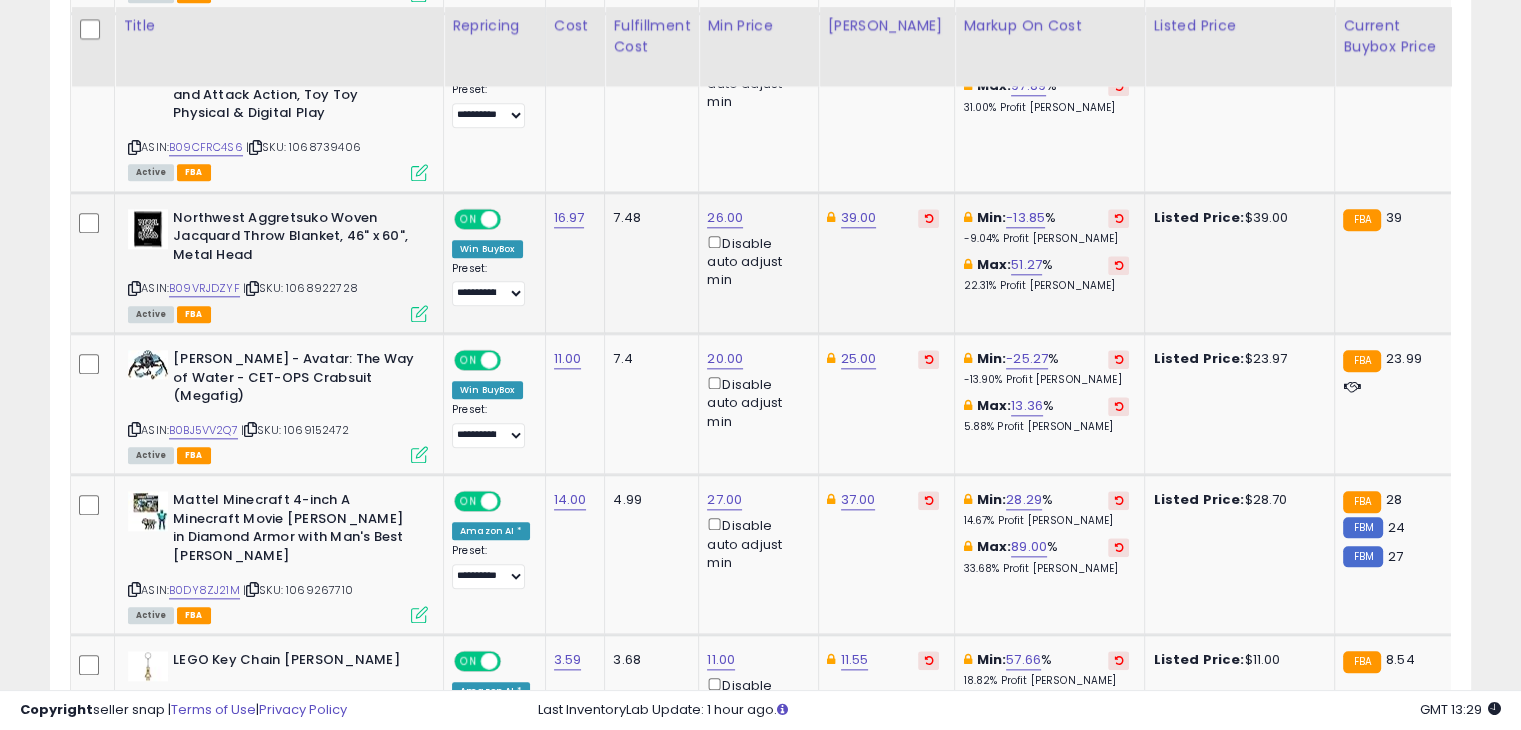 scroll, scrollTop: 2149, scrollLeft: 0, axis: vertical 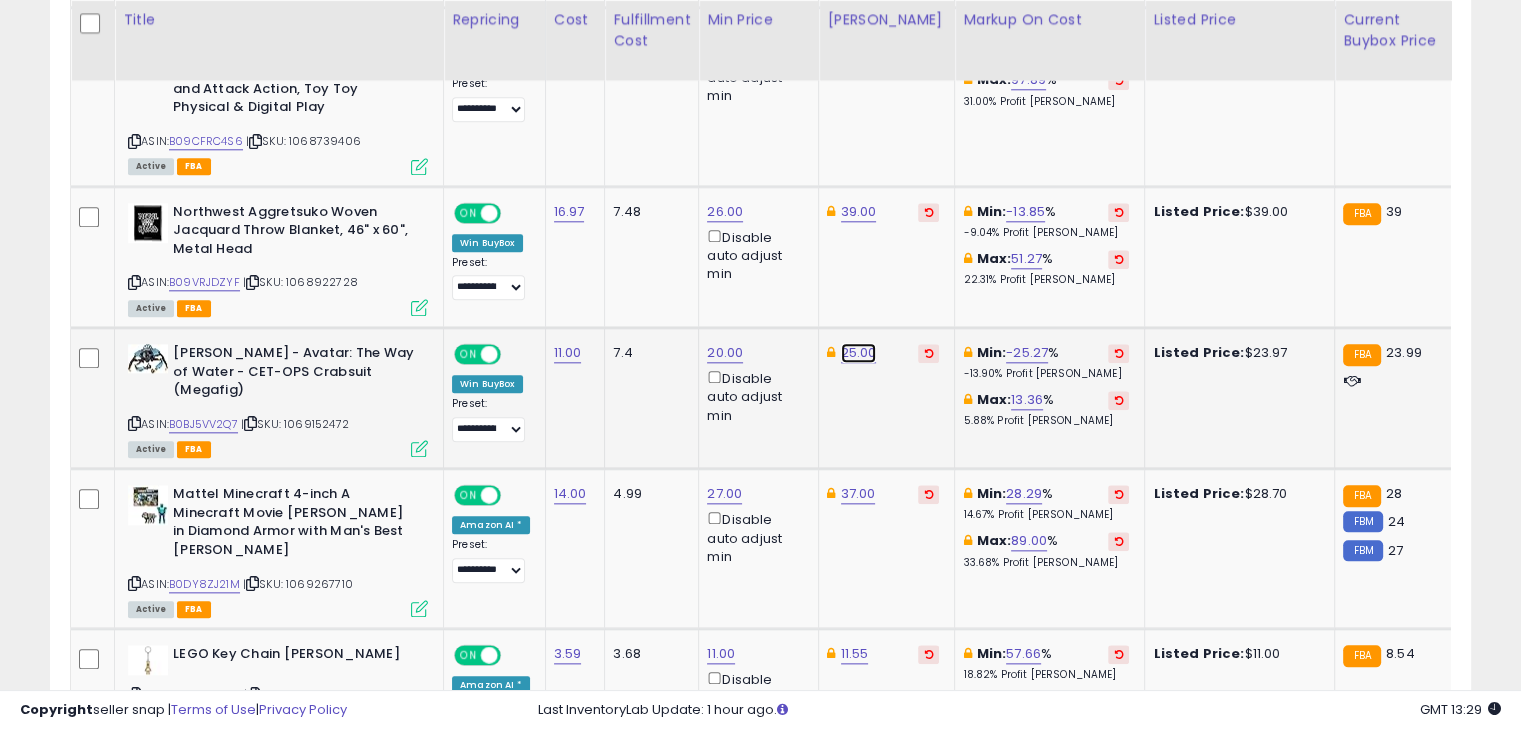 click on "25.00" at bounding box center [859, -1075] 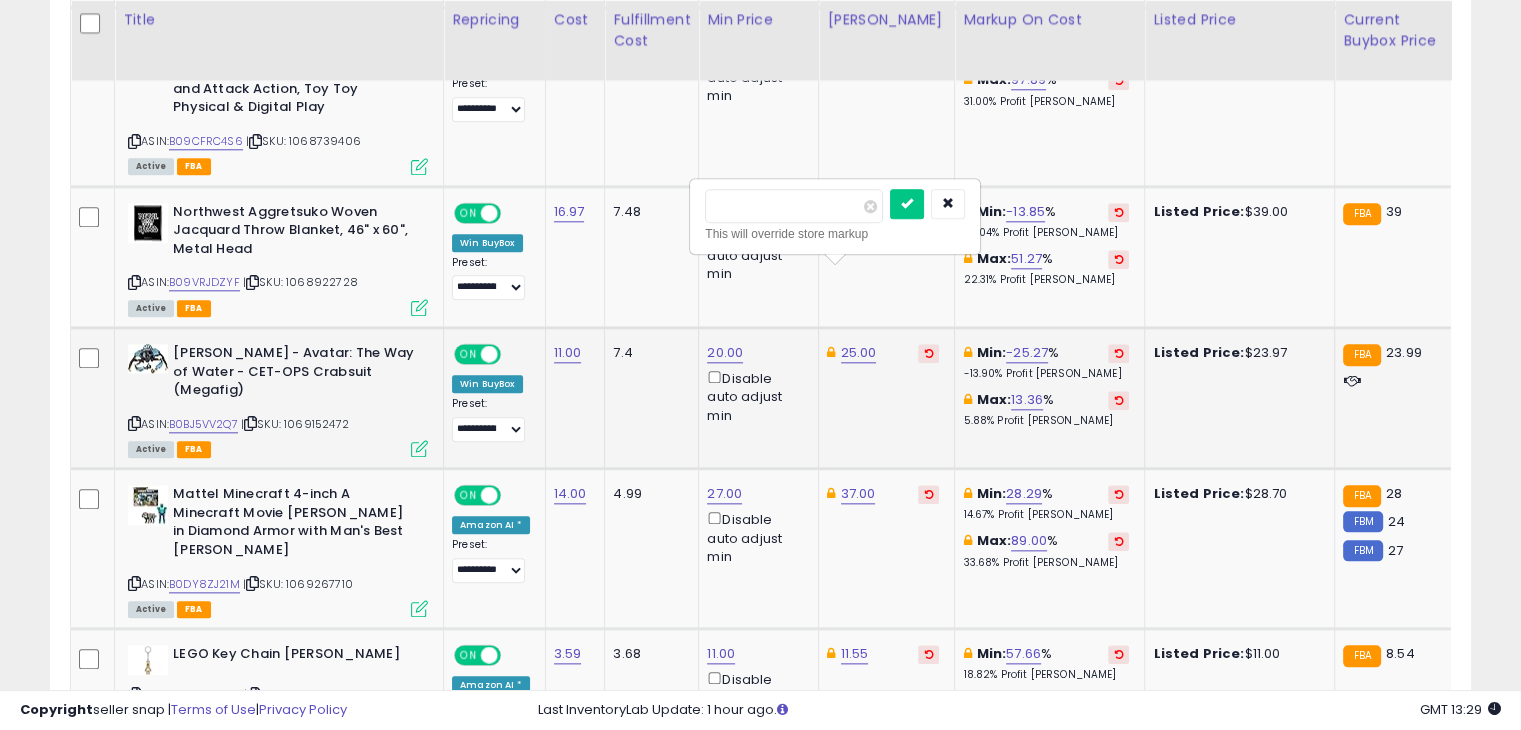 type on "**" 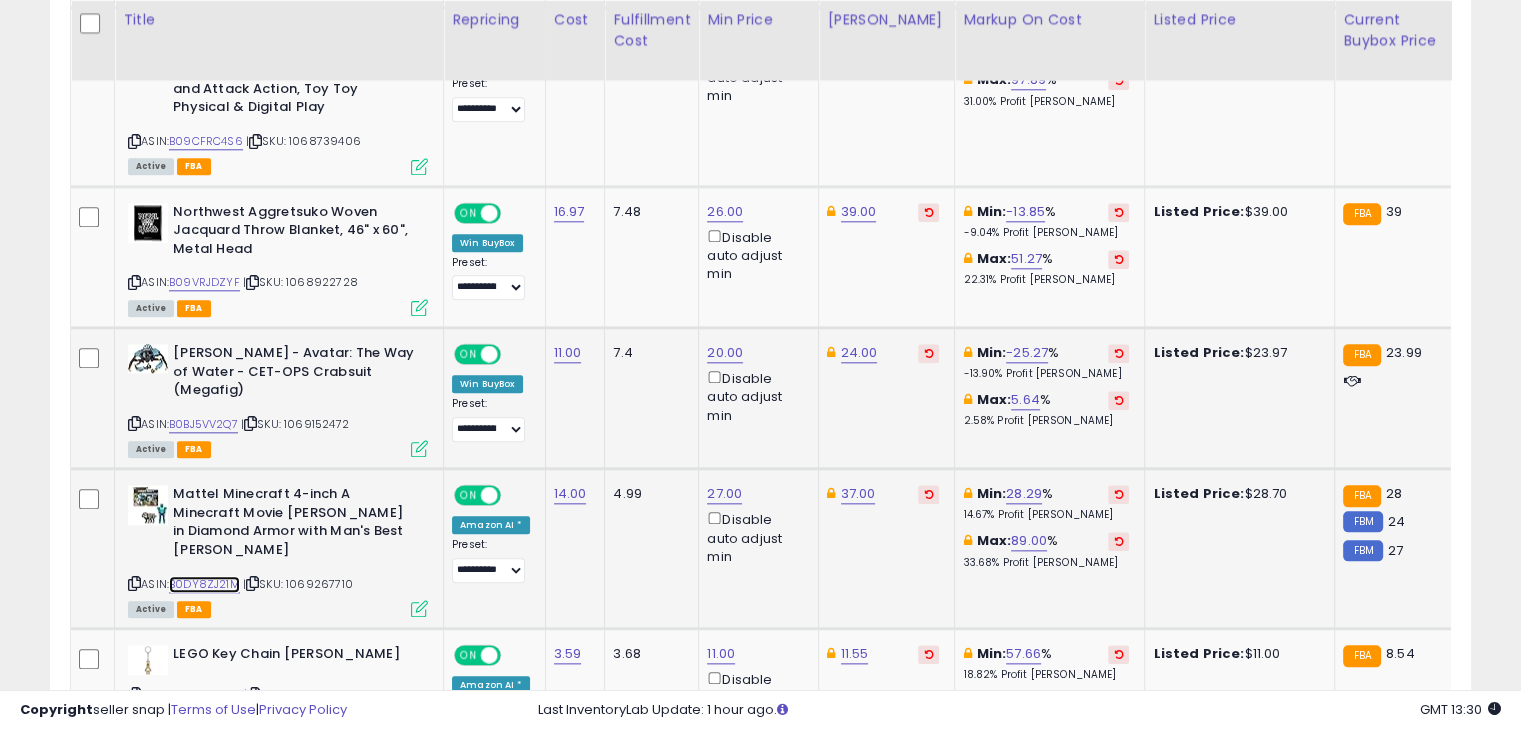 click on "B0DY8ZJ21M" at bounding box center (204, 584) 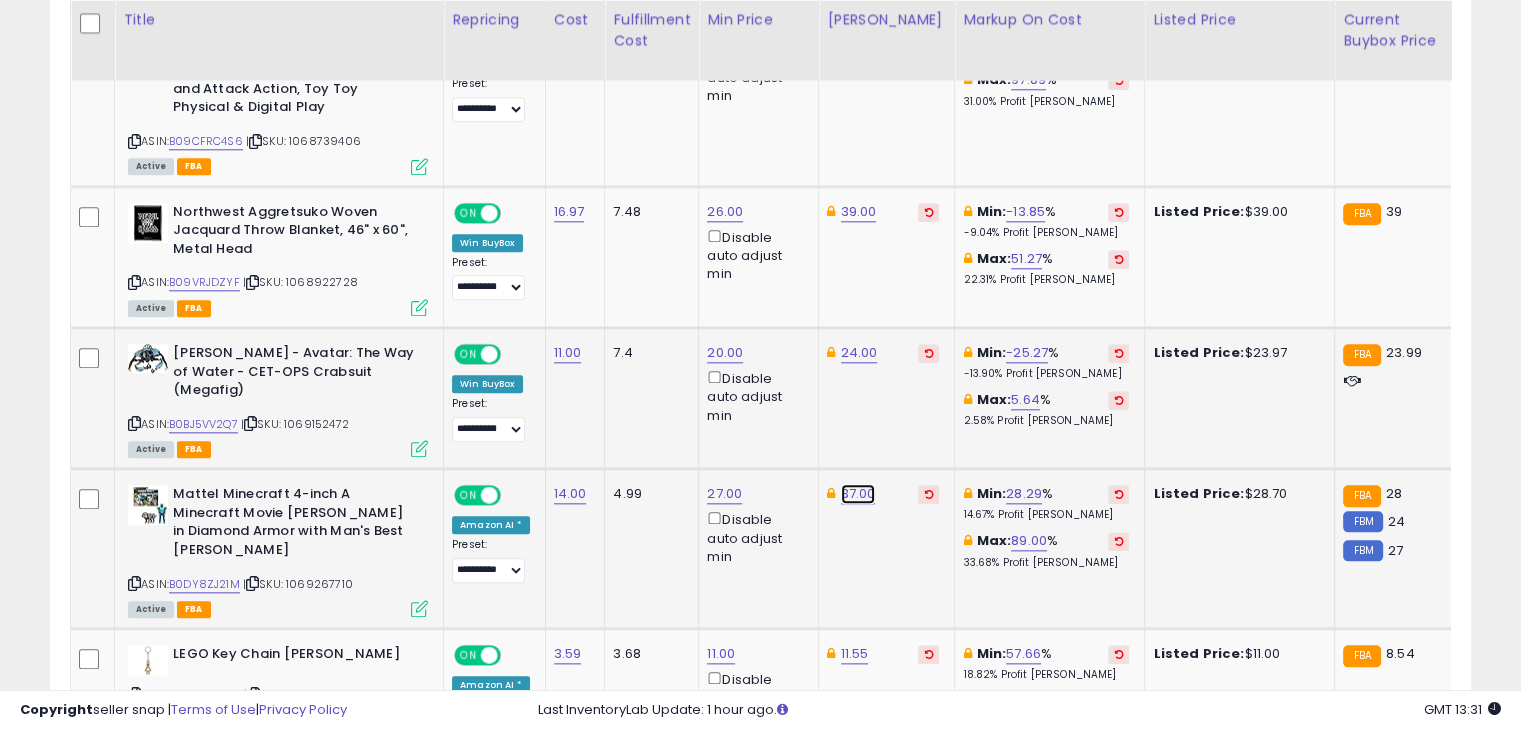click on "37.00" at bounding box center (859, -1075) 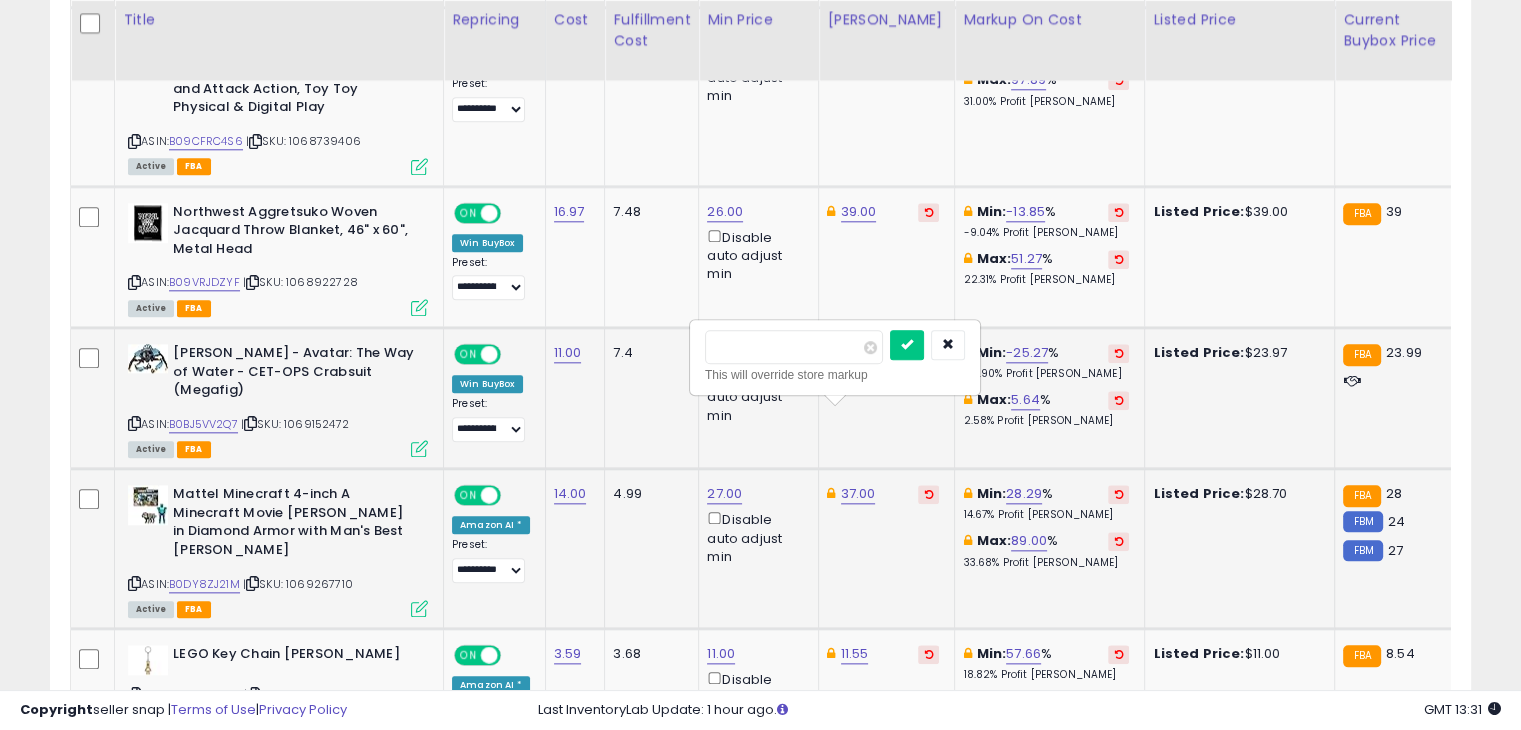 type on "*" 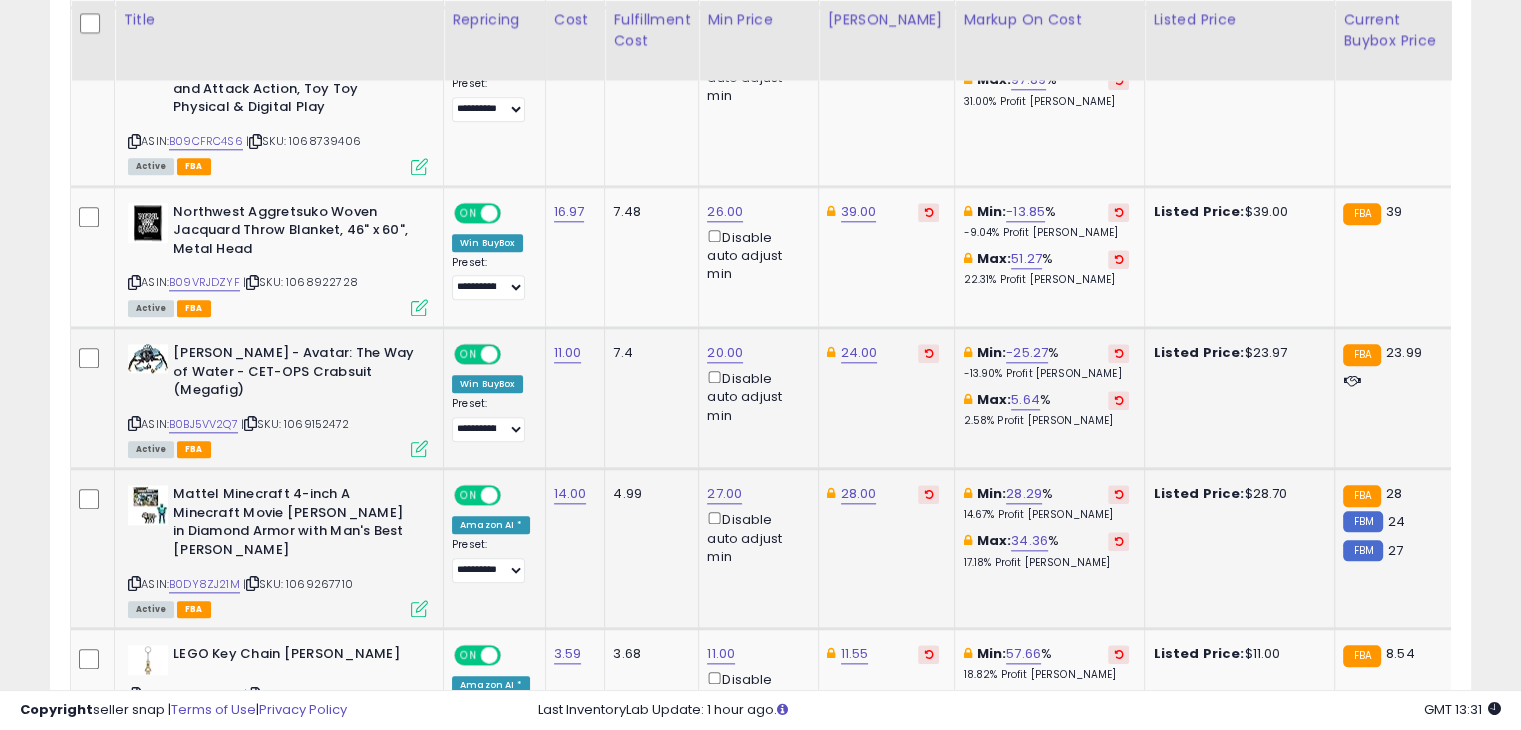 click on "28.00" 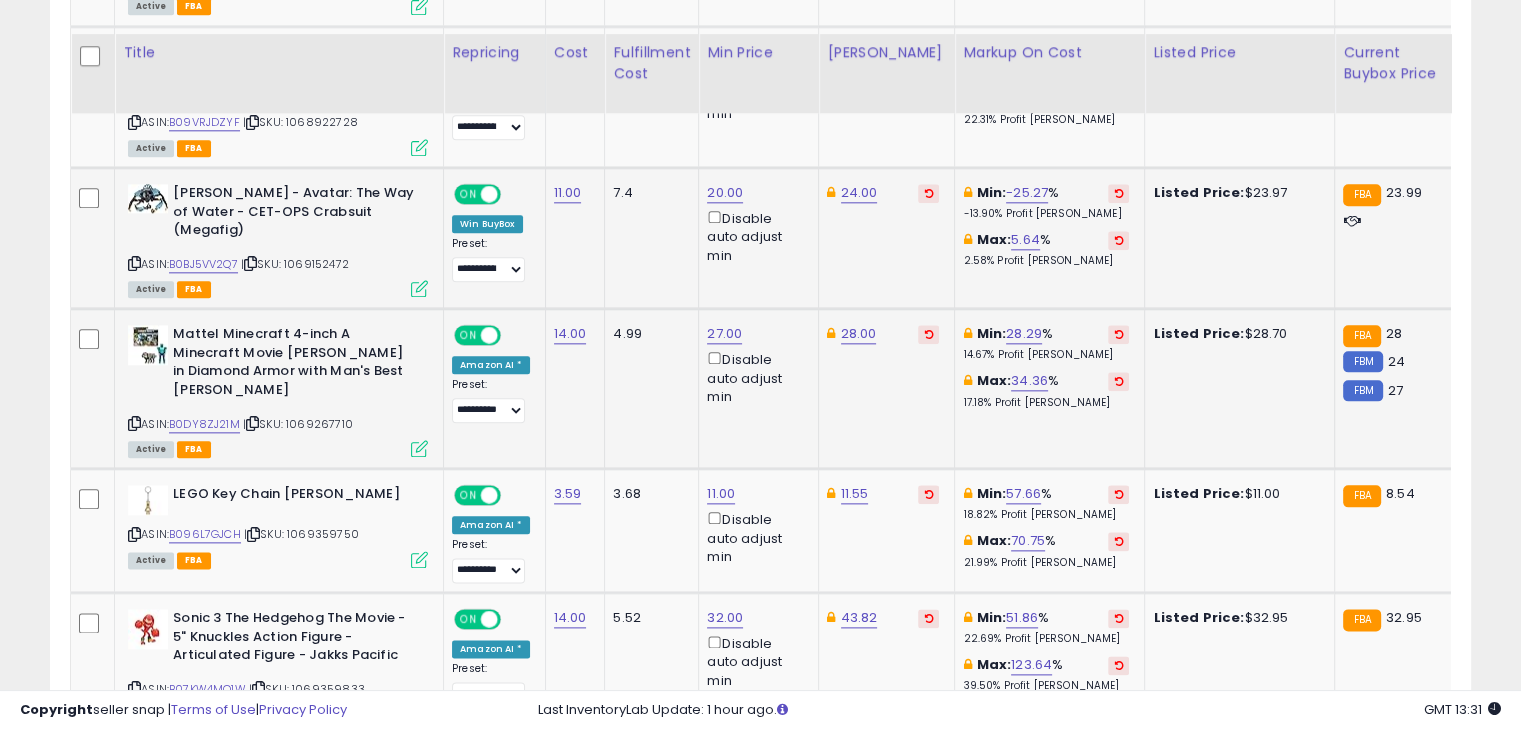 scroll, scrollTop: 2349, scrollLeft: 0, axis: vertical 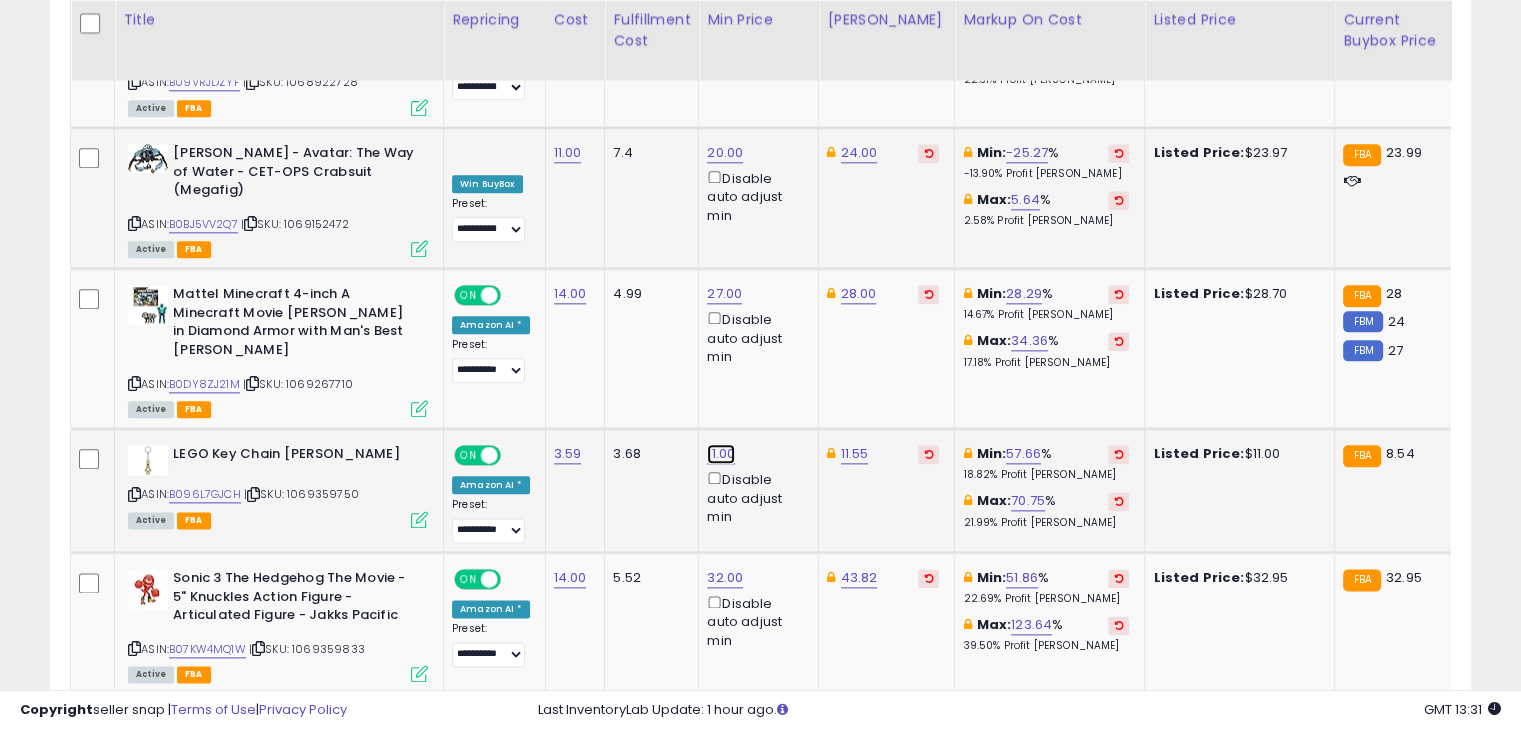 click on "11.00" at bounding box center [723, -1275] 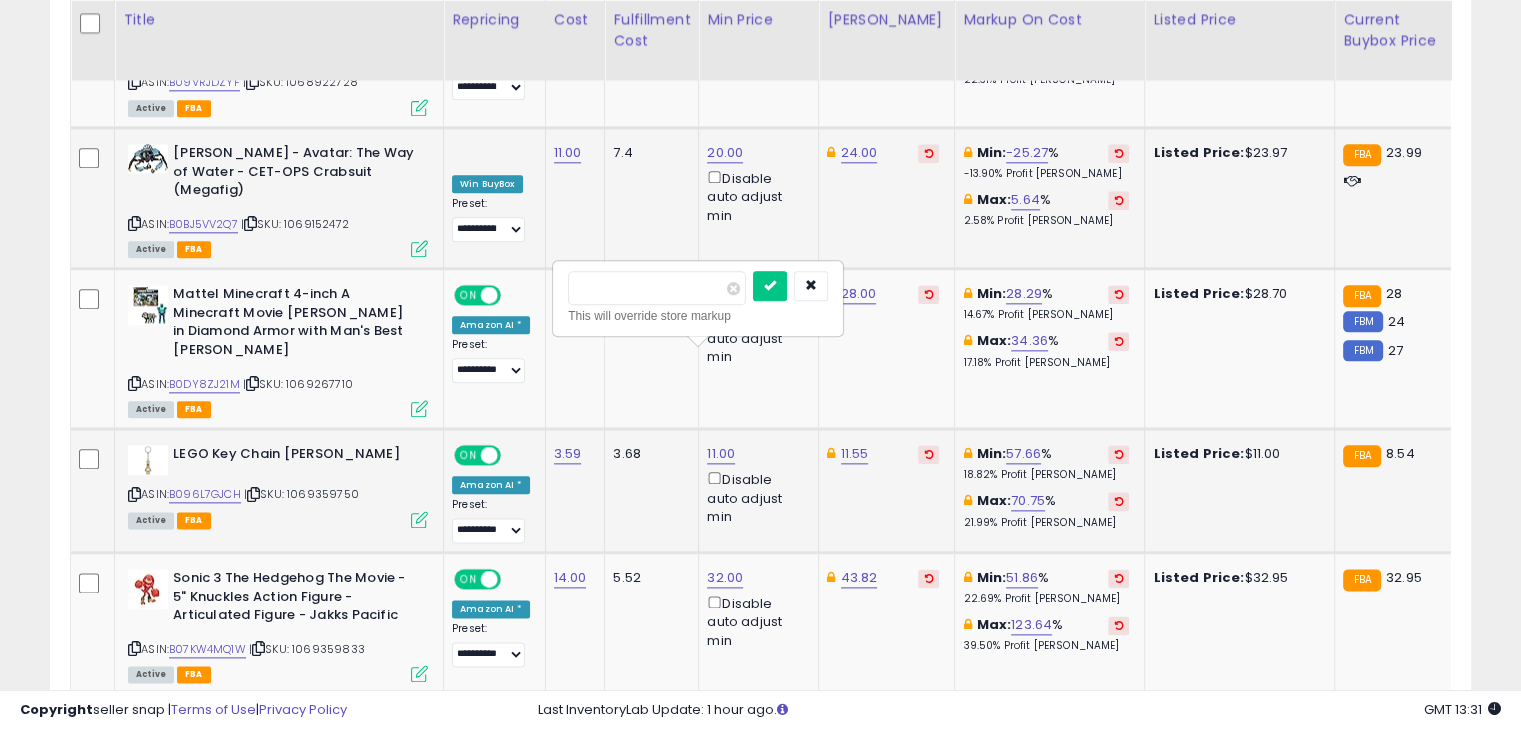 type on "*" 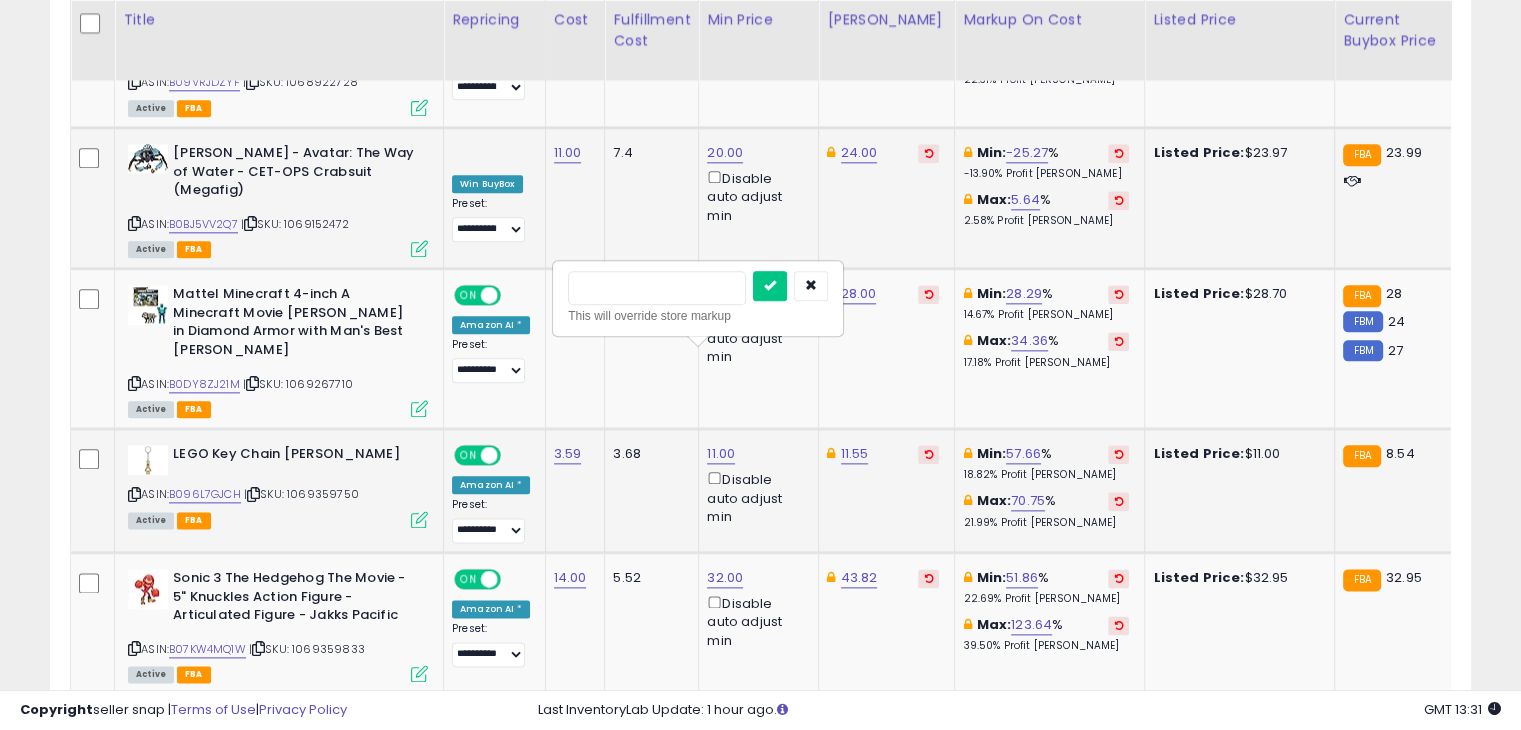 type on "*" 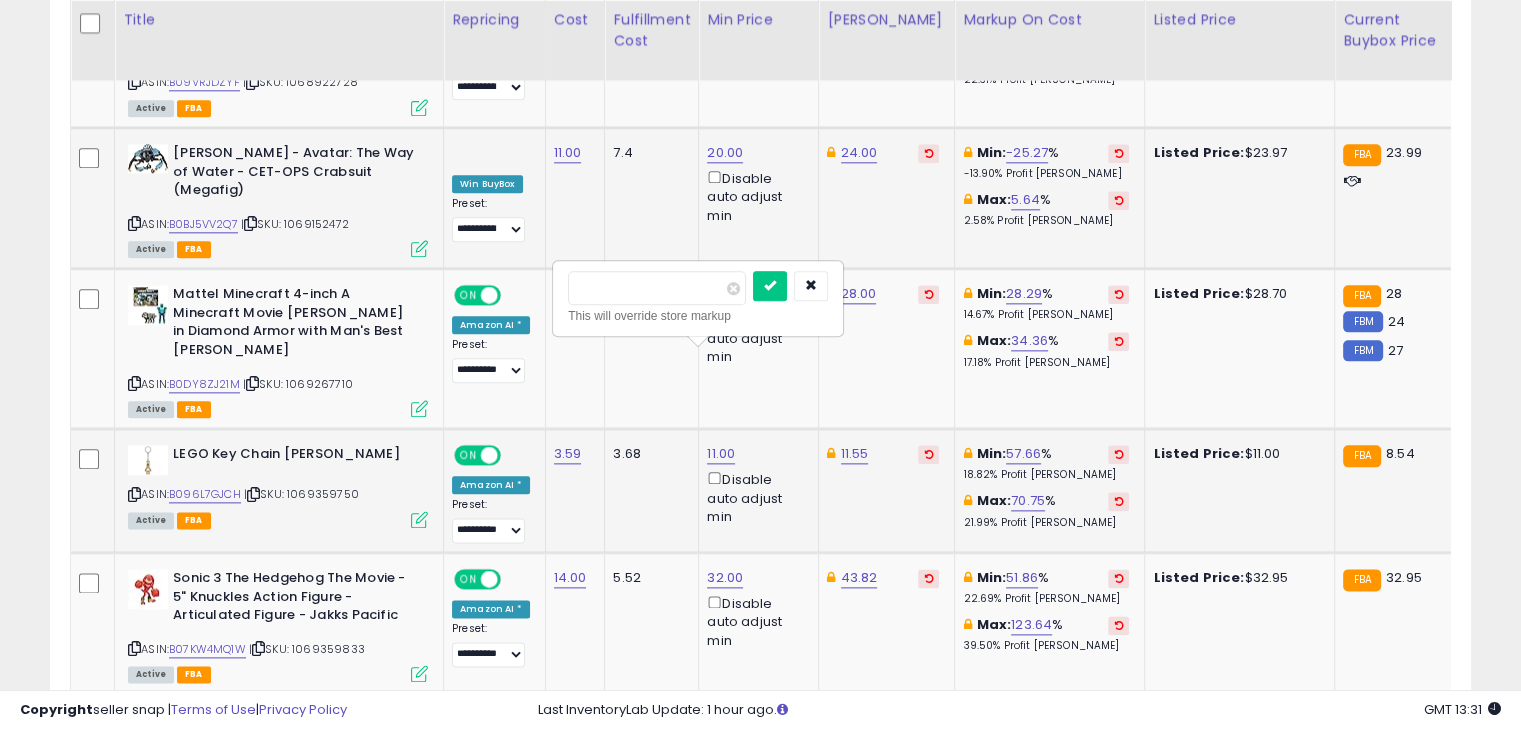 click at bounding box center [770, 286] 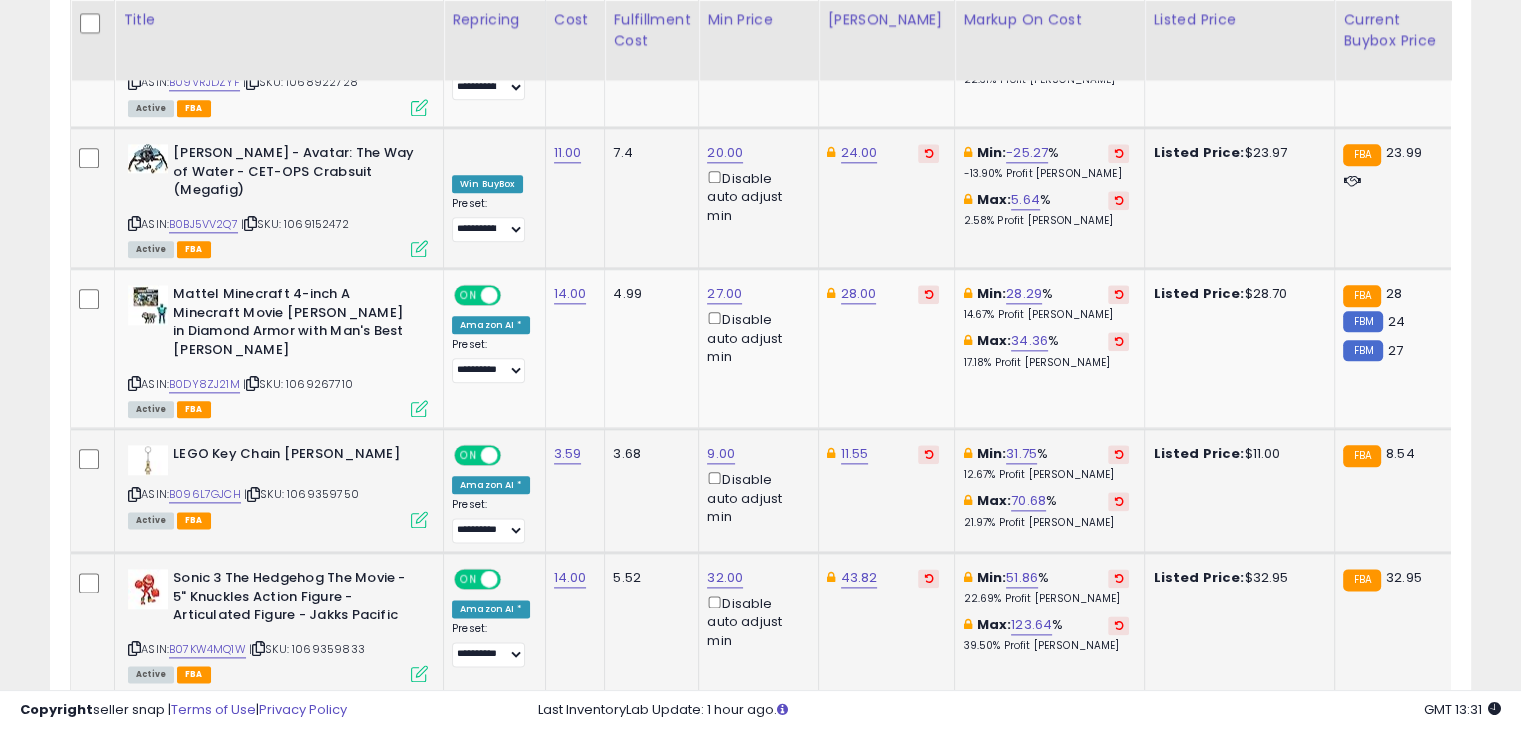 click on "43.82" 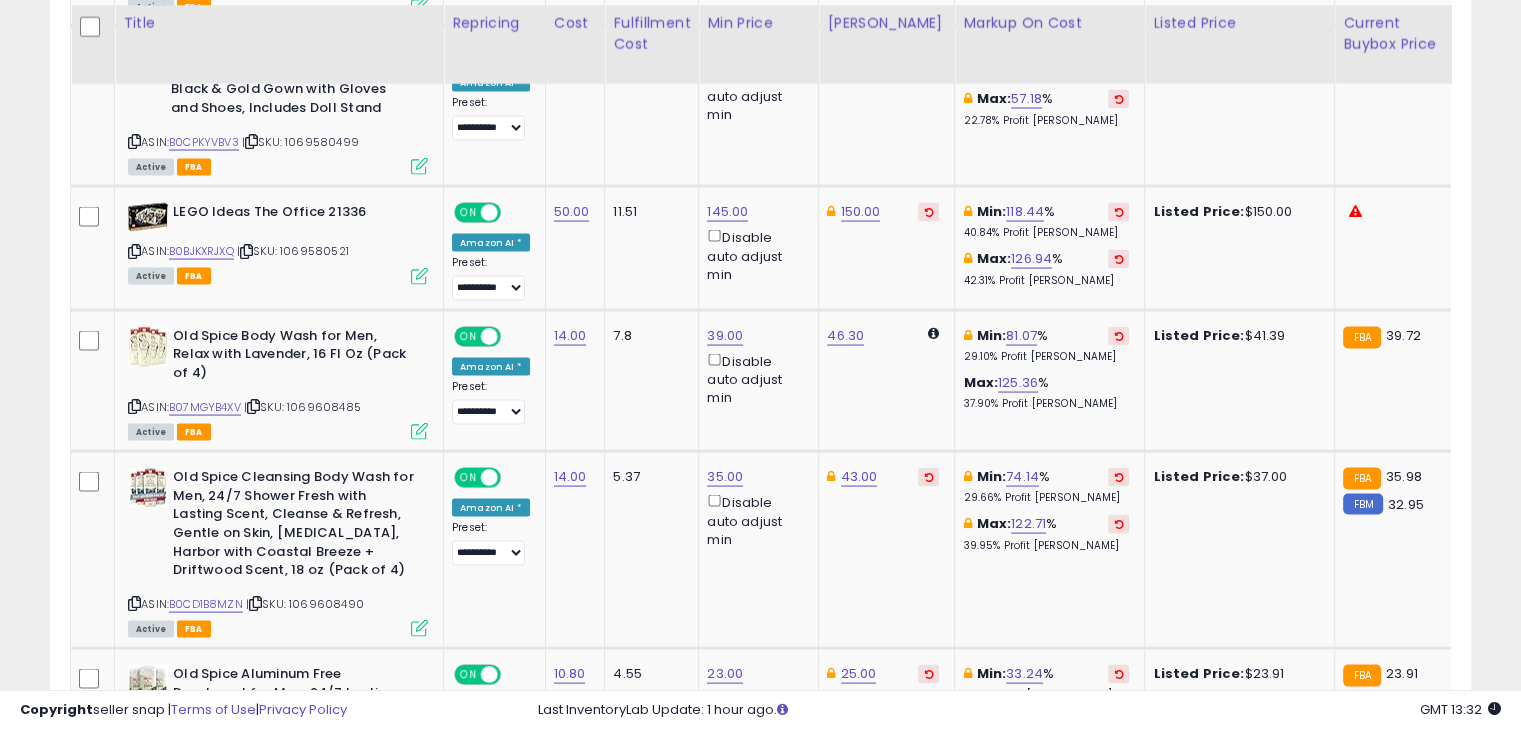 scroll, scrollTop: 3869, scrollLeft: 0, axis: vertical 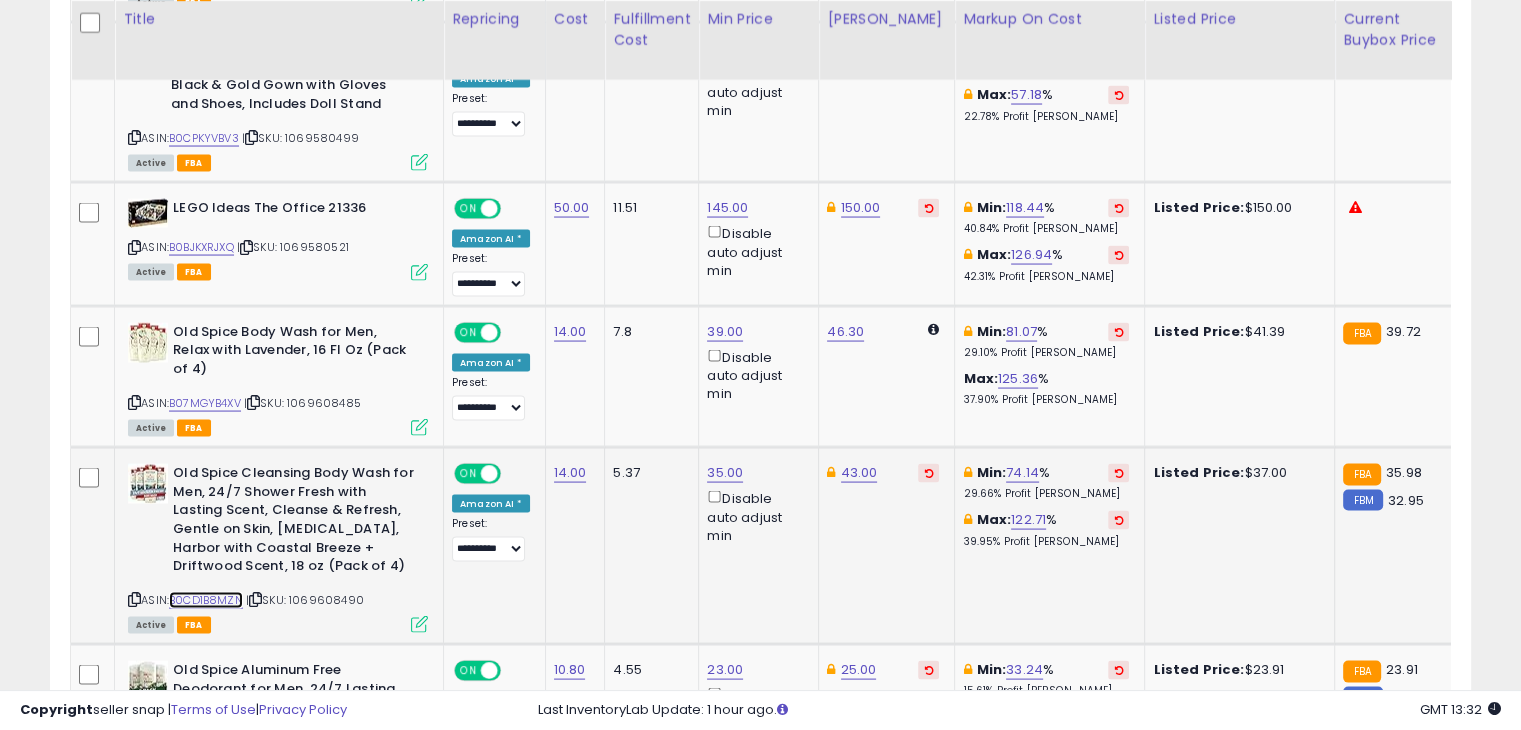 click on "B0CD1B8MZN" at bounding box center [206, 600] 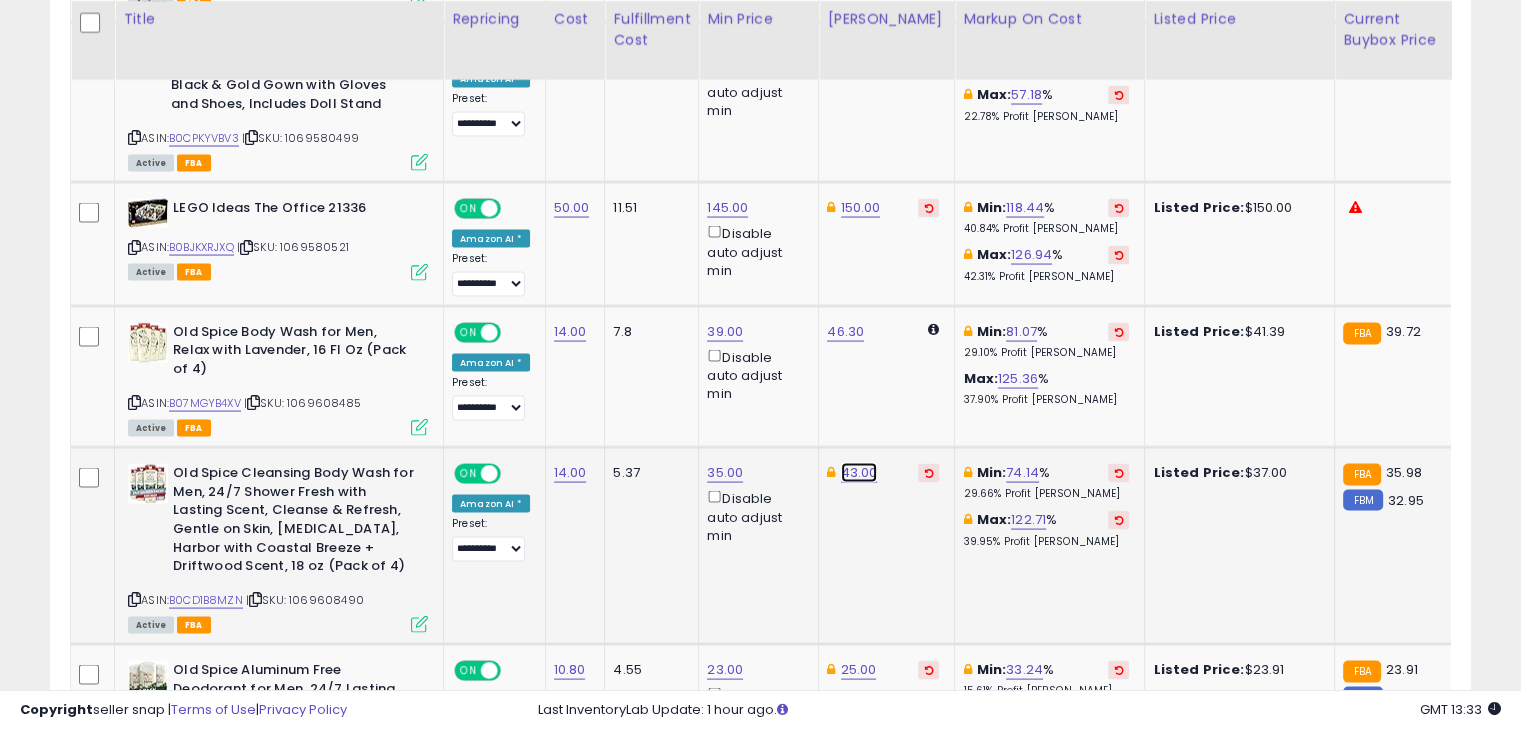 click on "43.00" at bounding box center [859, -2795] 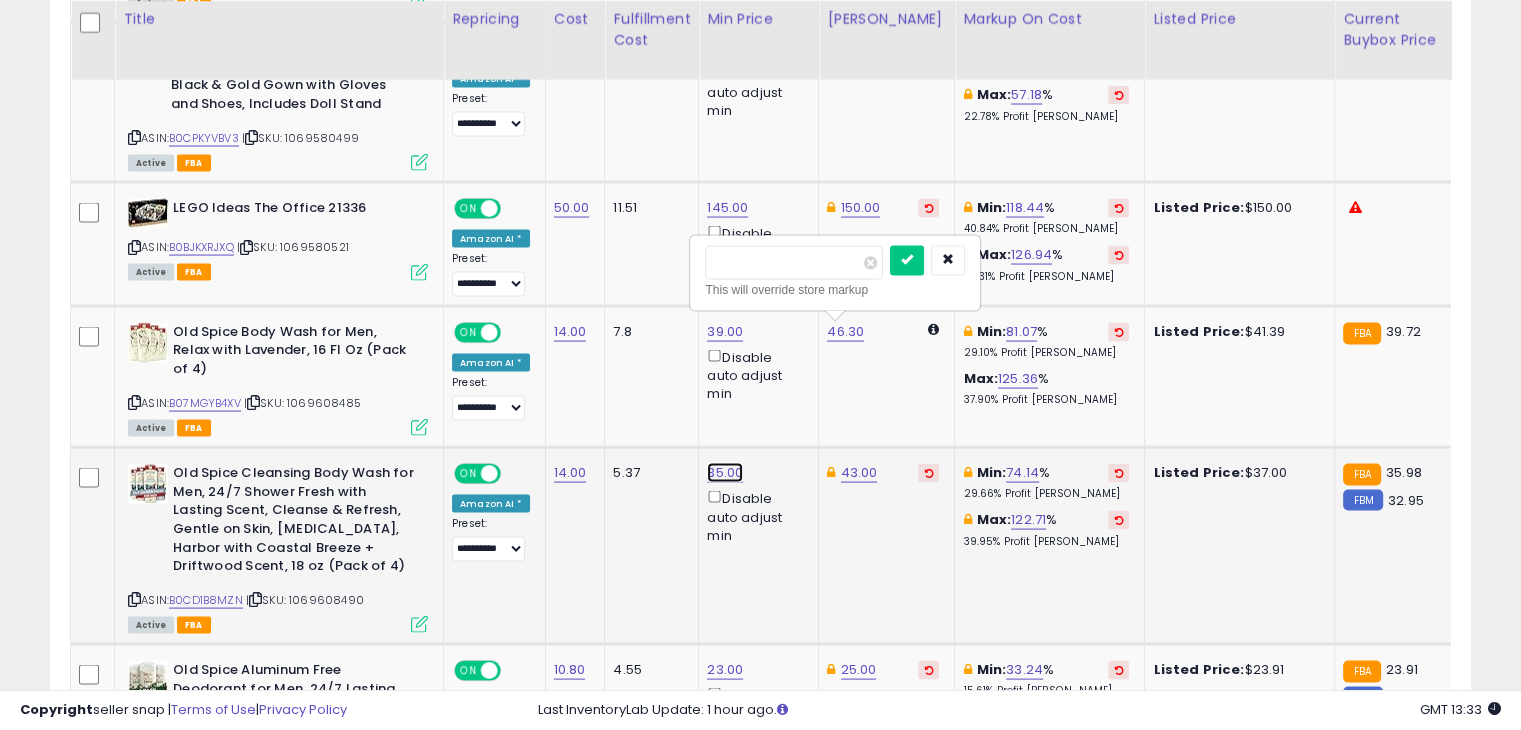 click on "35.00" at bounding box center (723, -2795) 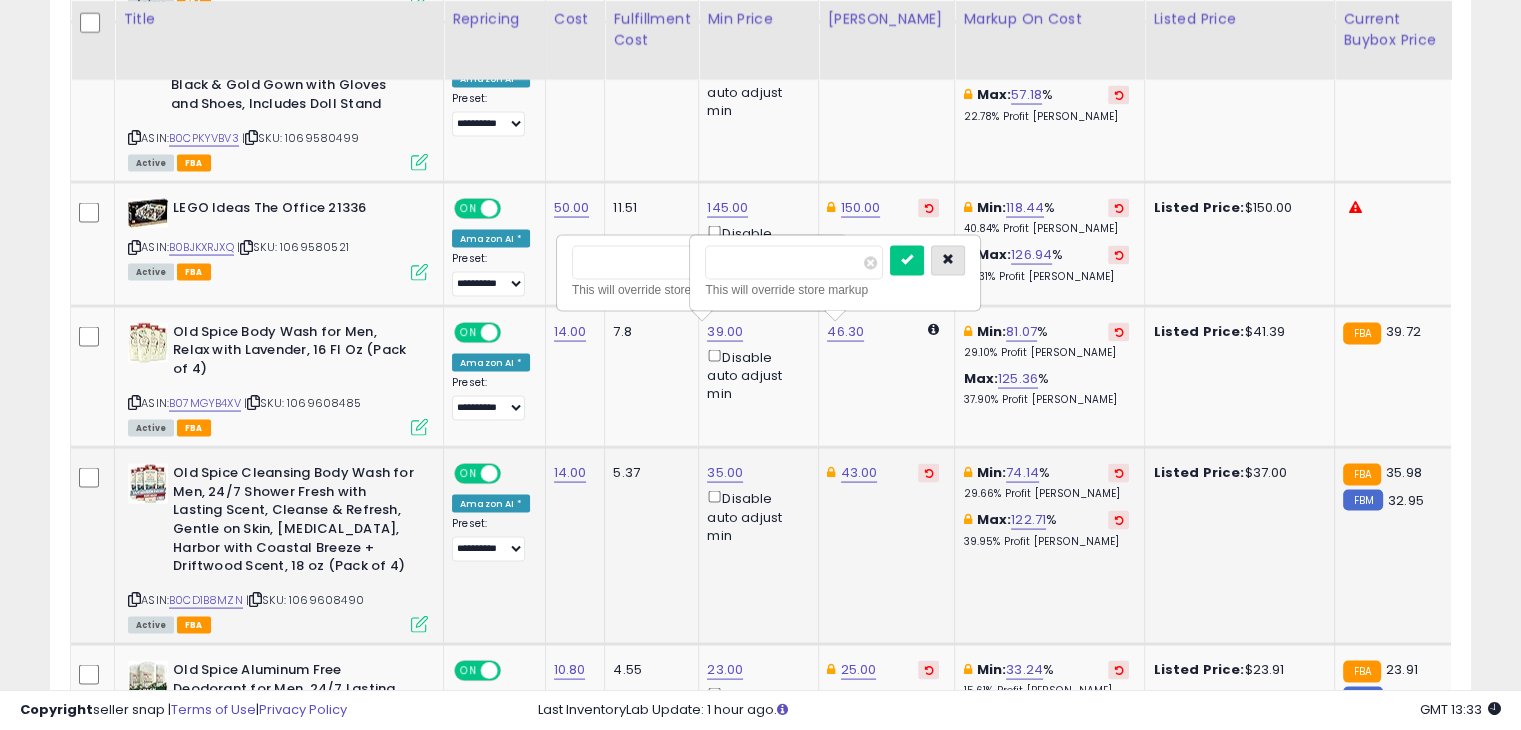 type on "*****" 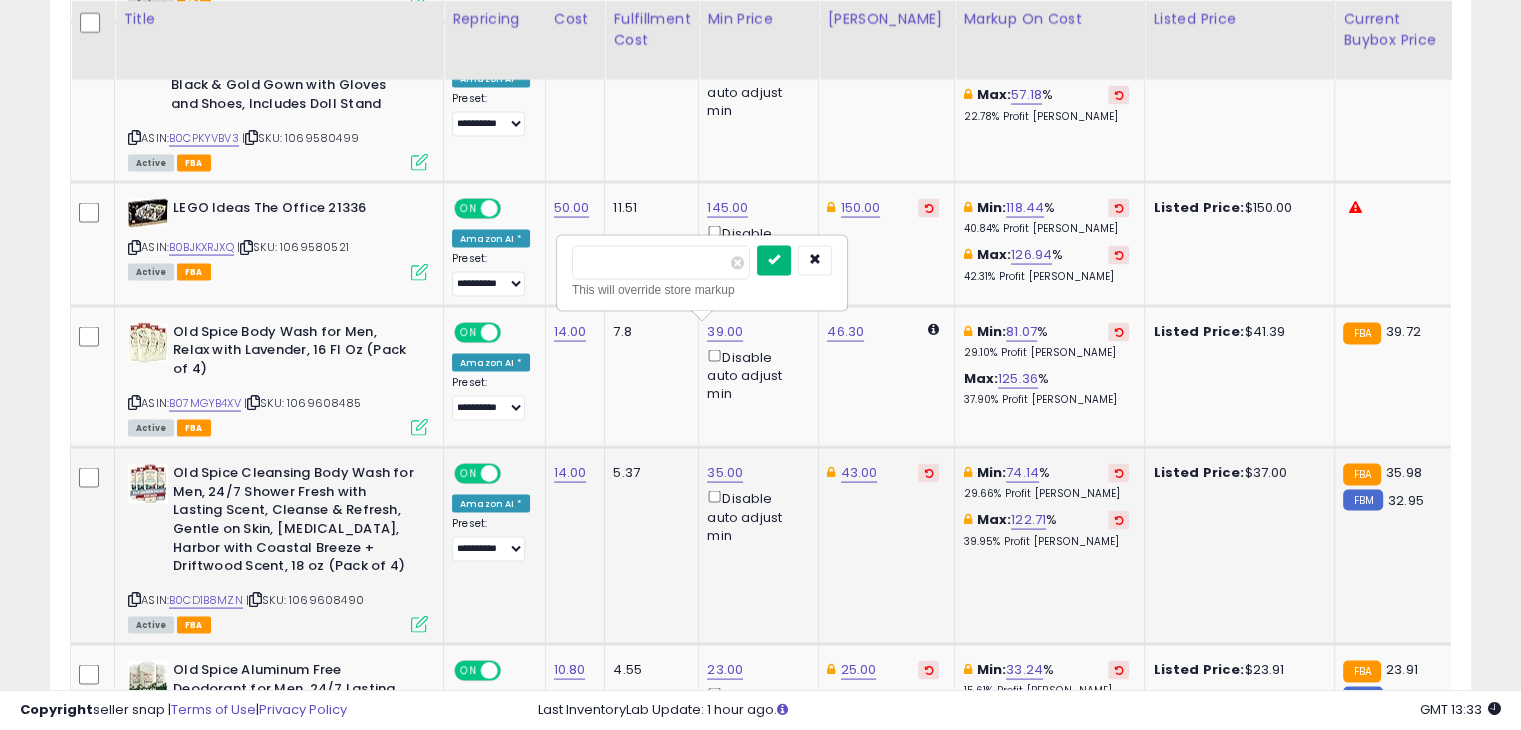 click at bounding box center (774, 260) 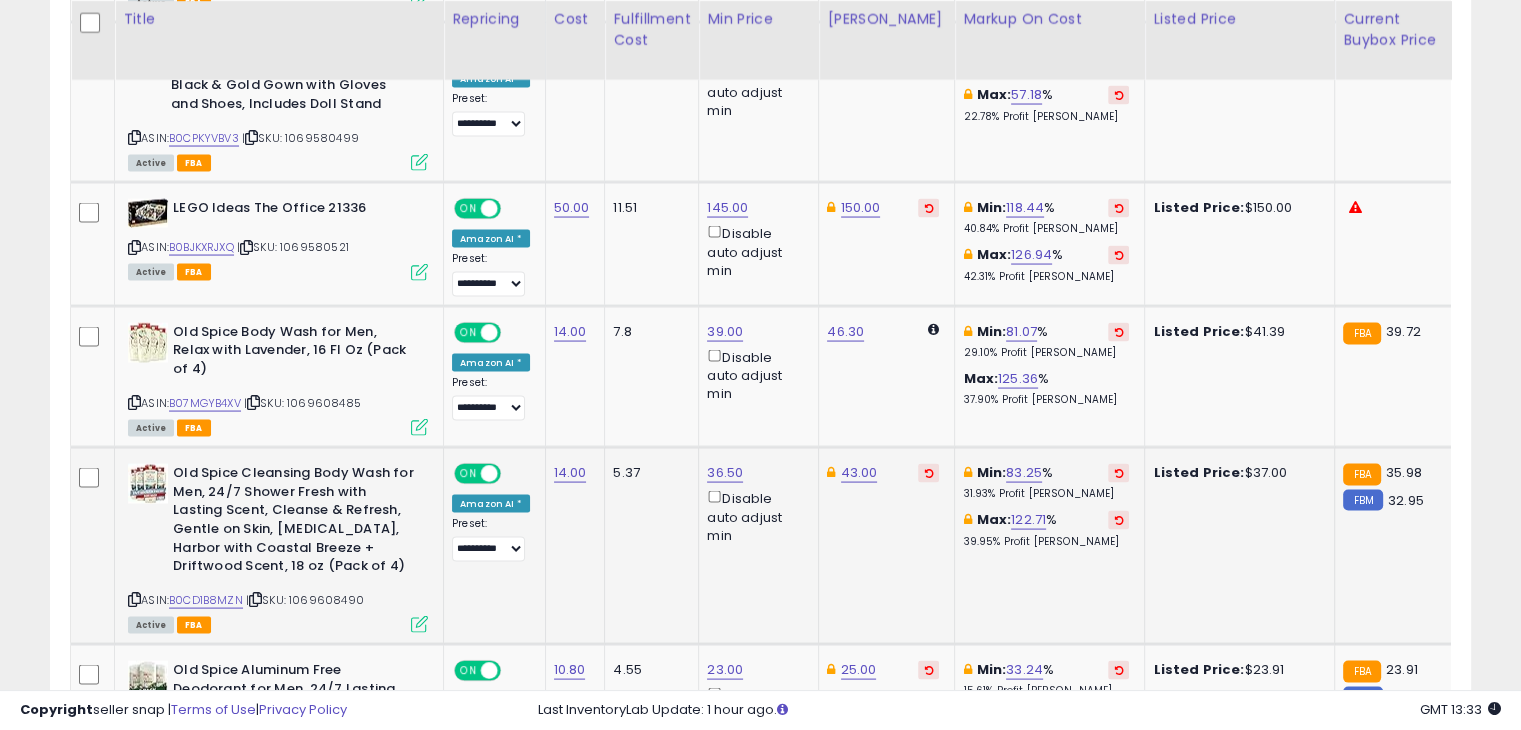 click on "43.00" 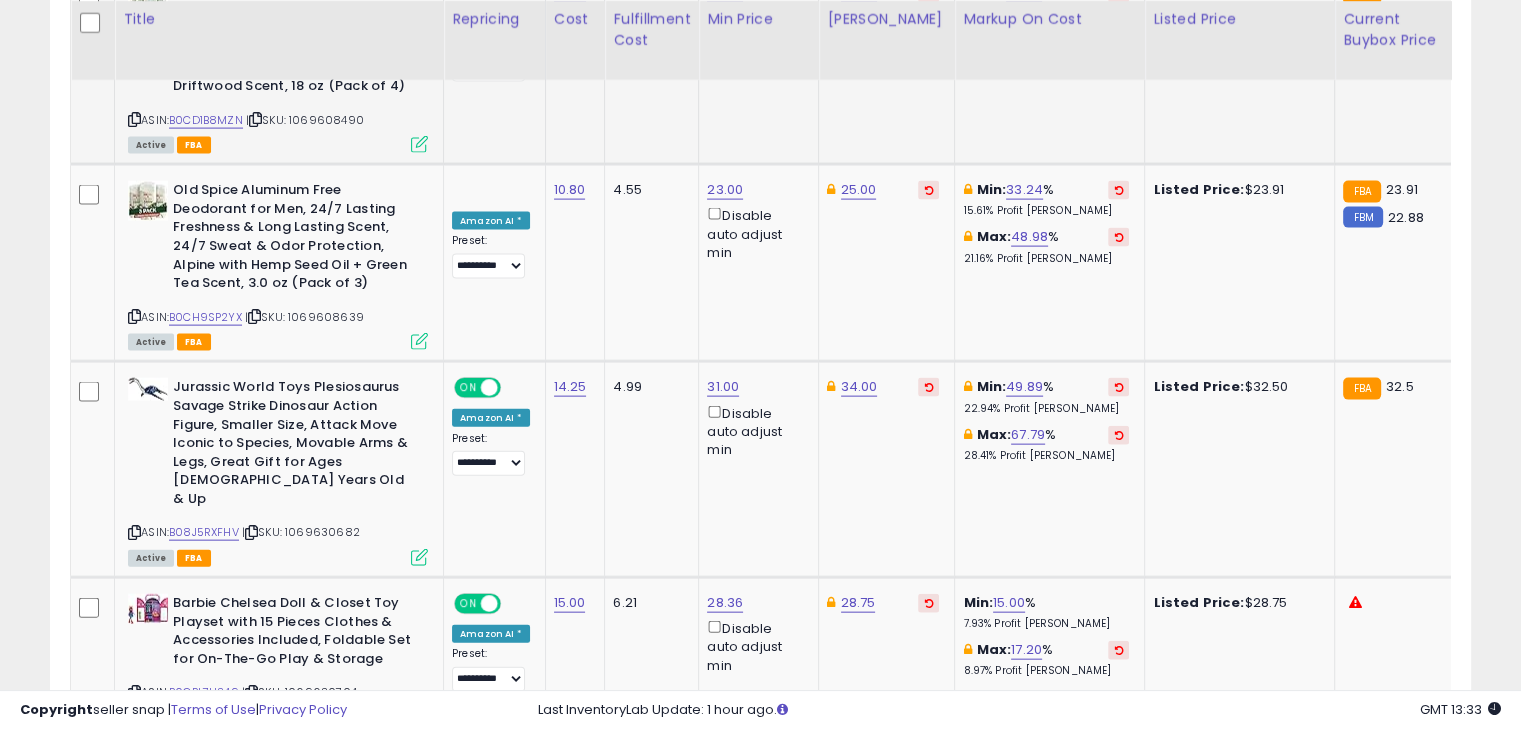 scroll, scrollTop: 4383, scrollLeft: 0, axis: vertical 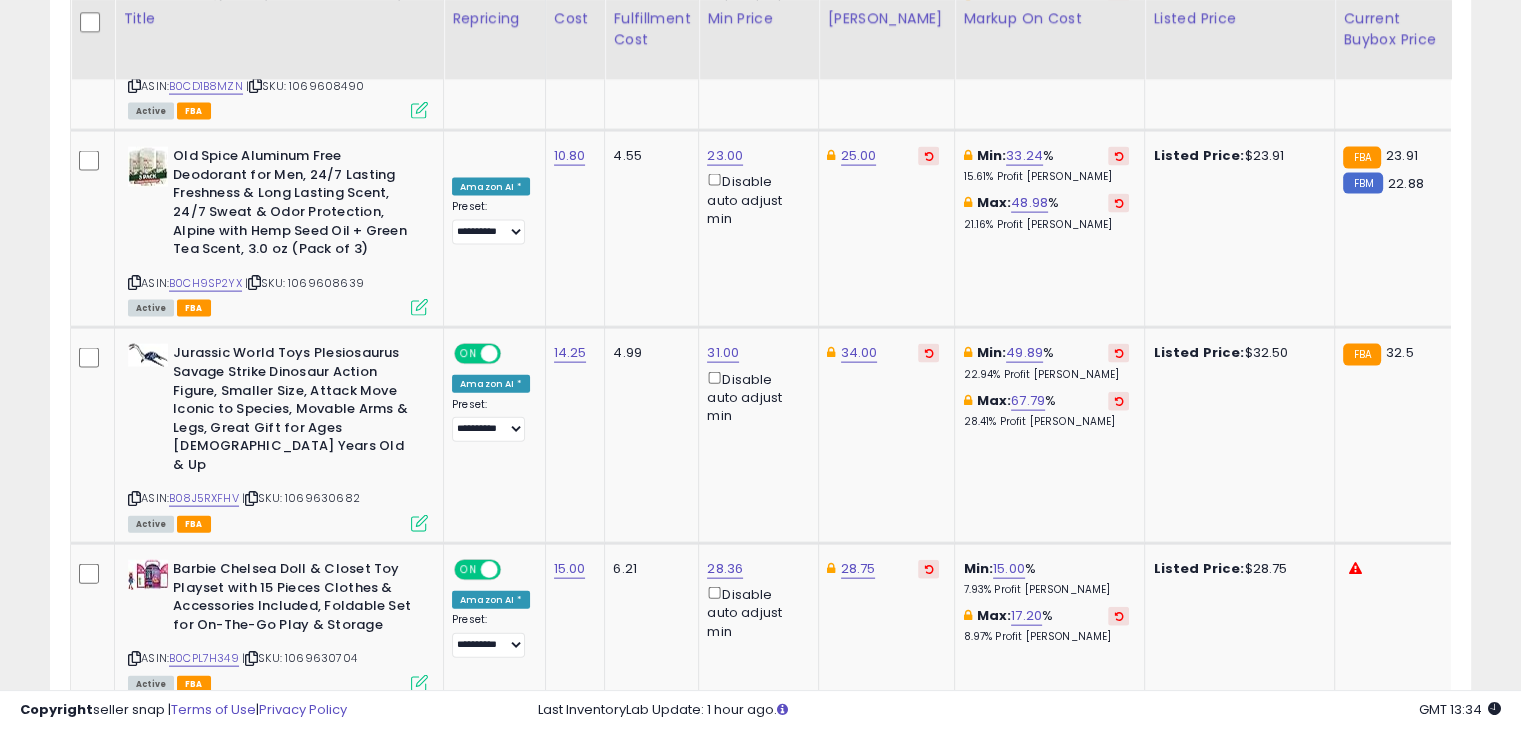 click on "3" 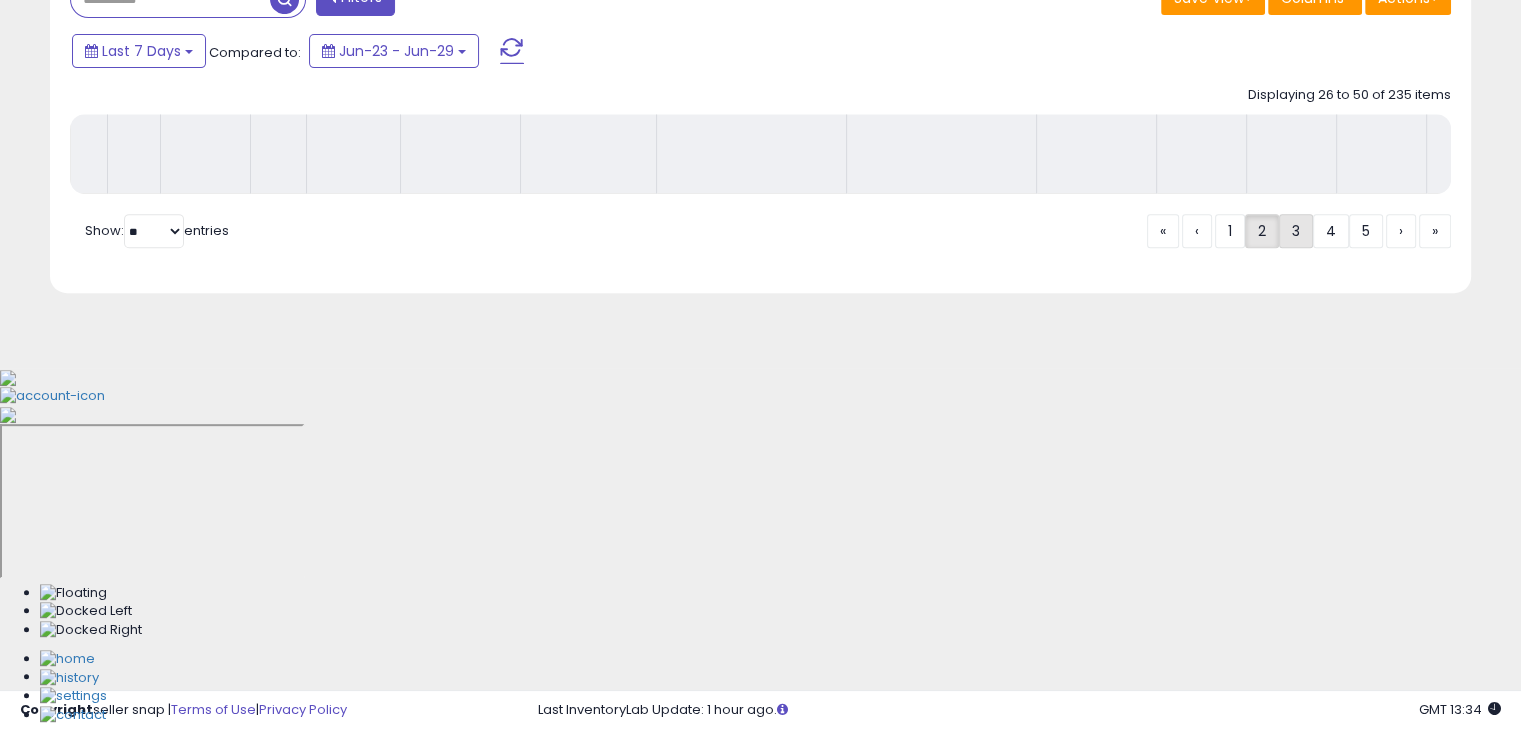 scroll, scrollTop: 509, scrollLeft: 0, axis: vertical 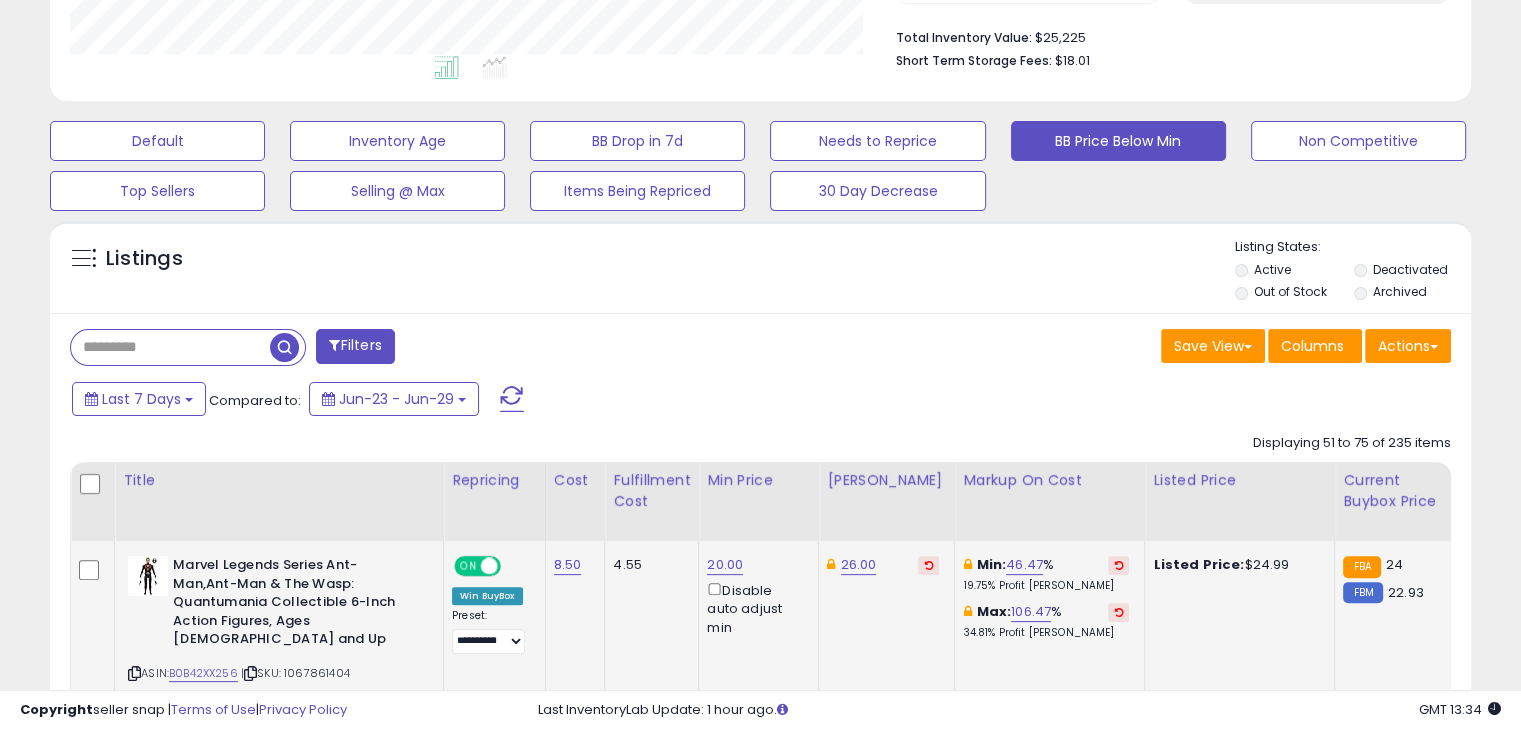 click on "Listed Price:  $24.99" 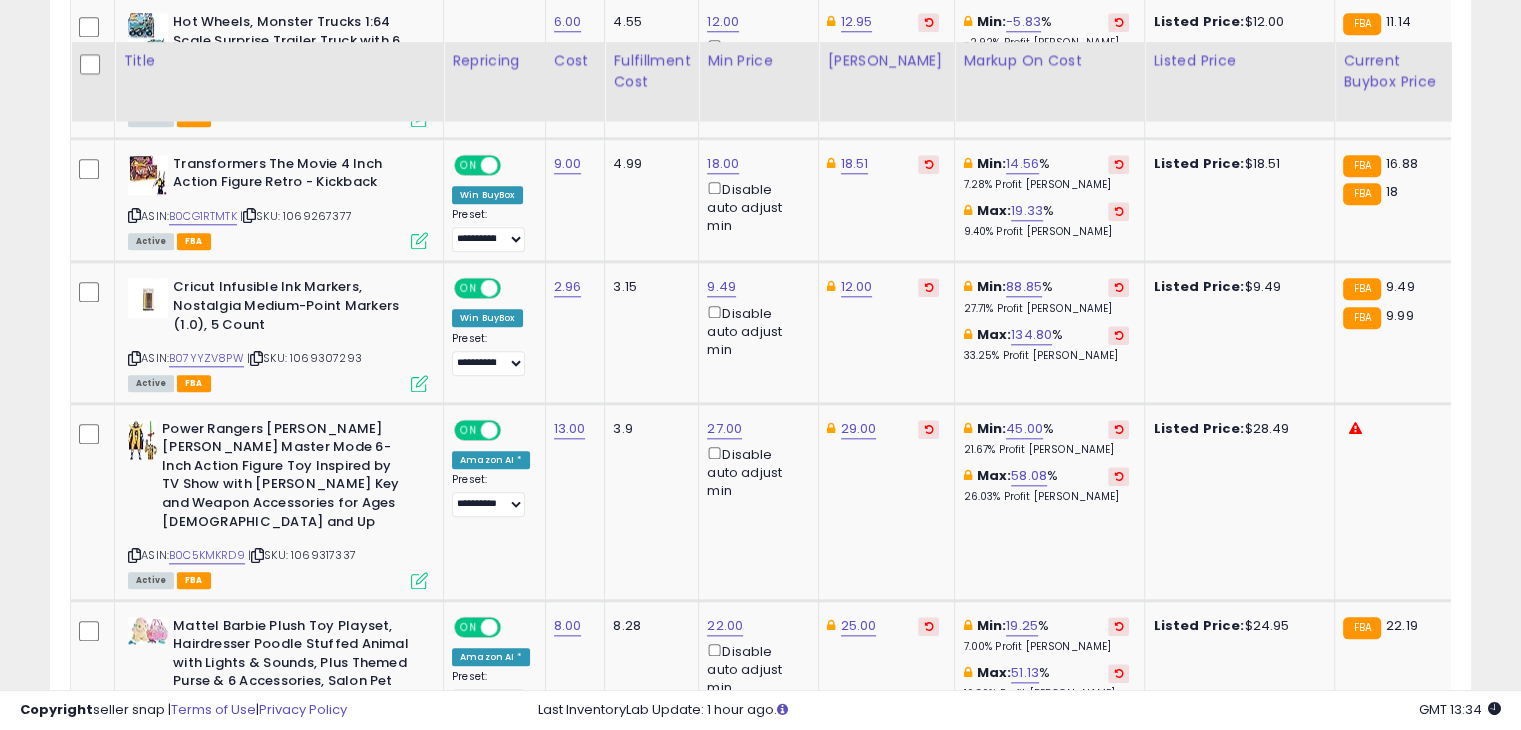 scroll, scrollTop: 2109, scrollLeft: 0, axis: vertical 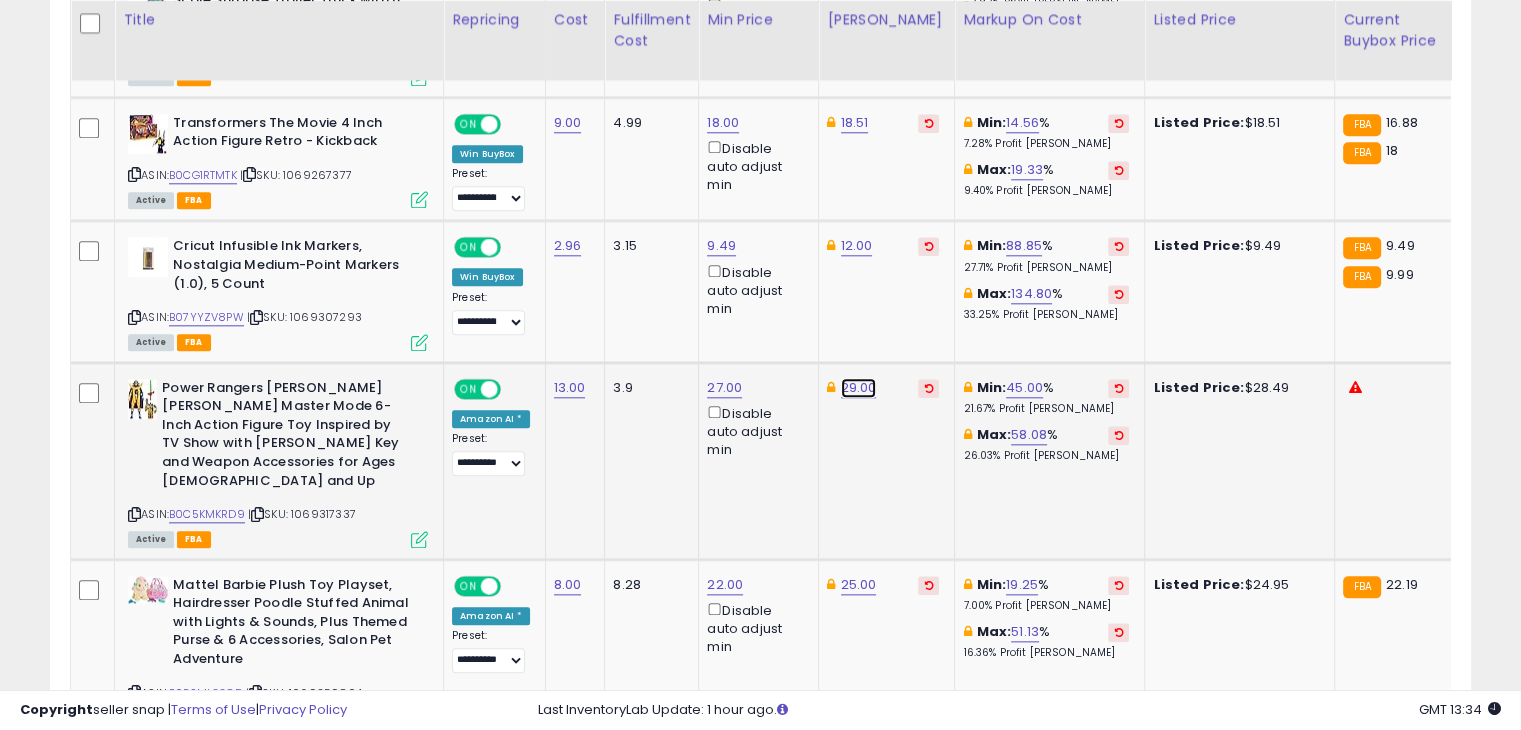 click on "29.00" at bounding box center [859, -1035] 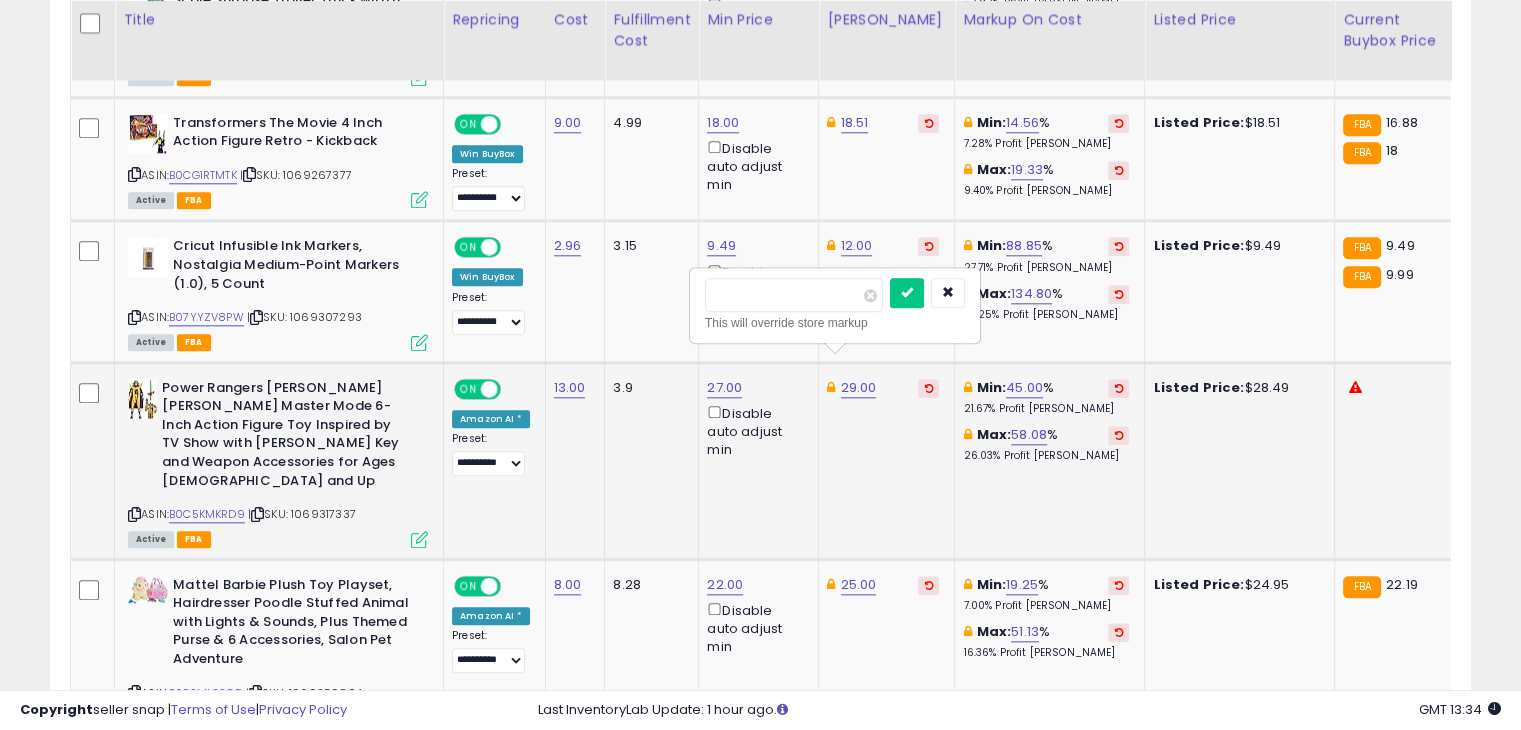 type on "**" 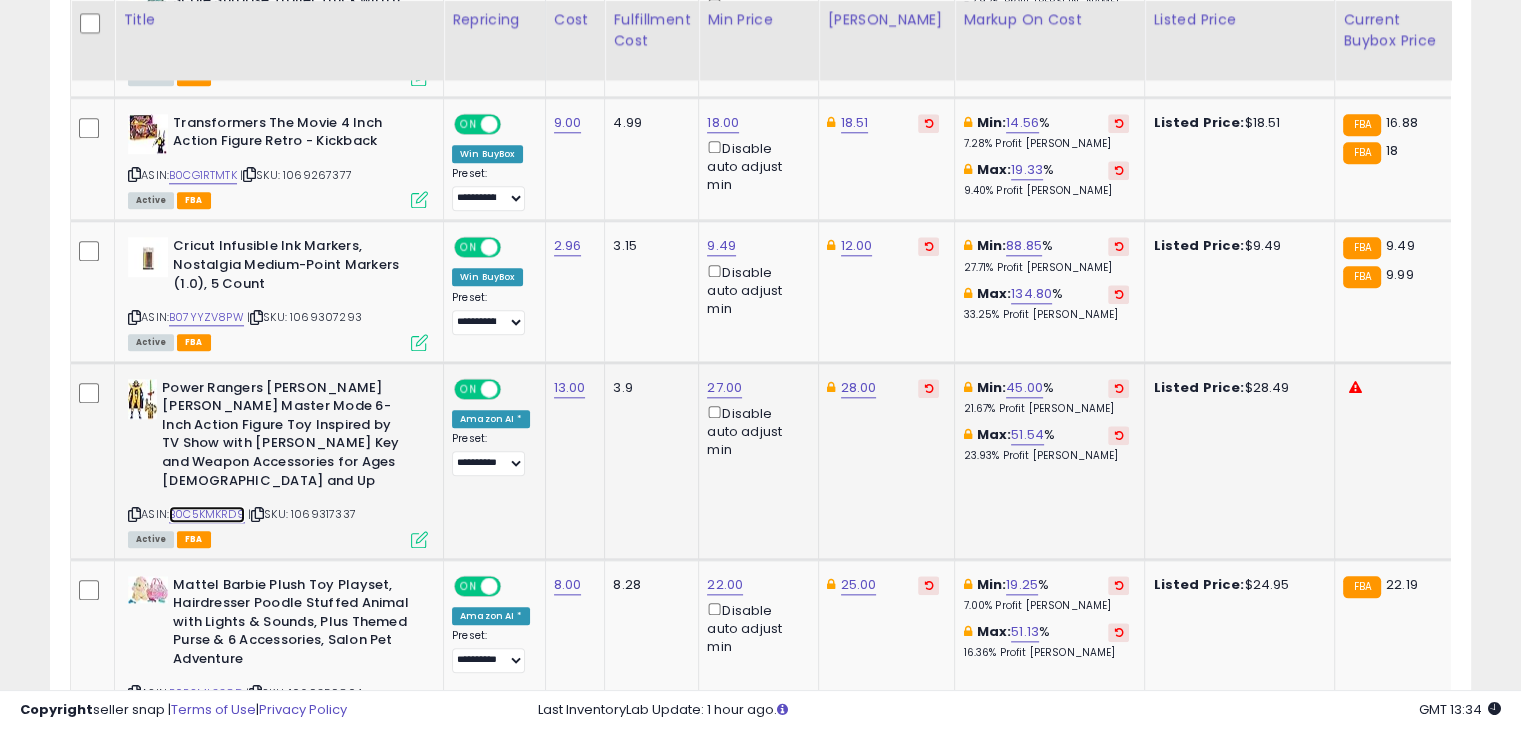 click on "B0C5KMKRD9" at bounding box center (207, 514) 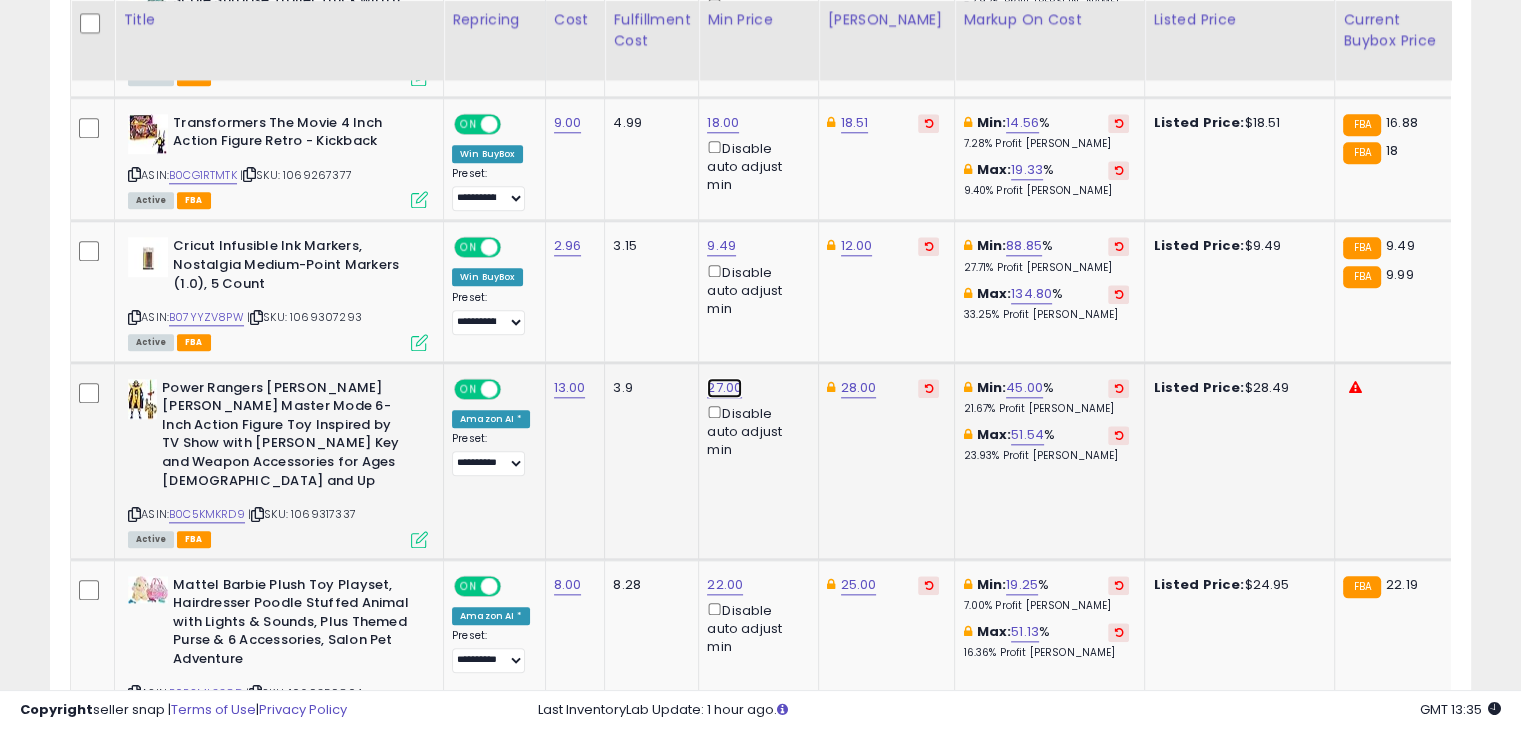 click on "27.00" at bounding box center (725, -1035) 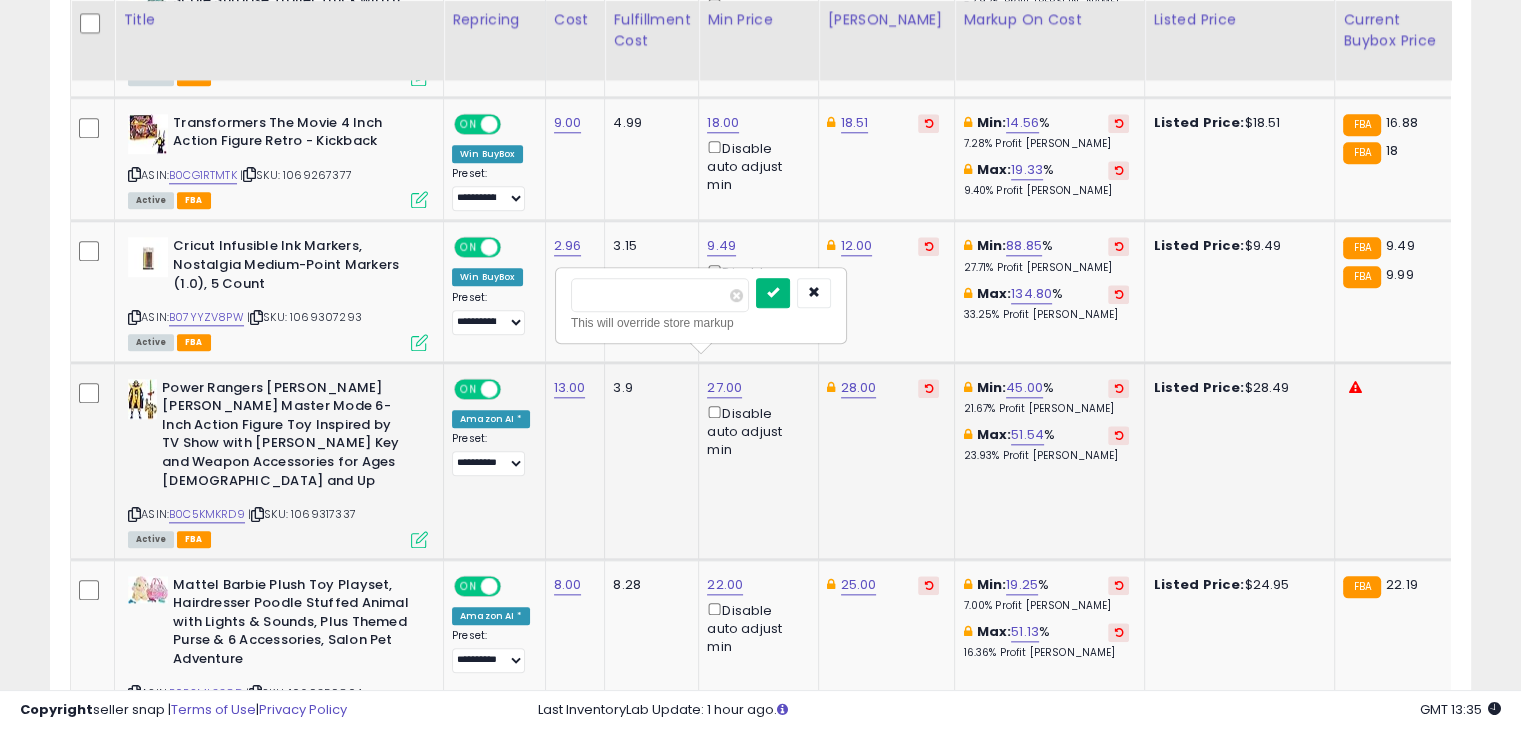 type on "**" 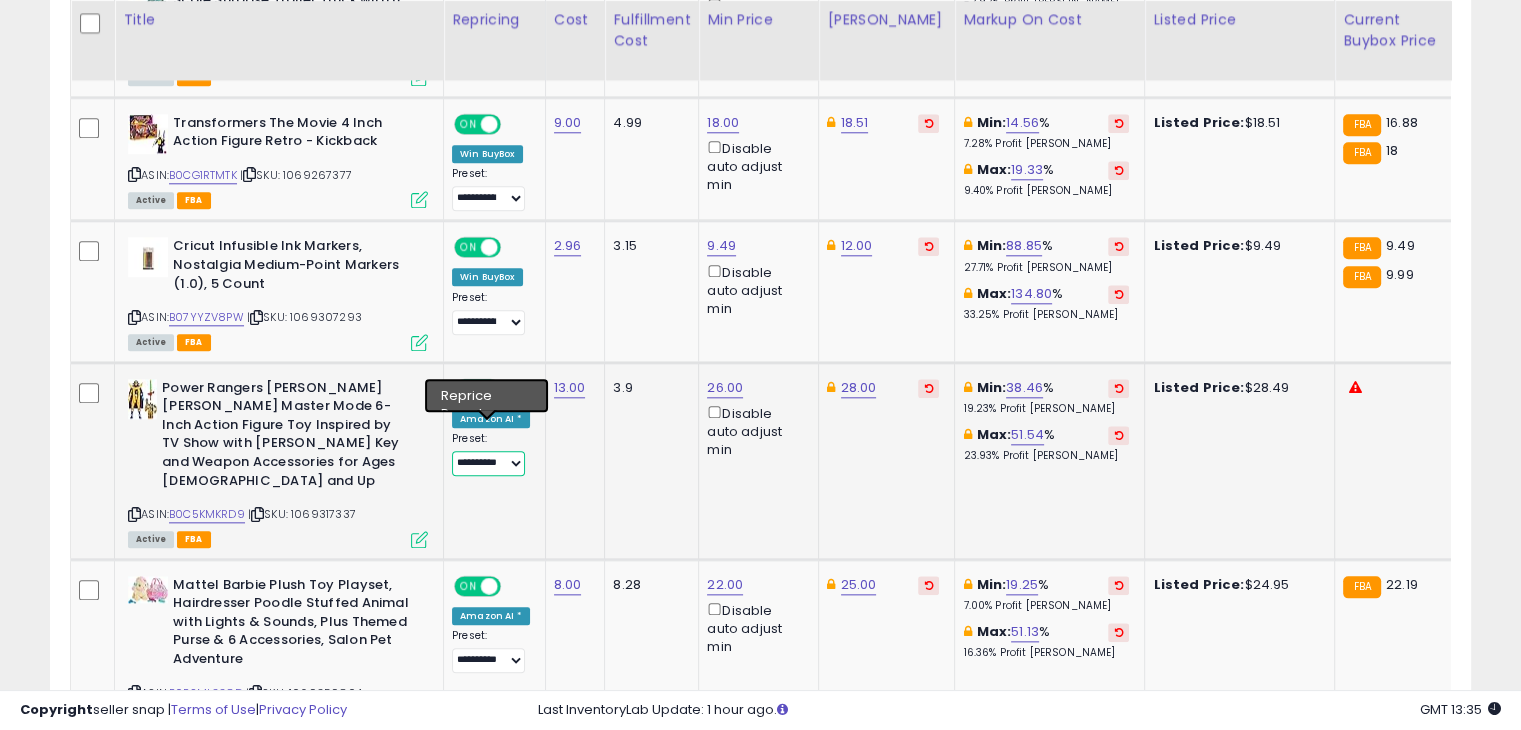click on "**********" at bounding box center (488, 463) 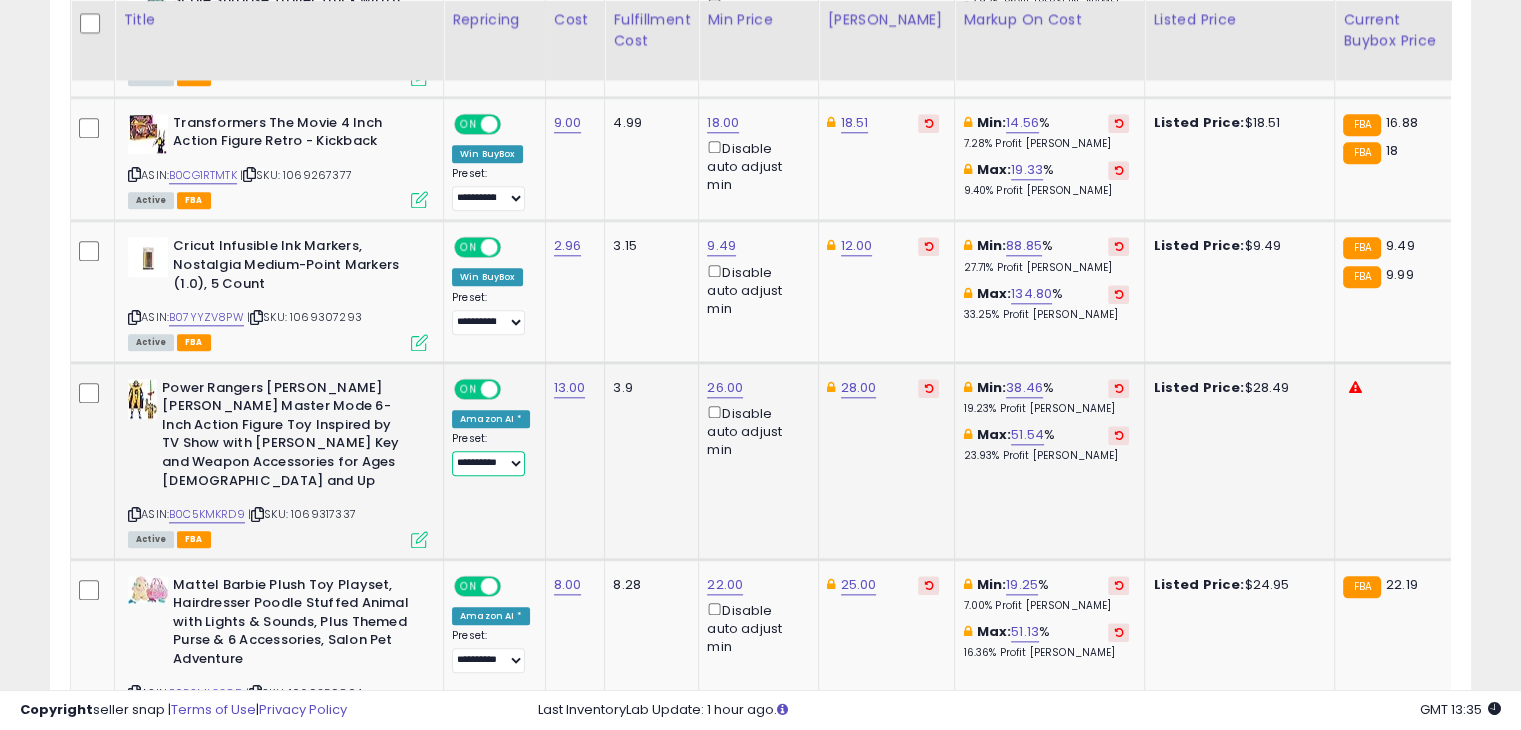 select on "**********" 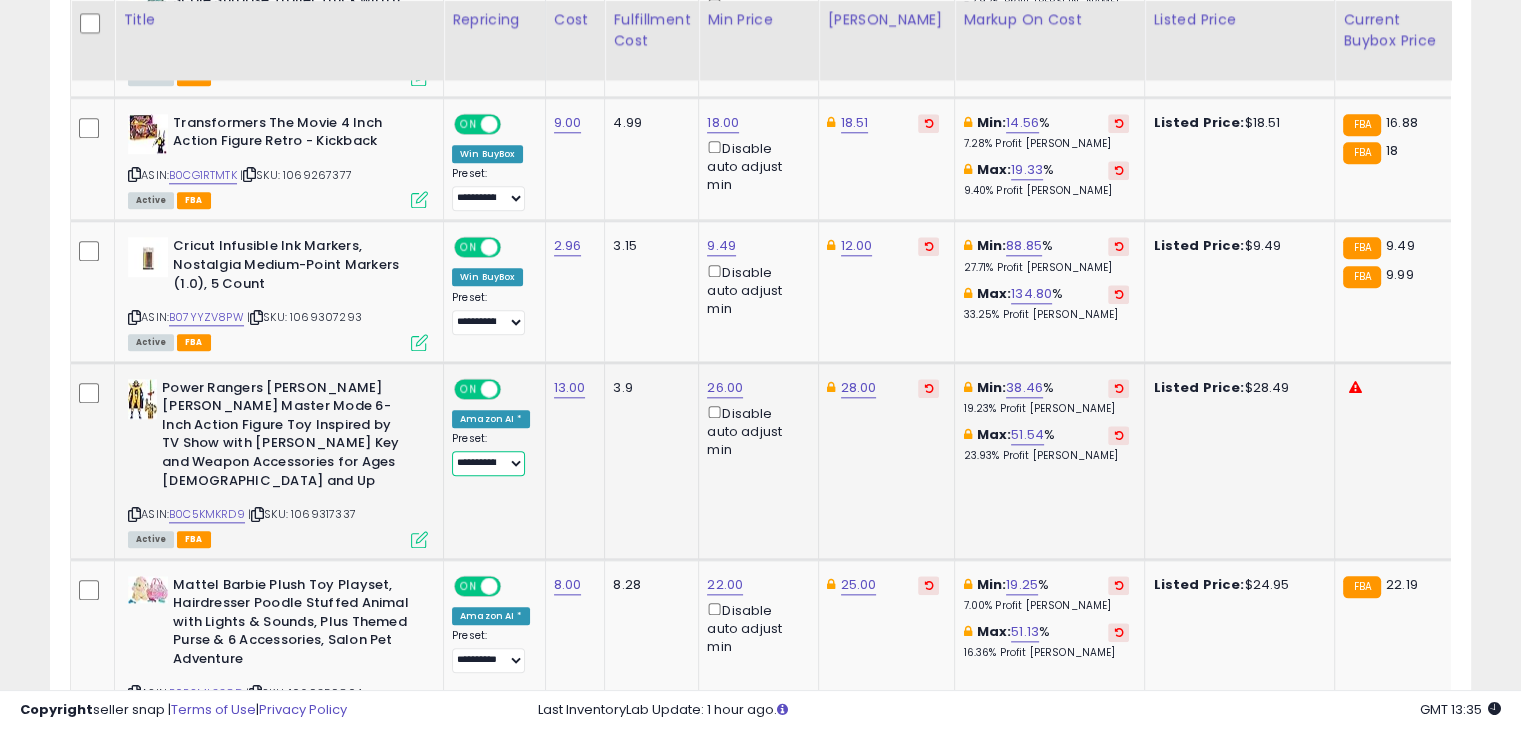 click on "**********" at bounding box center [488, 463] 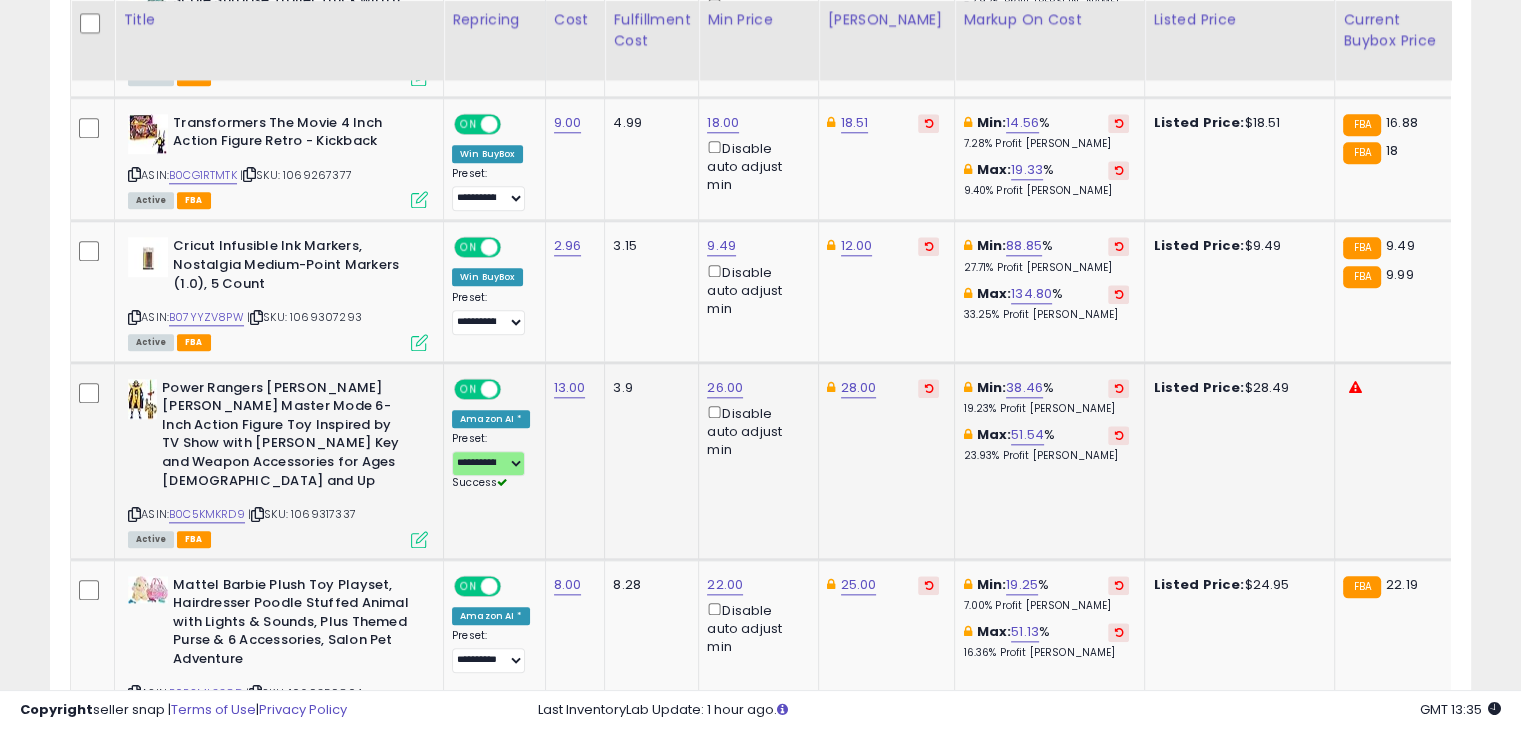 click on "3.9" 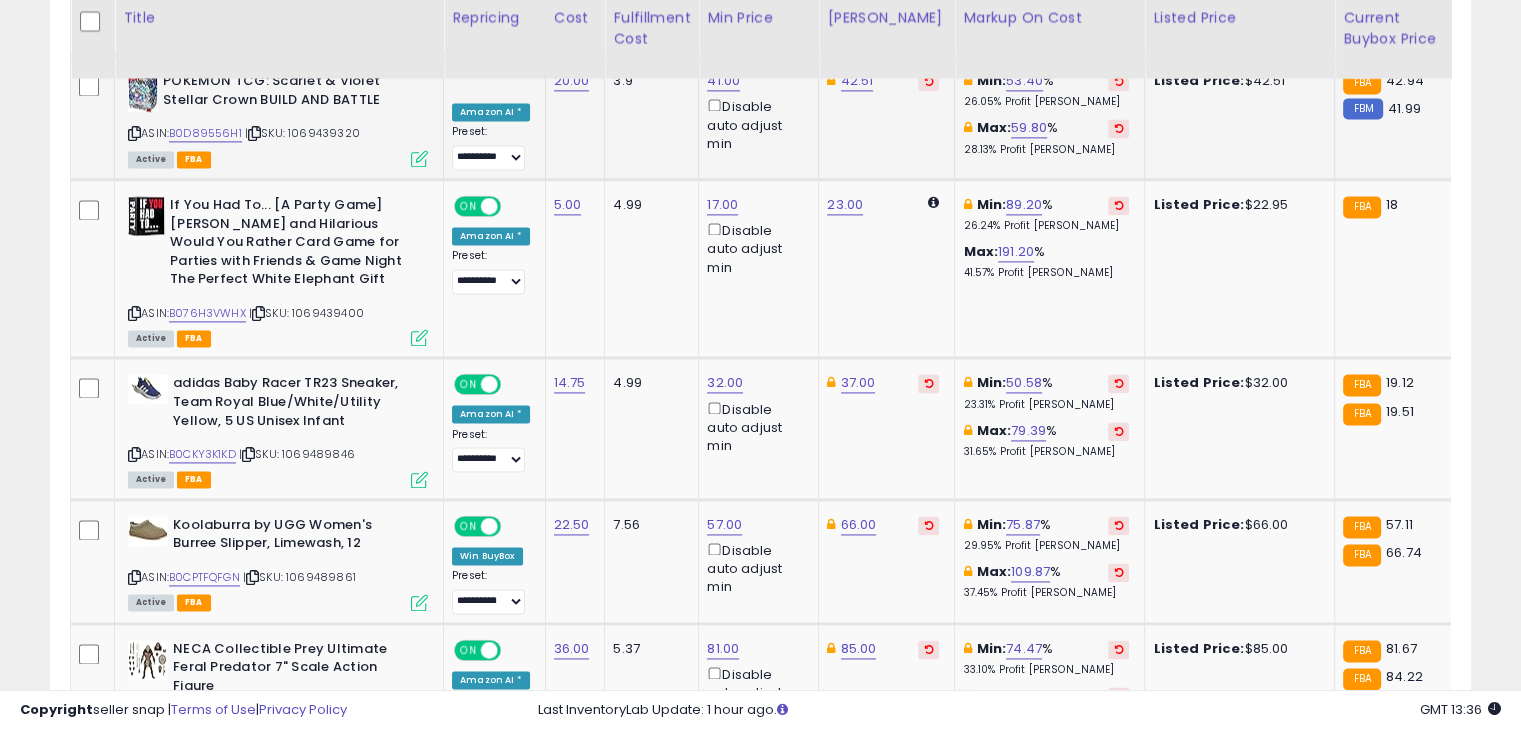 scroll, scrollTop: 2789, scrollLeft: 0, axis: vertical 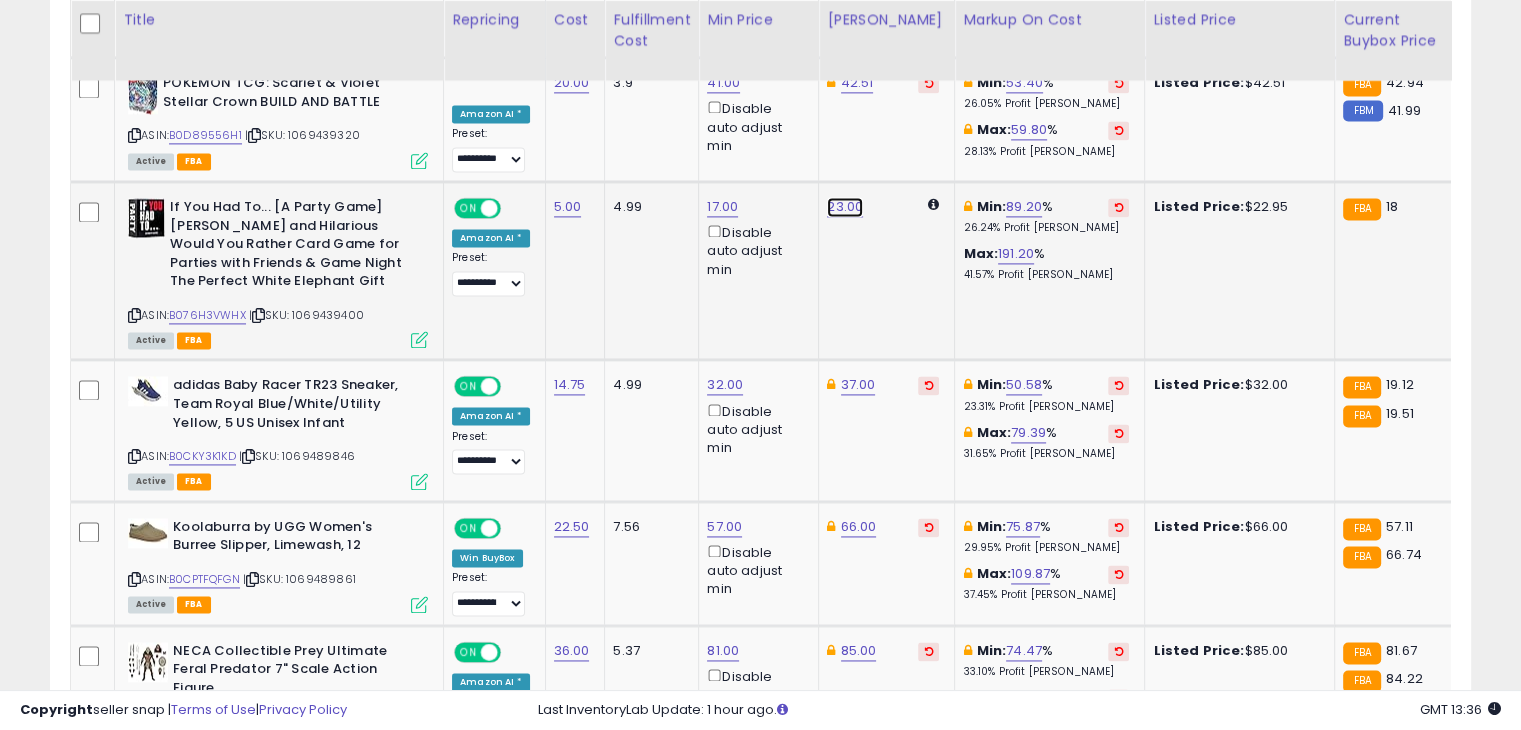 click on "23.00" at bounding box center (845, -1001) 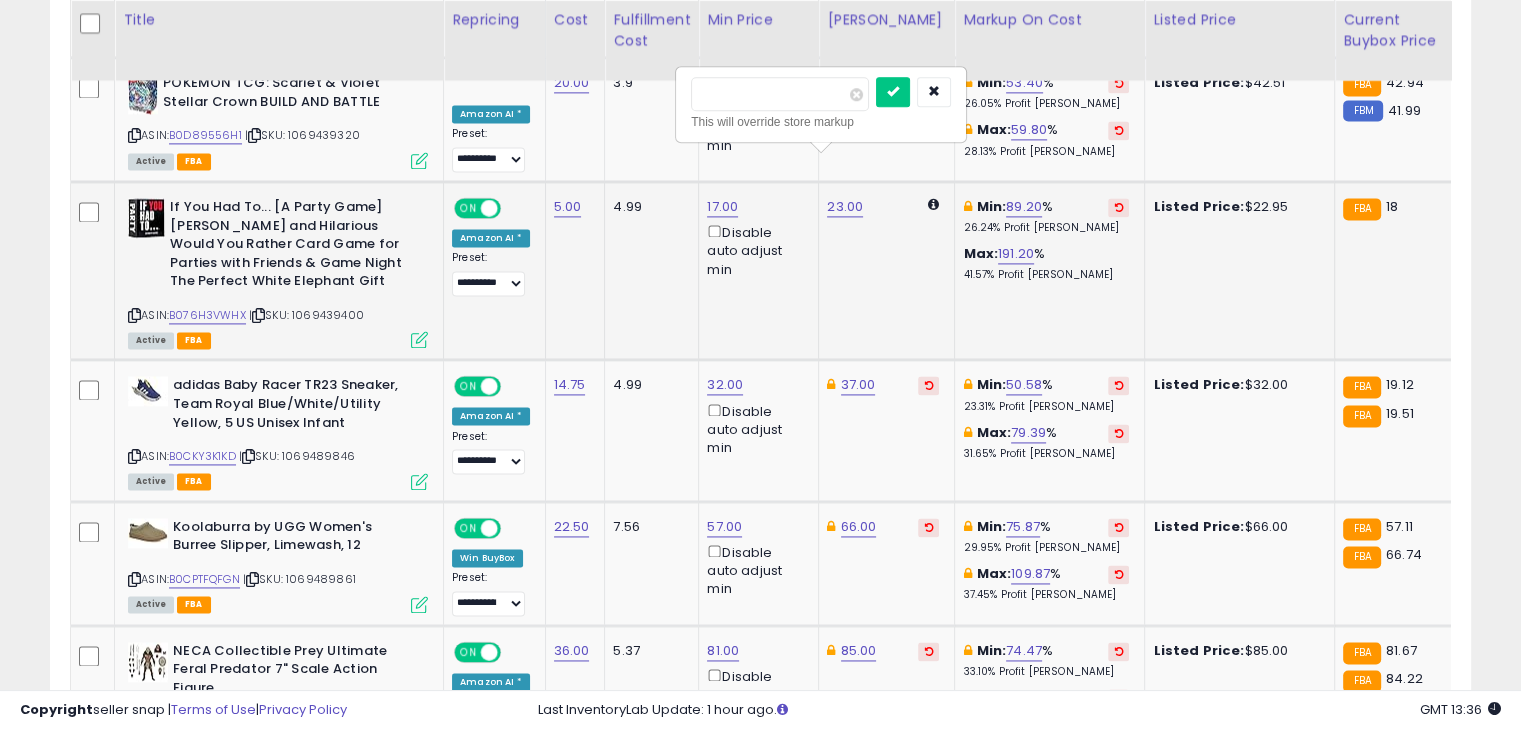 type on "*" 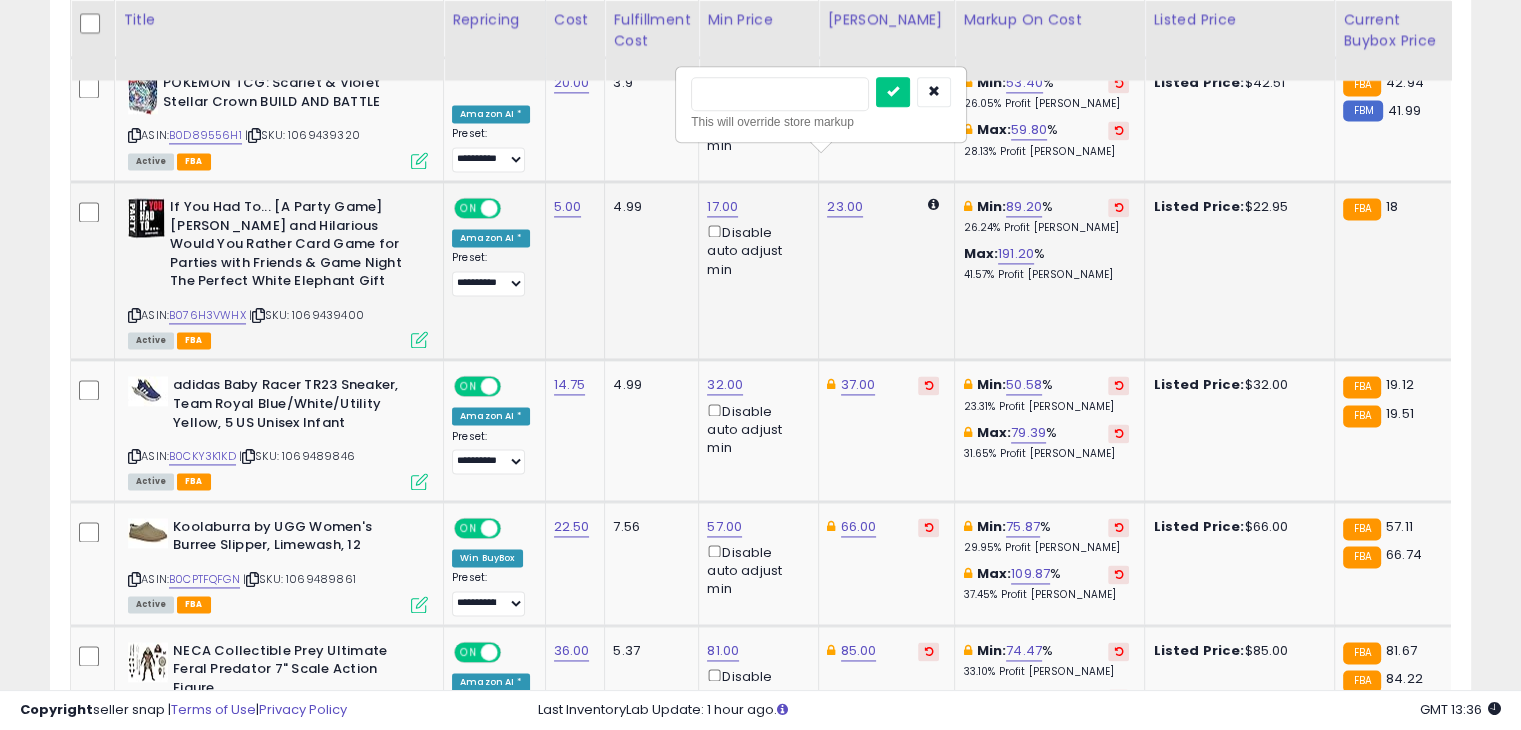 type on "**" 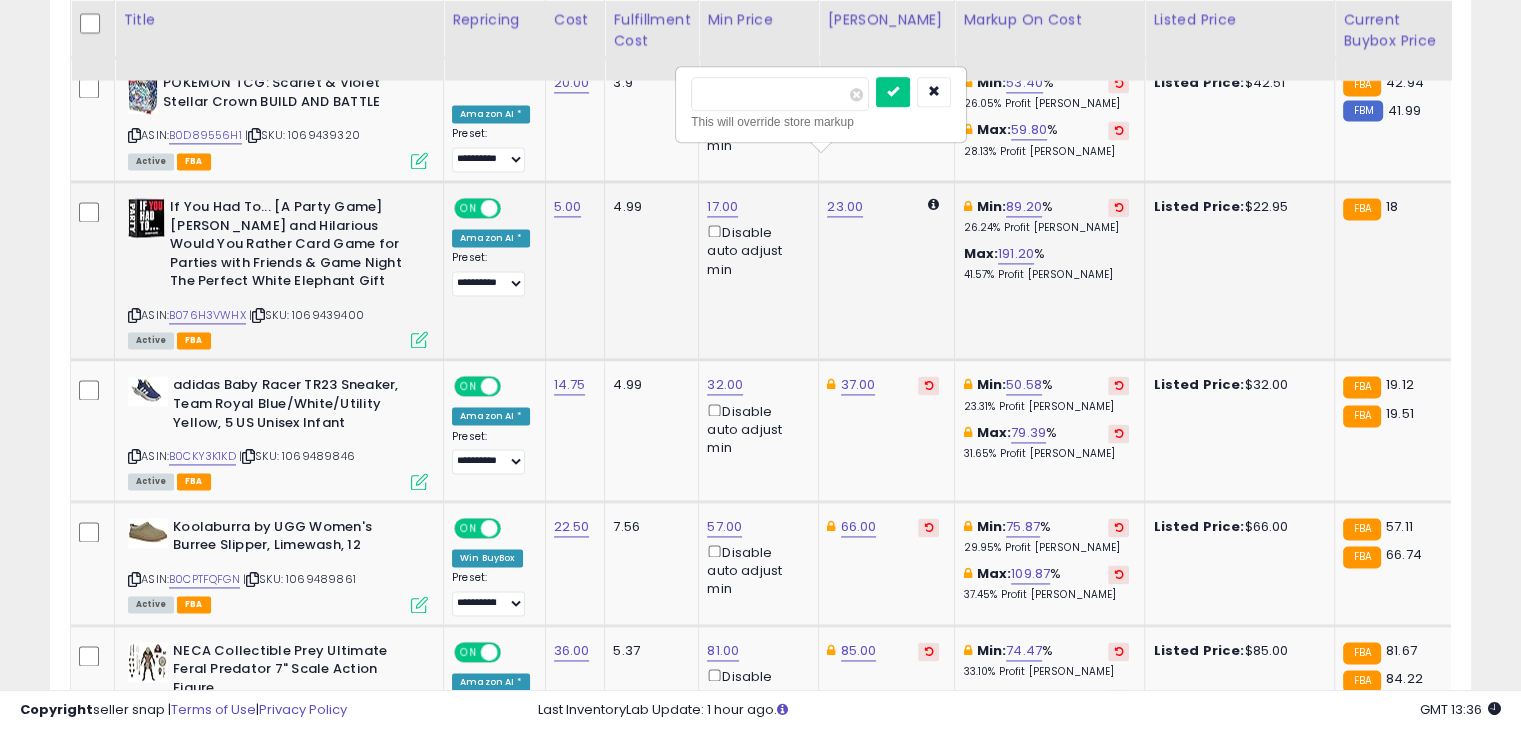 click at bounding box center (893, 92) 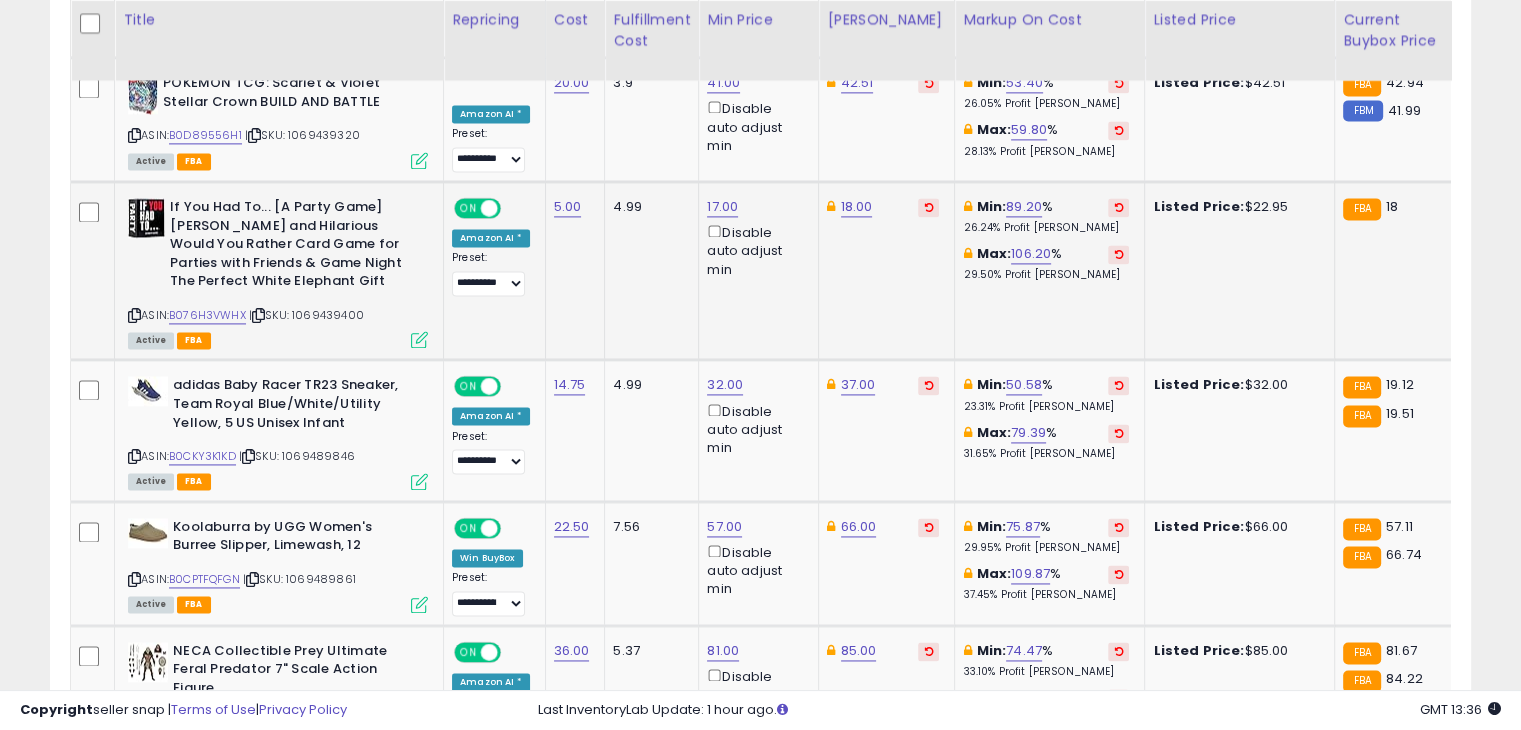 click on "18.00" 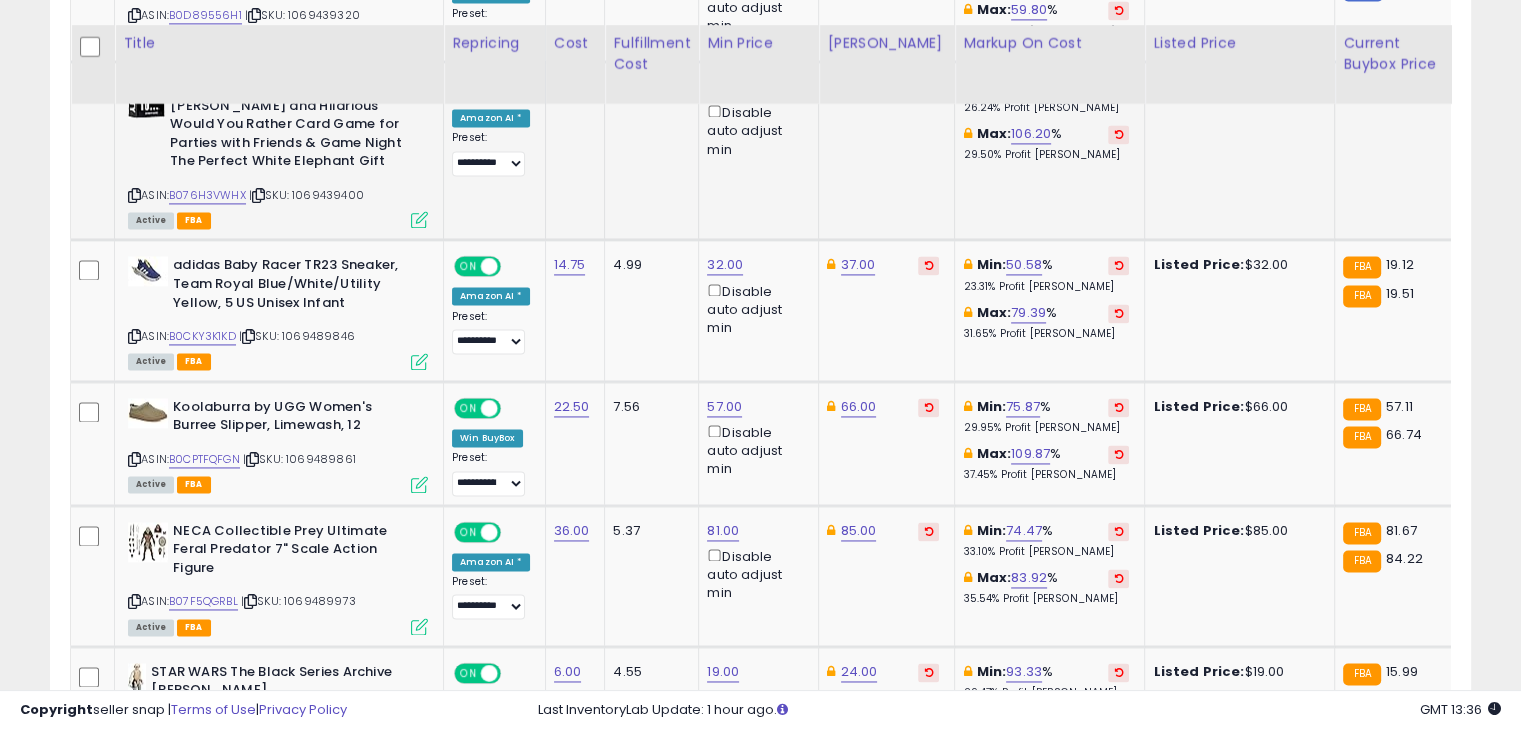 scroll, scrollTop: 2949, scrollLeft: 0, axis: vertical 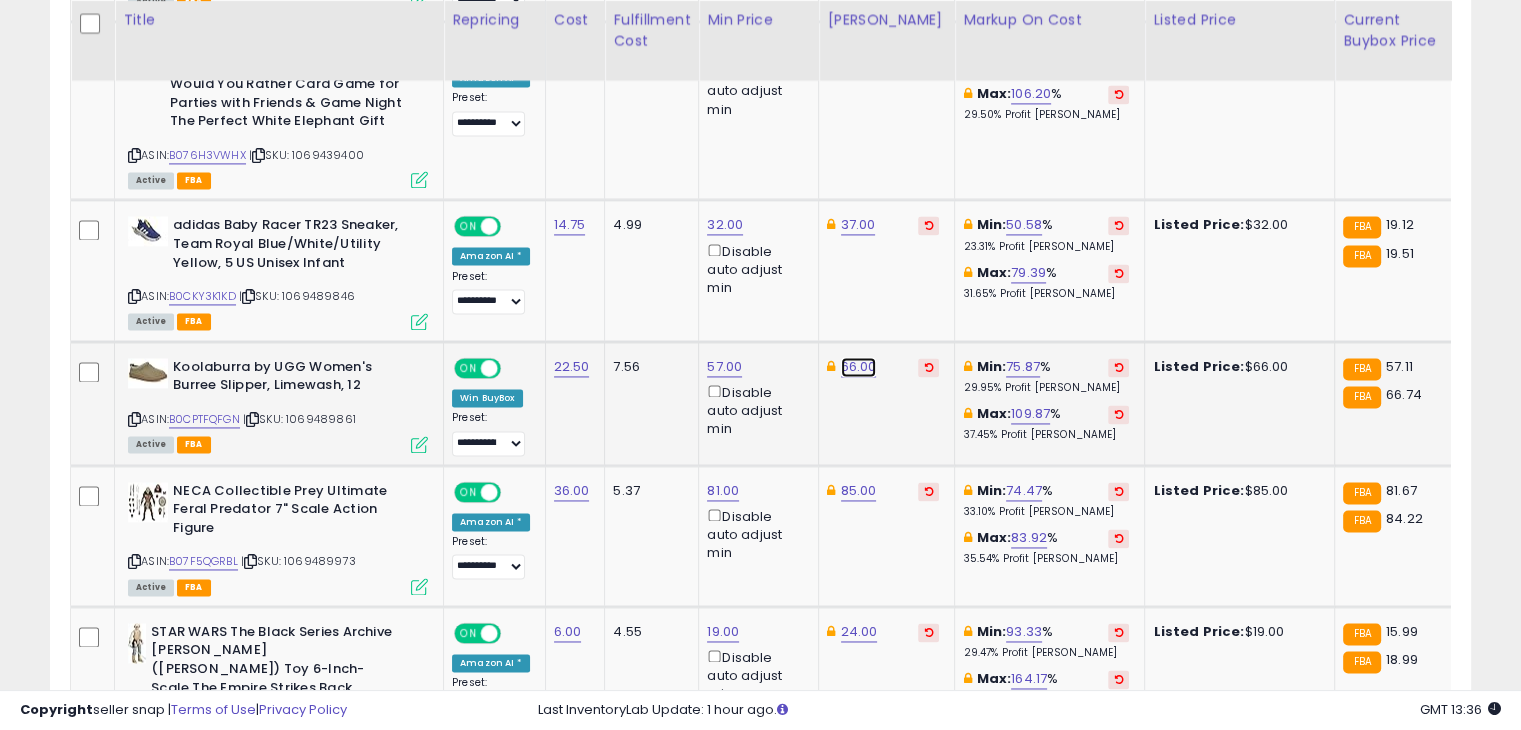 click on "66.00" at bounding box center [859, -1875] 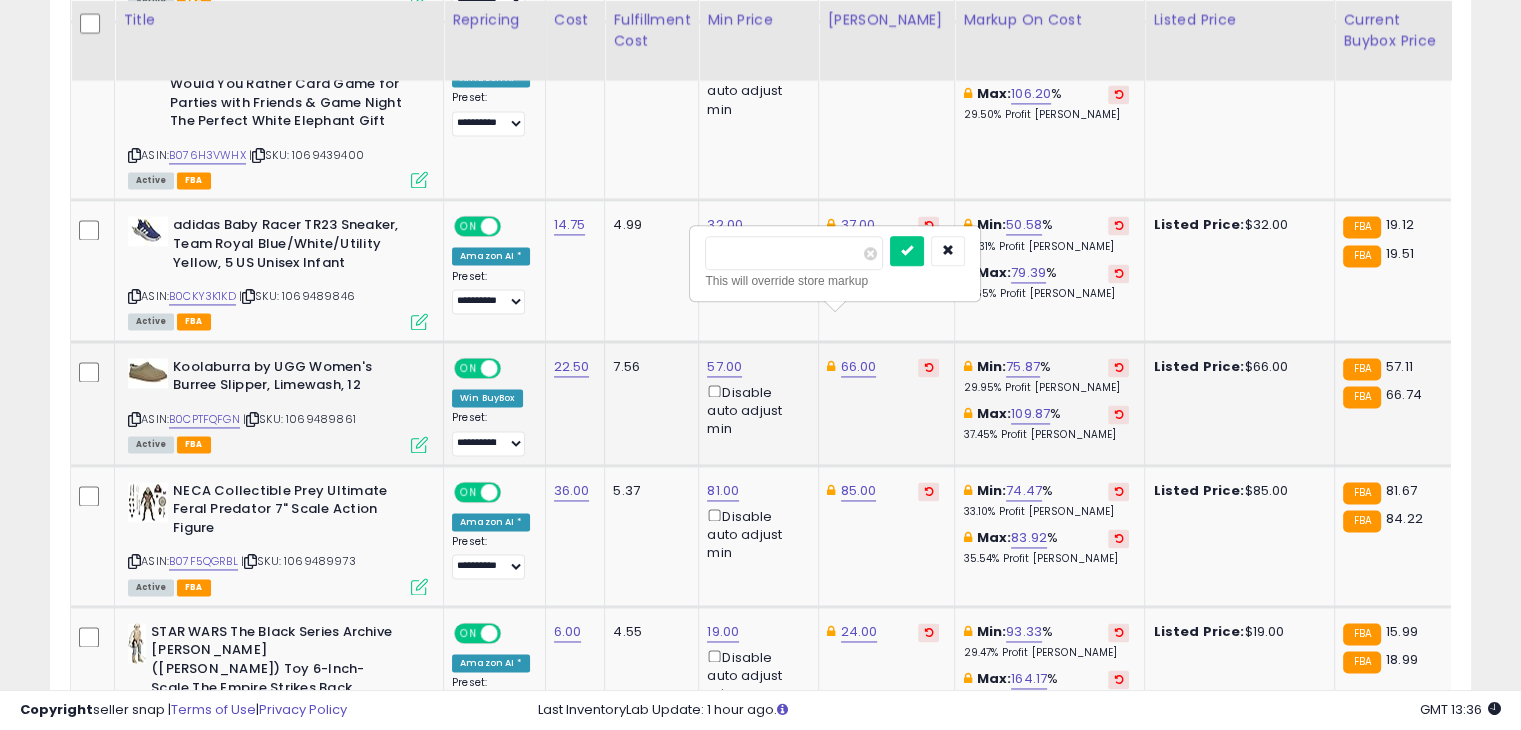 type on "**" 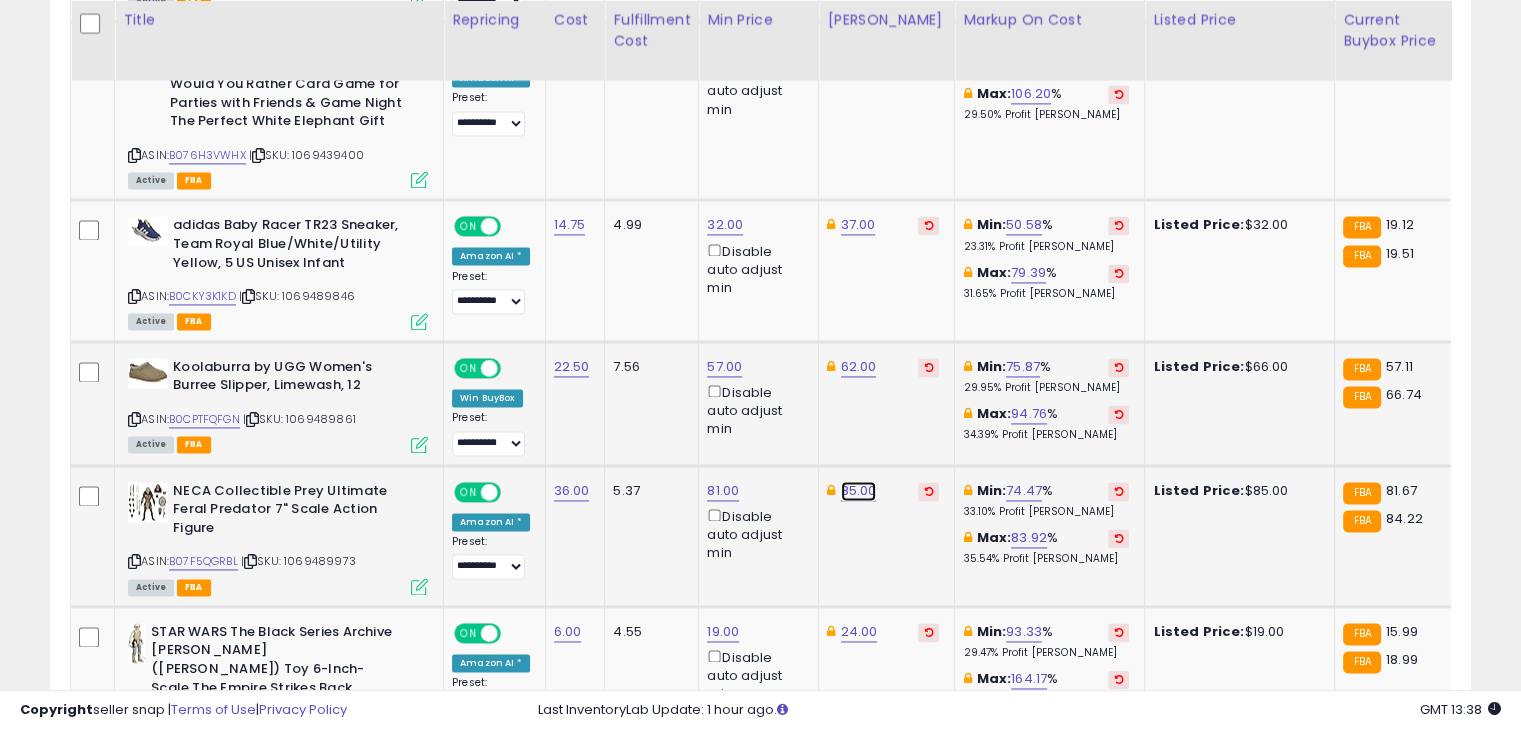 click on "85.00" at bounding box center [859, -1875] 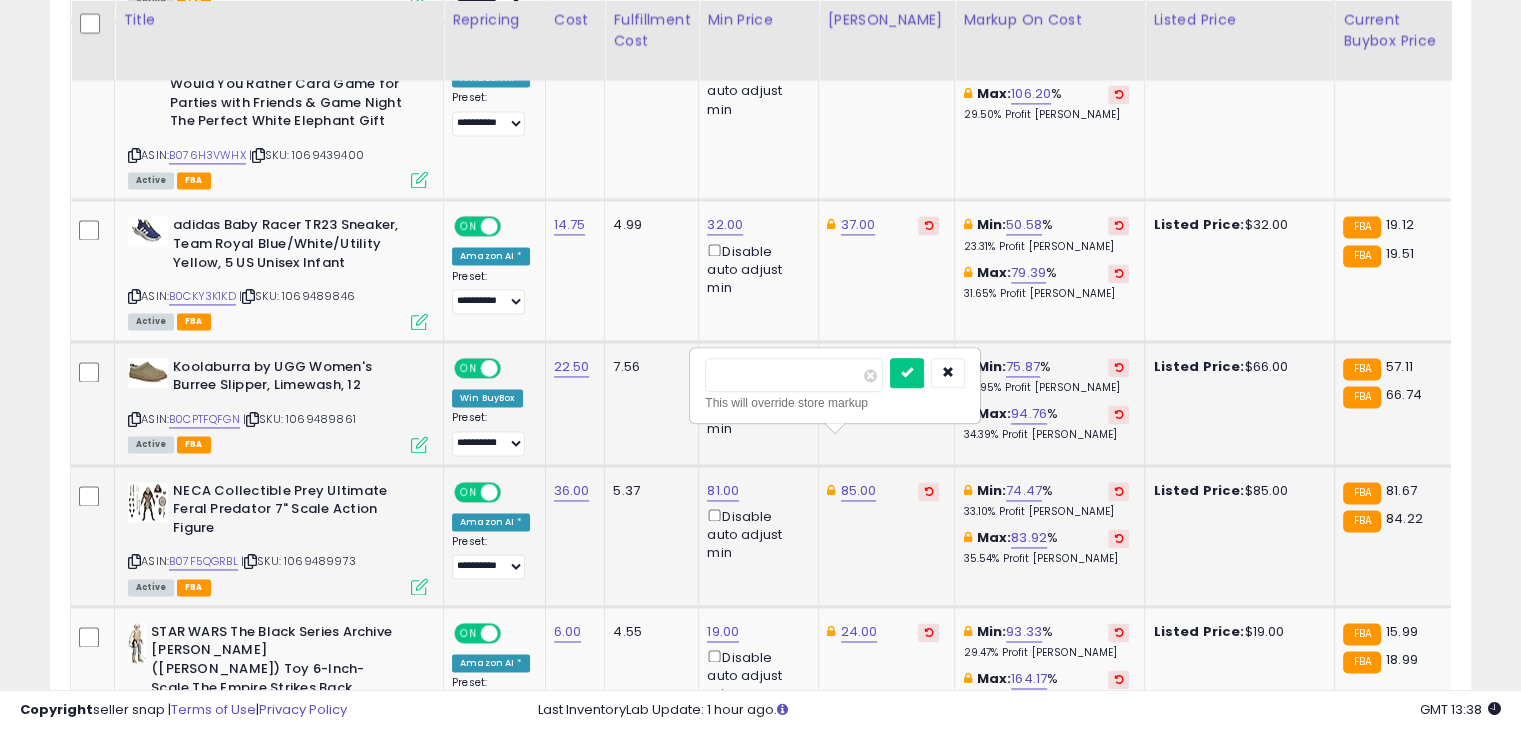 type on "**" 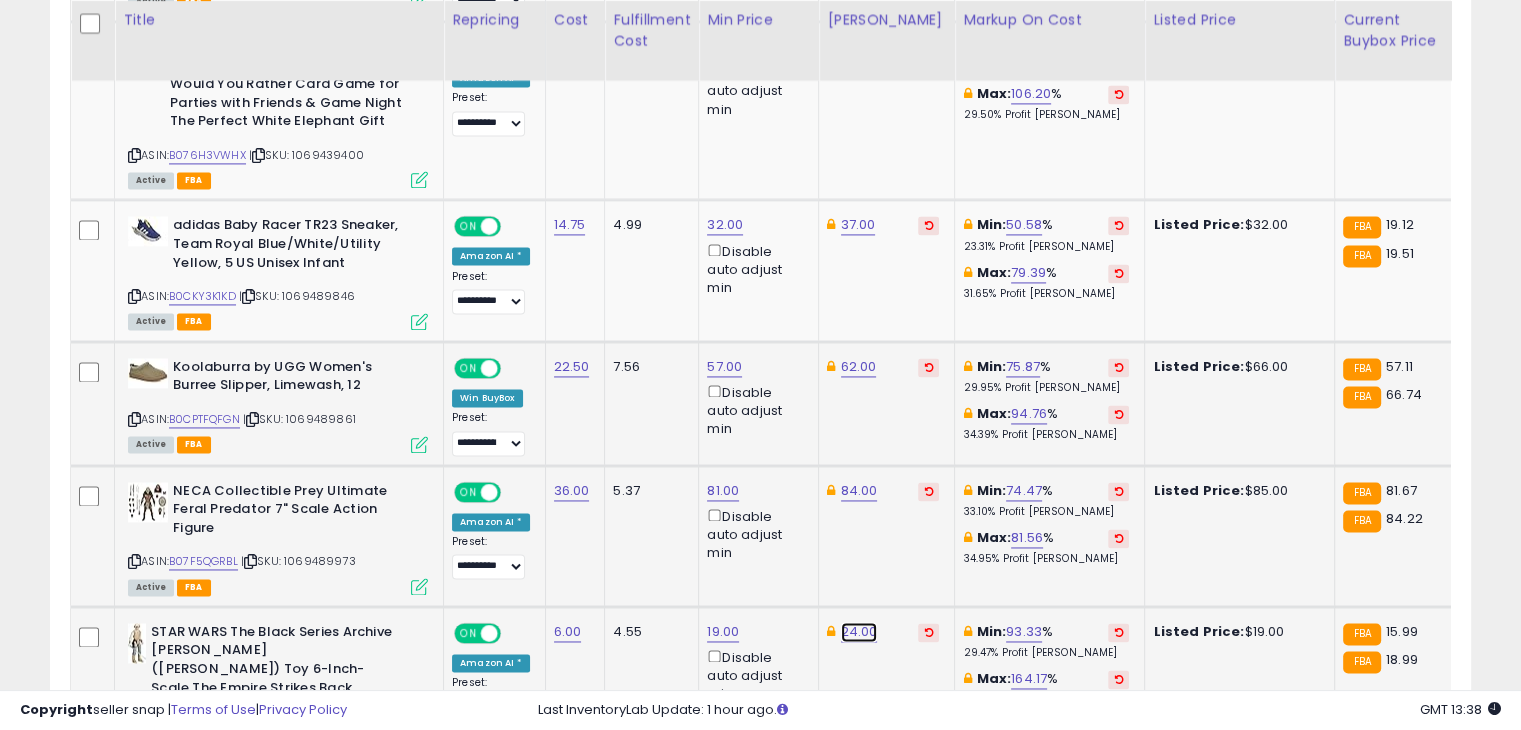 click on "24.00" at bounding box center (859, -1875) 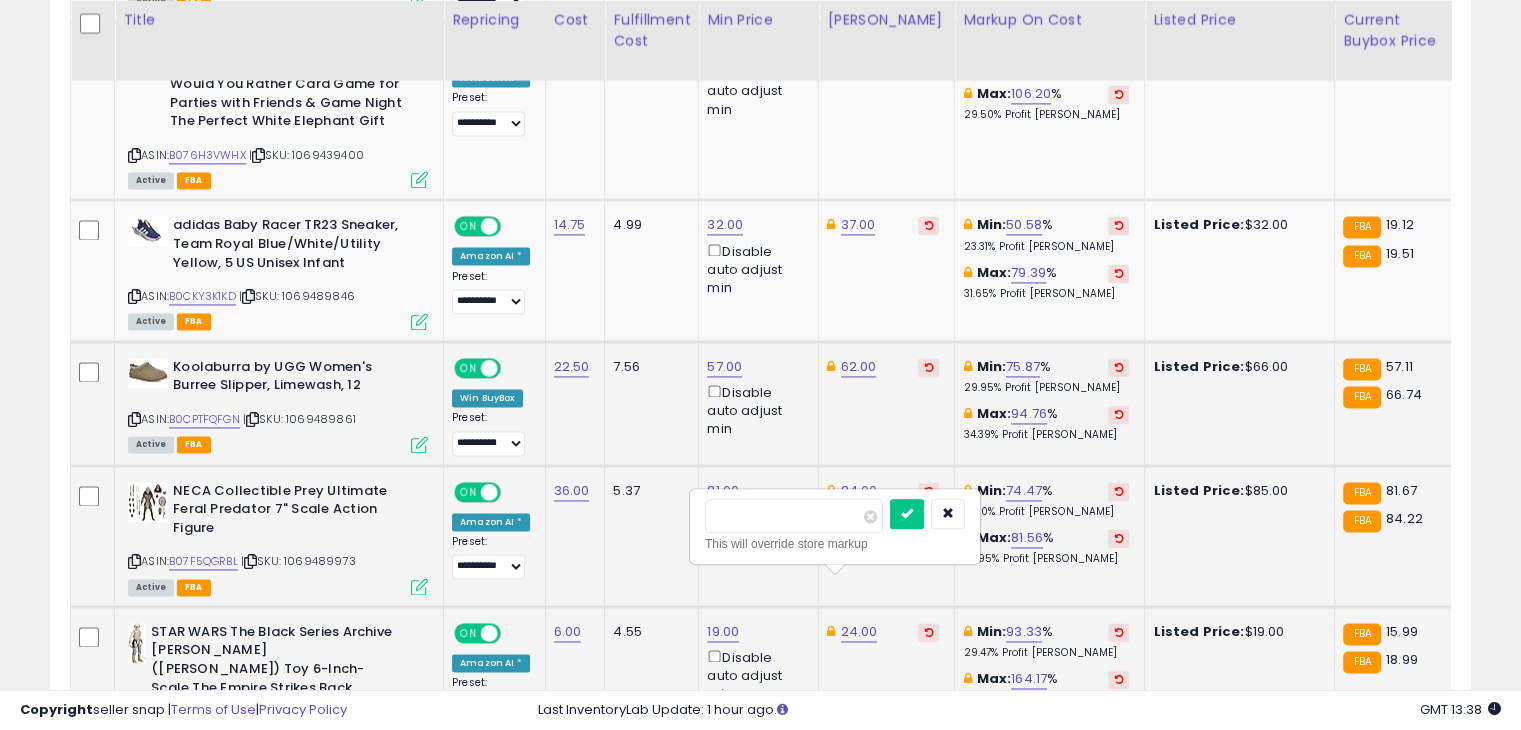 type on "*" 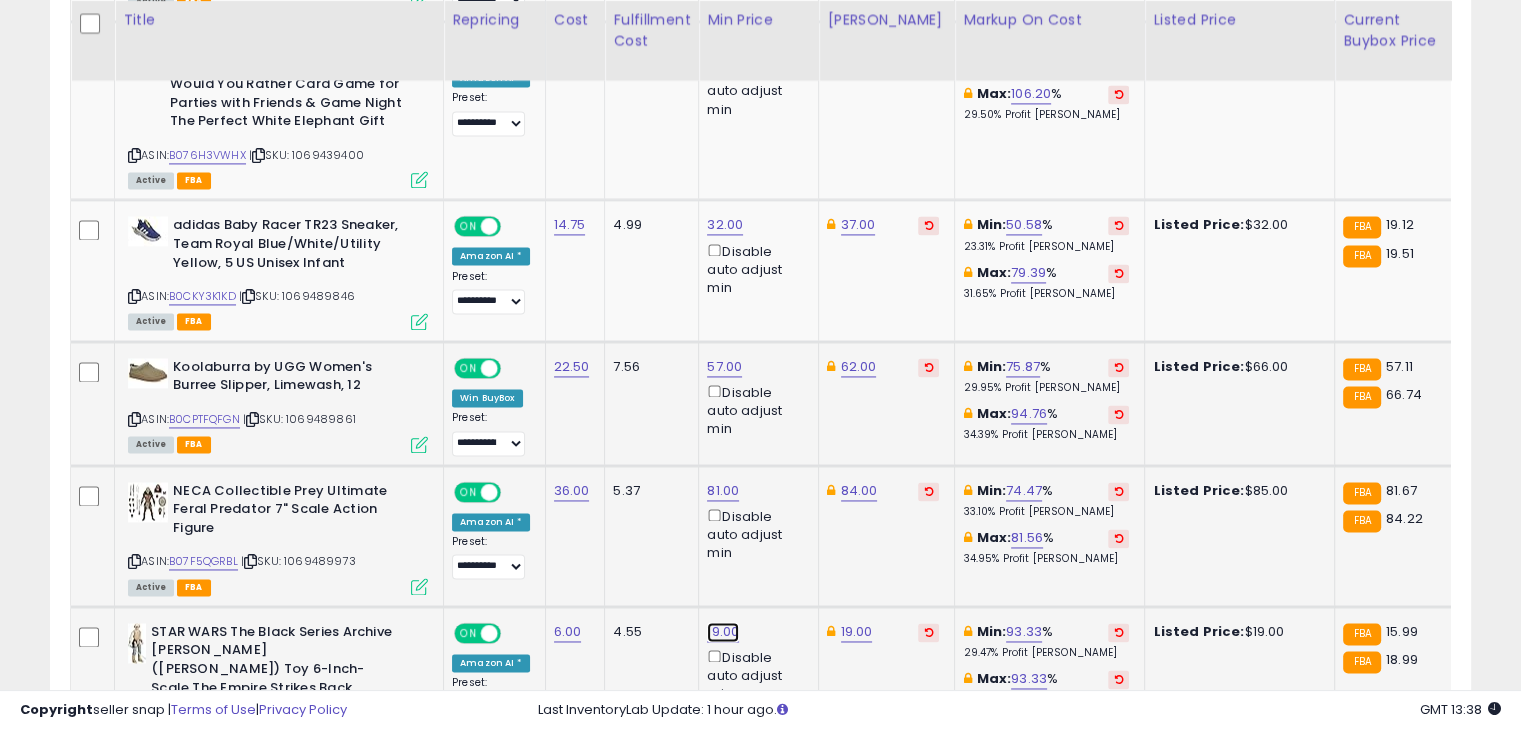 click on "19.00" at bounding box center (725, -1875) 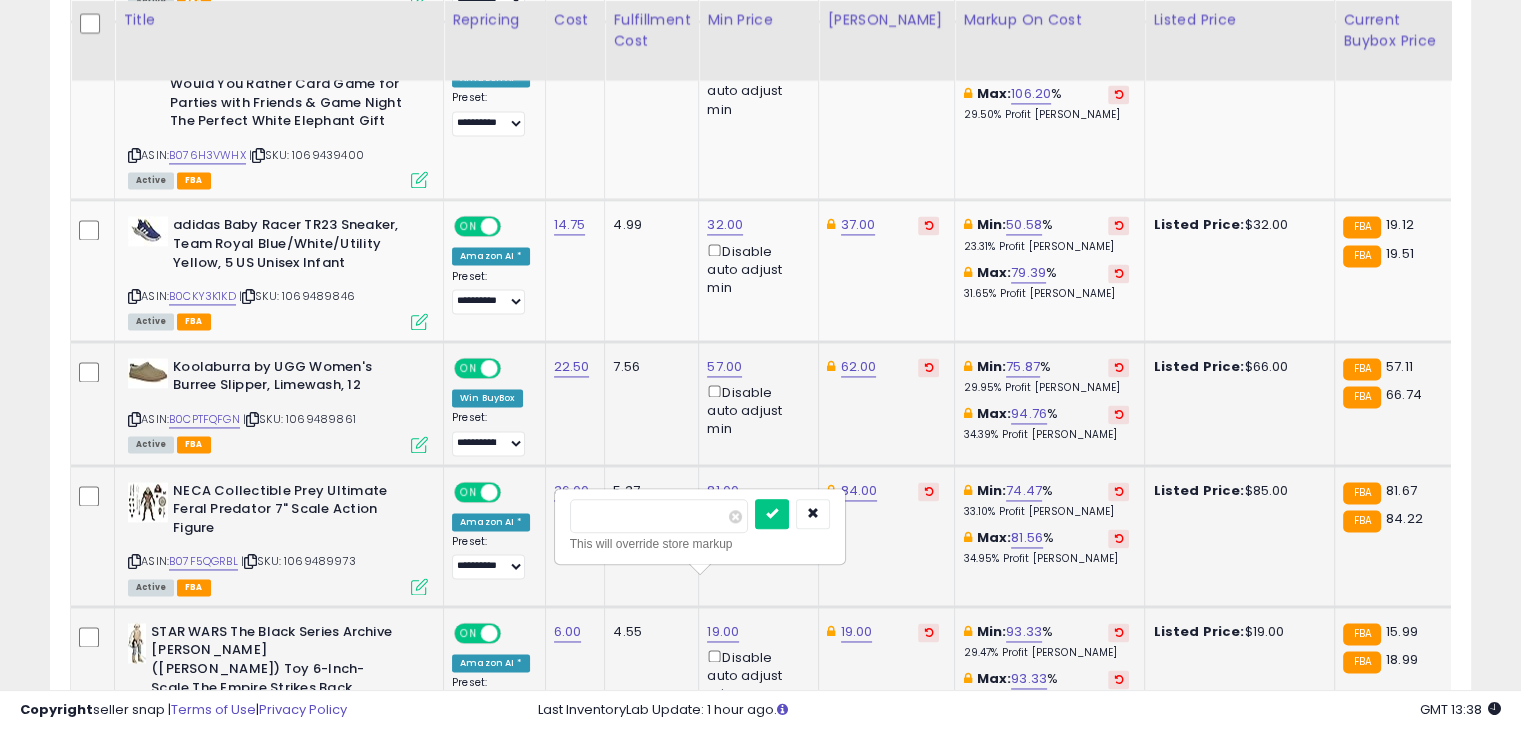 type on "**" 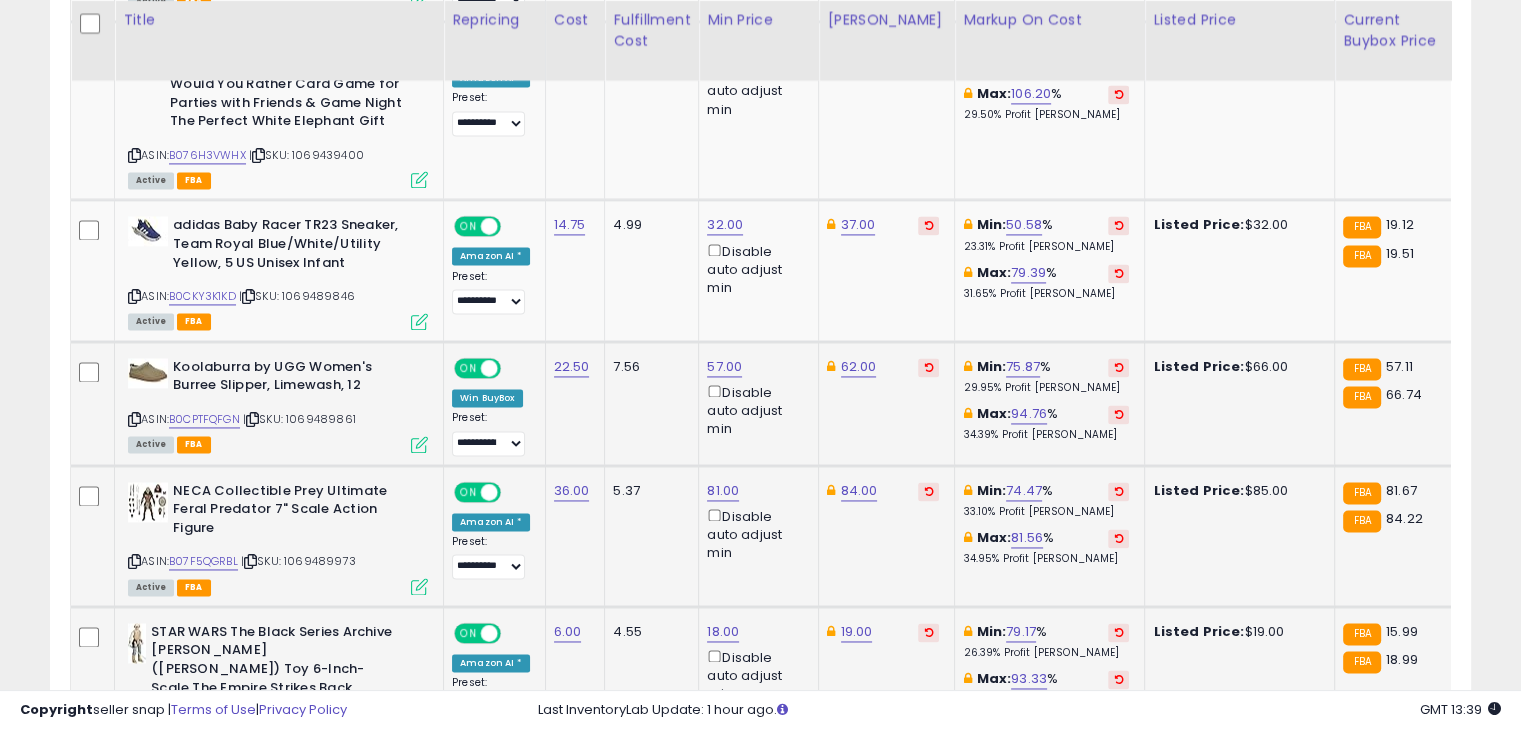 click on "19.00" 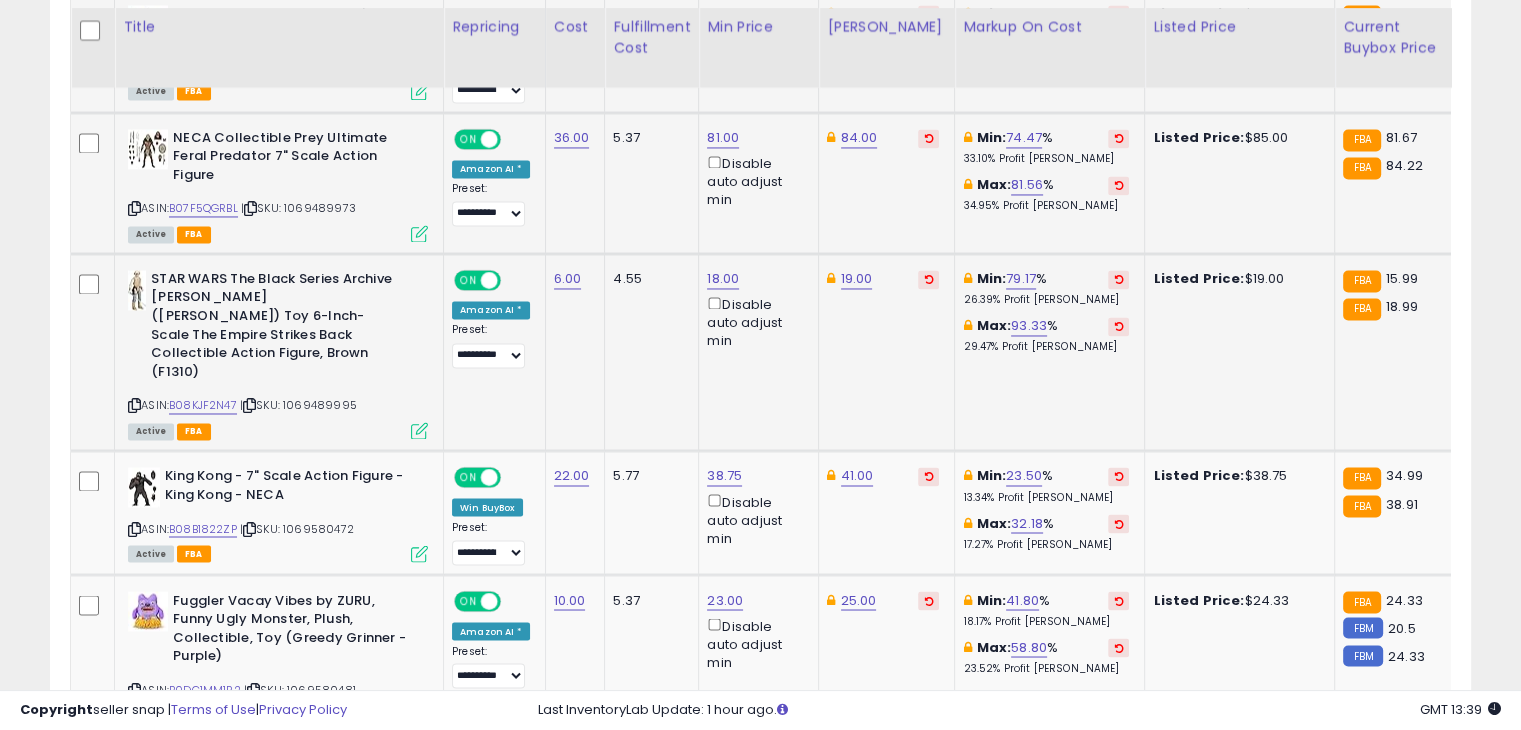 scroll, scrollTop: 3309, scrollLeft: 0, axis: vertical 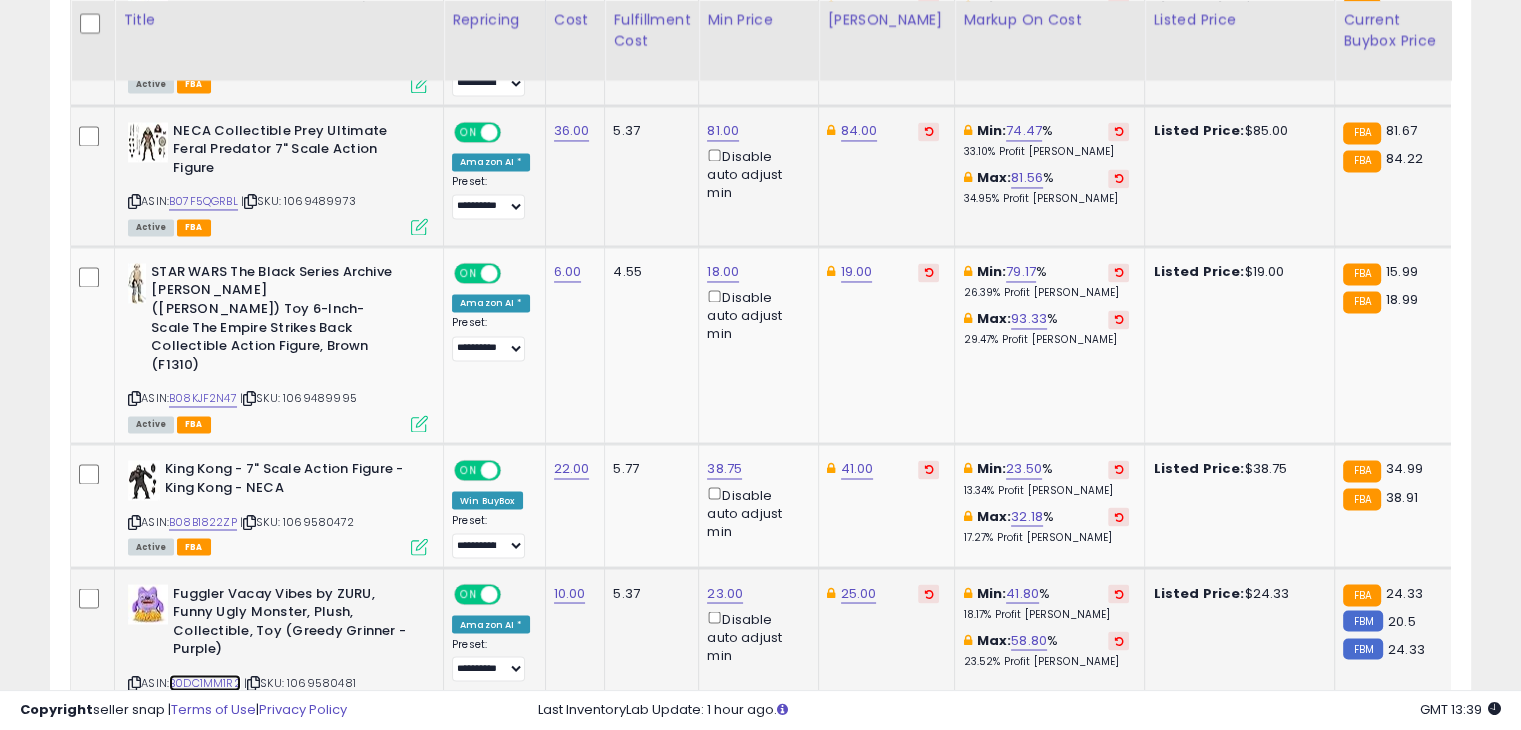 click on "B0DC1MM1R2" at bounding box center [205, 682] 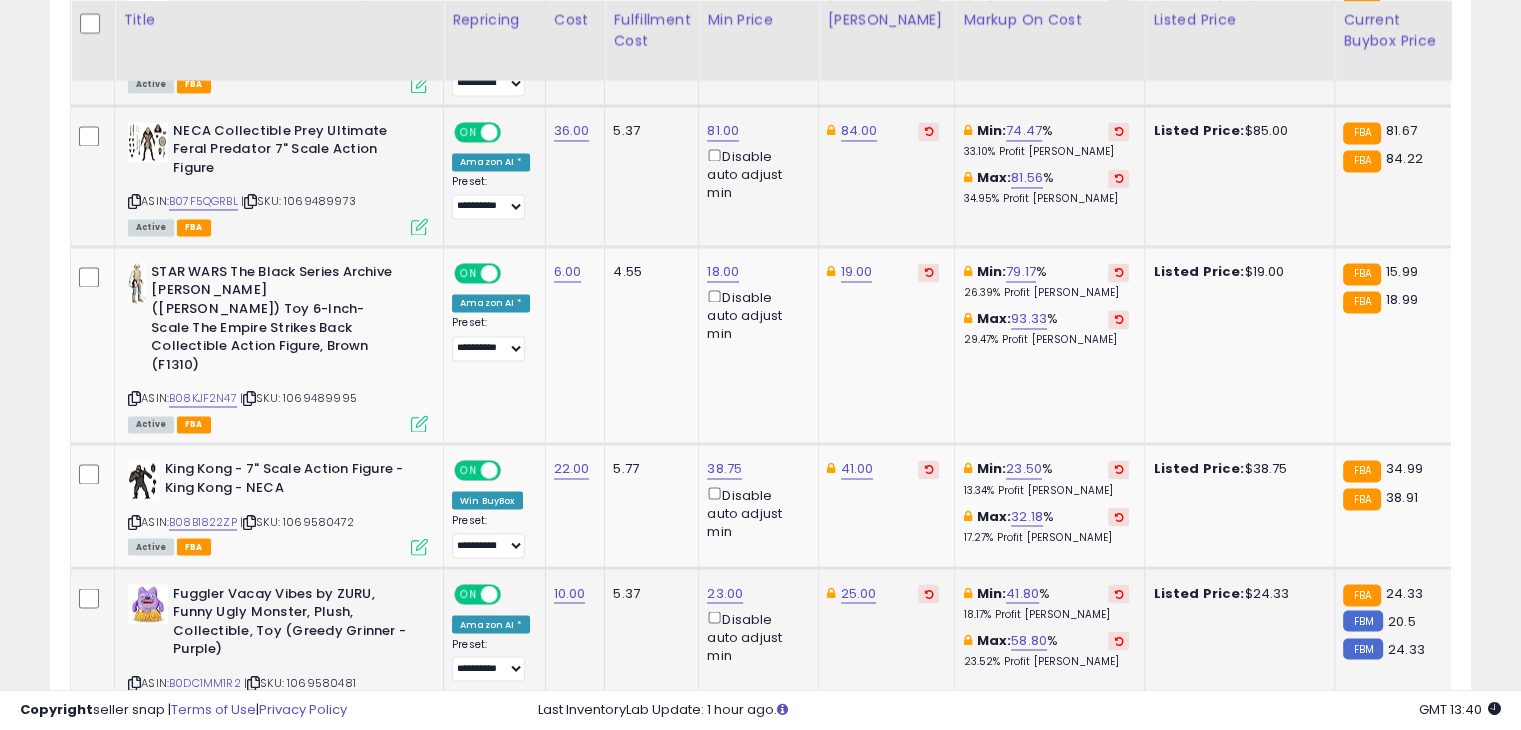 click on "Listed Price:  $24.33" 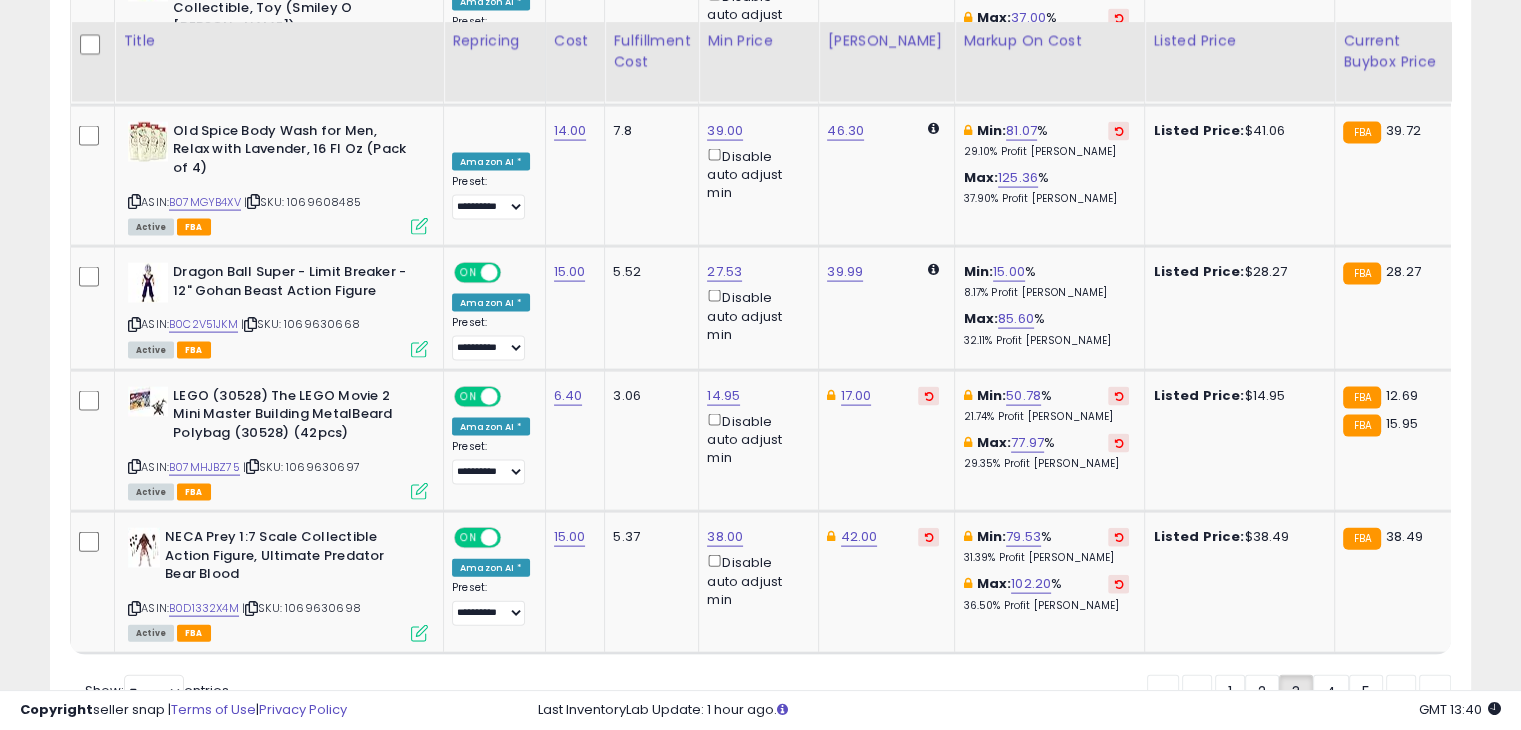 scroll, scrollTop: 4254, scrollLeft: 0, axis: vertical 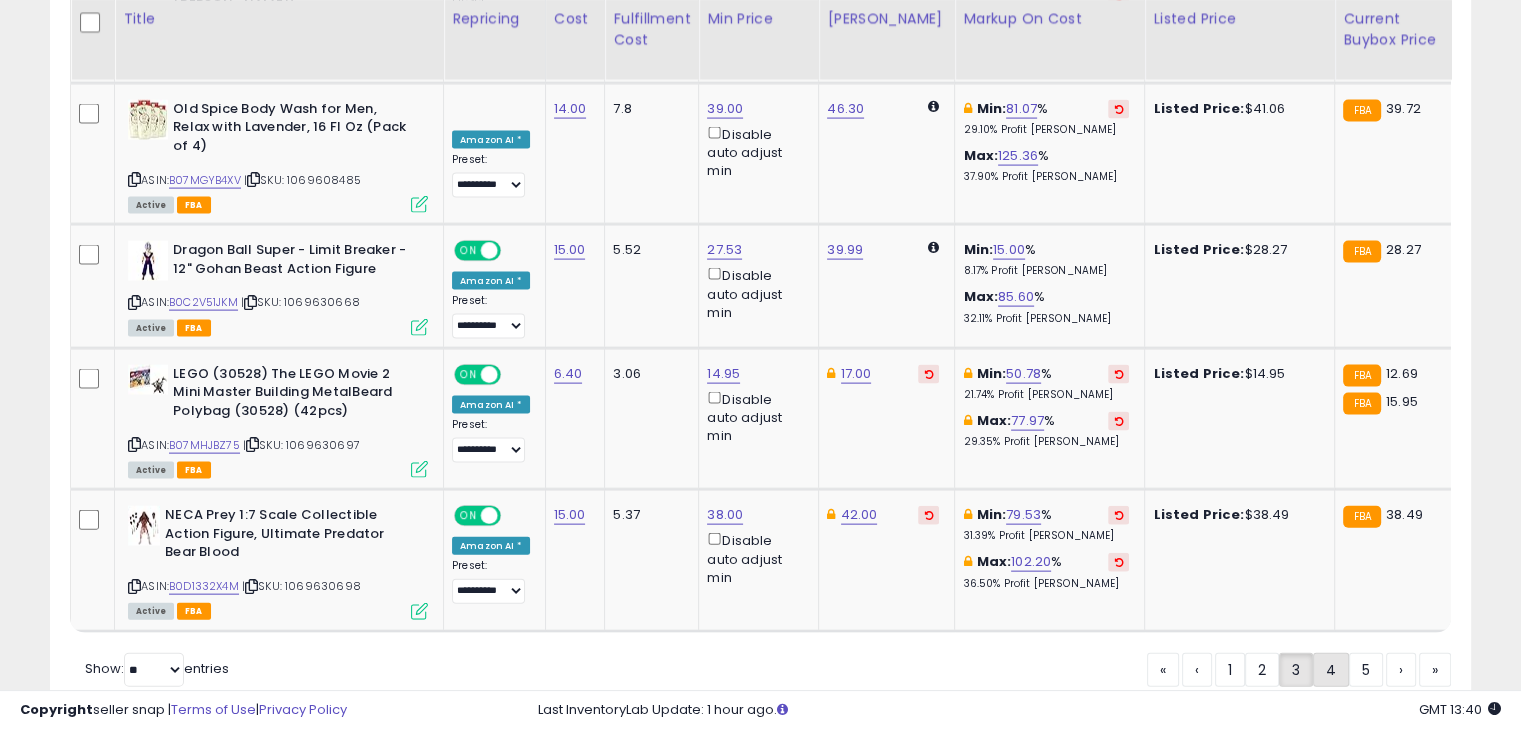 click on "4" 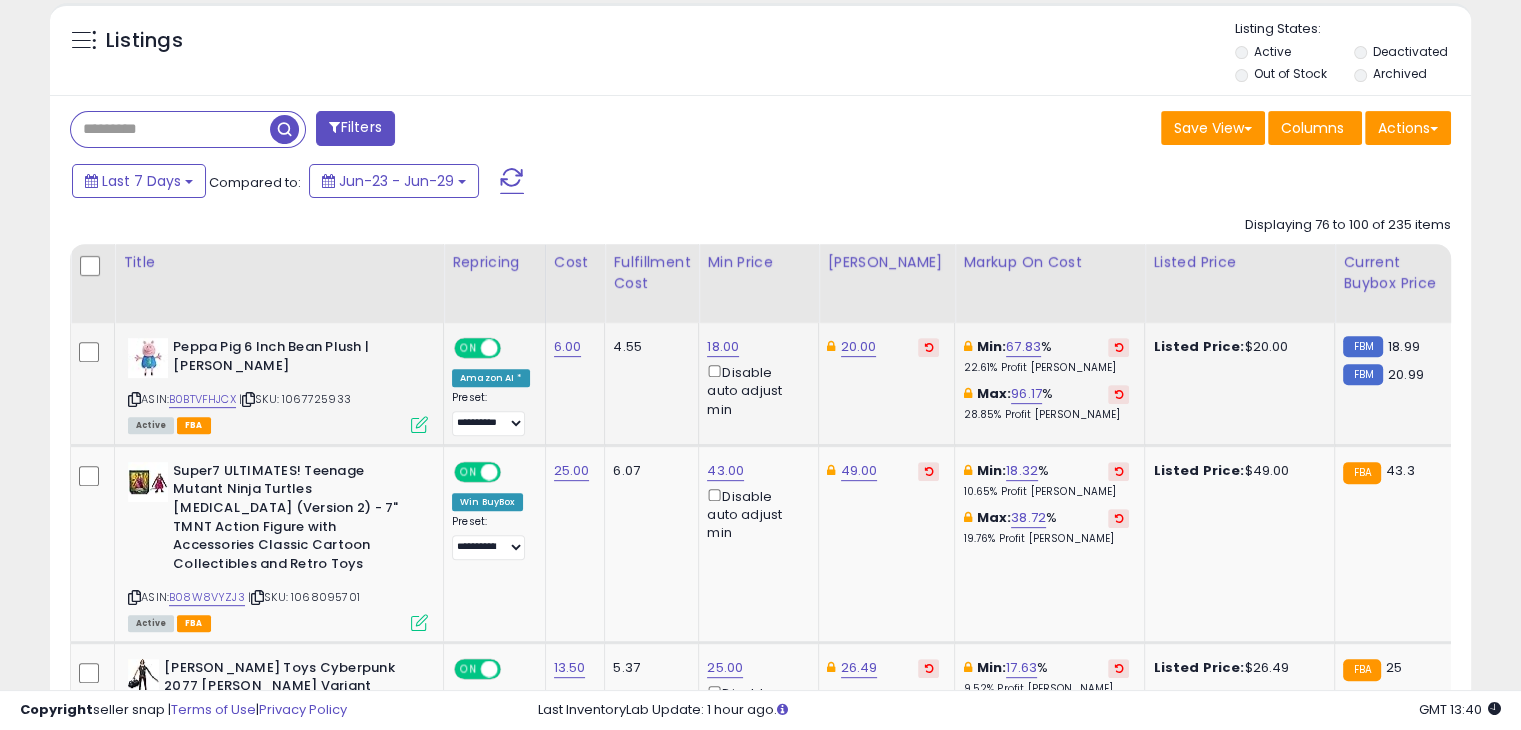 scroll, scrollTop: 789, scrollLeft: 0, axis: vertical 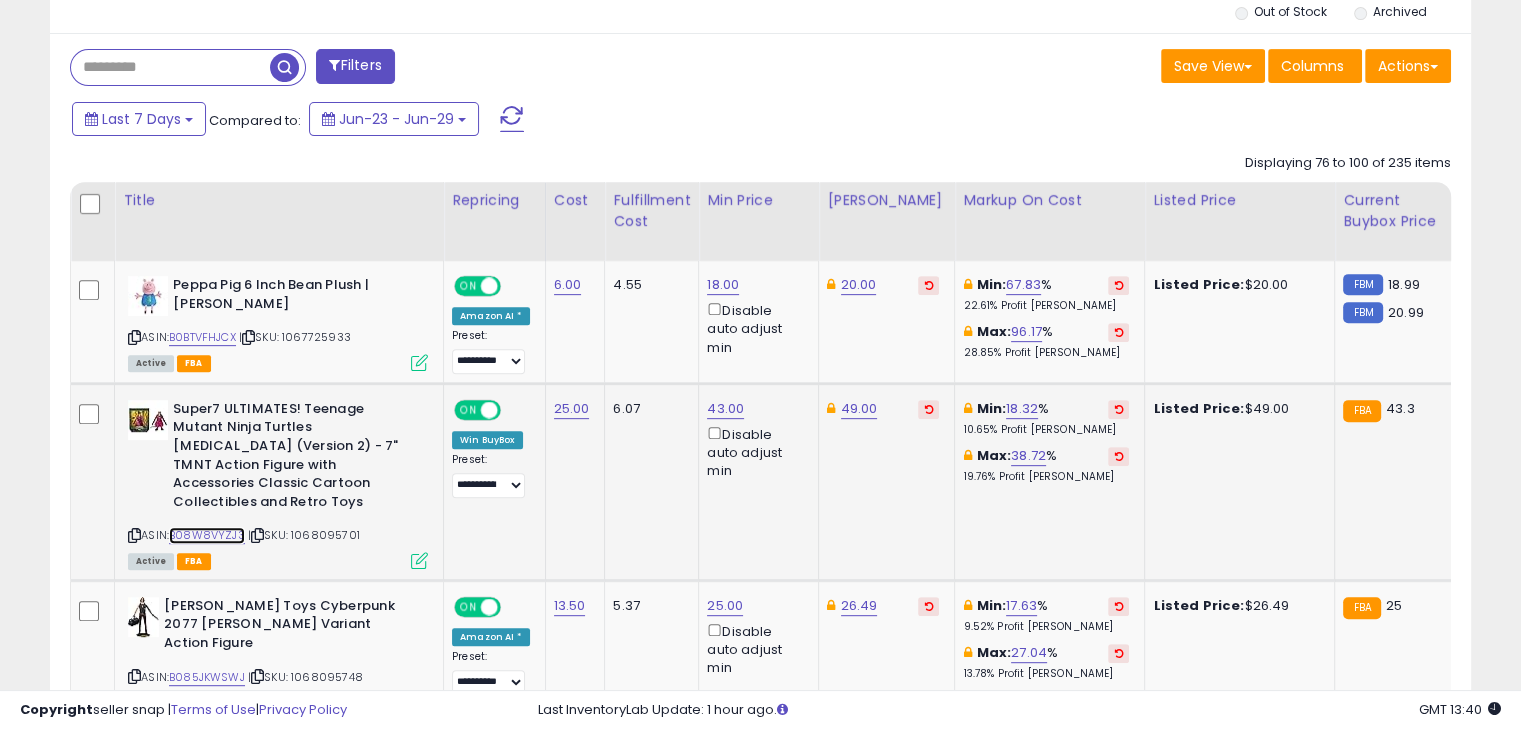 click on "B08W8VYZJ3" at bounding box center (207, 535) 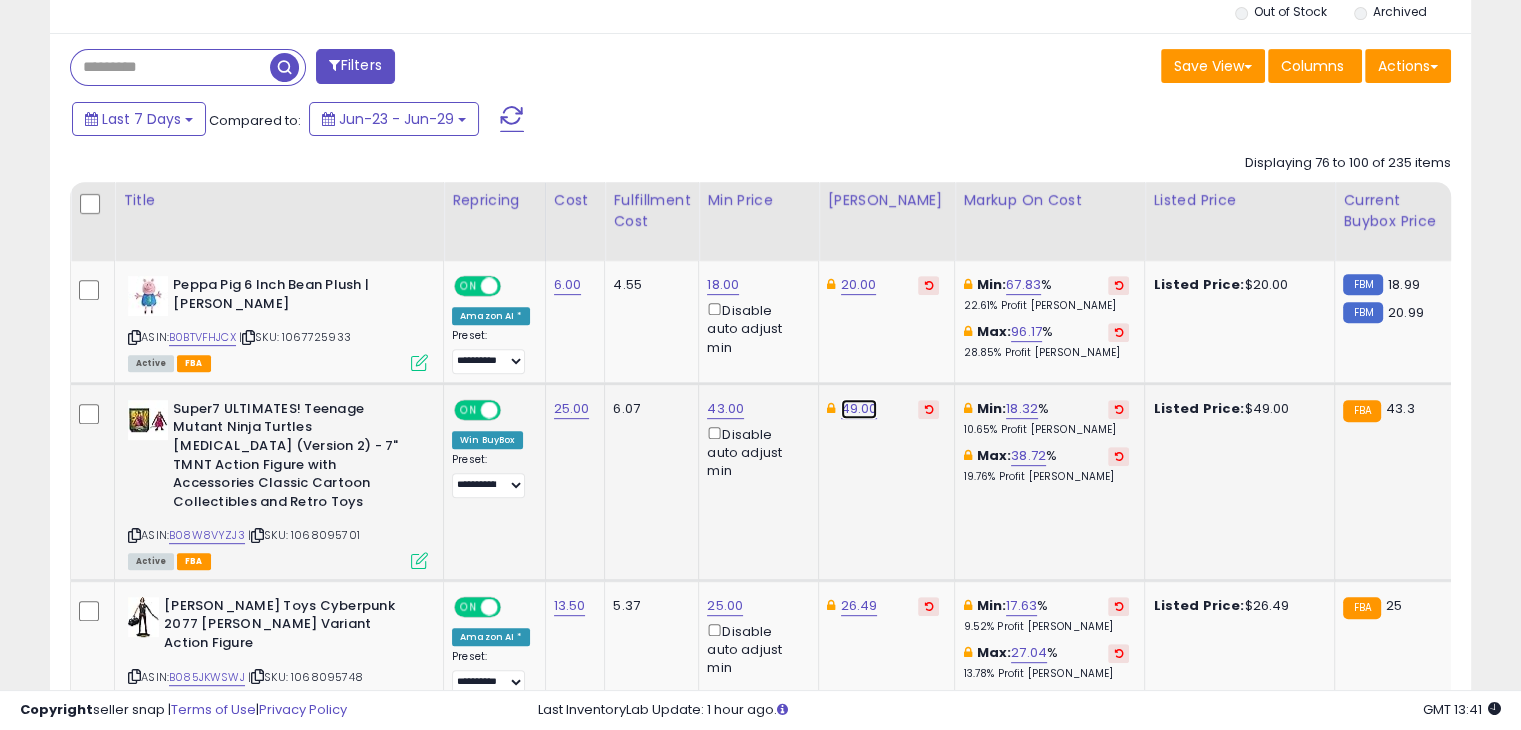 click on "49.00" at bounding box center (859, 285) 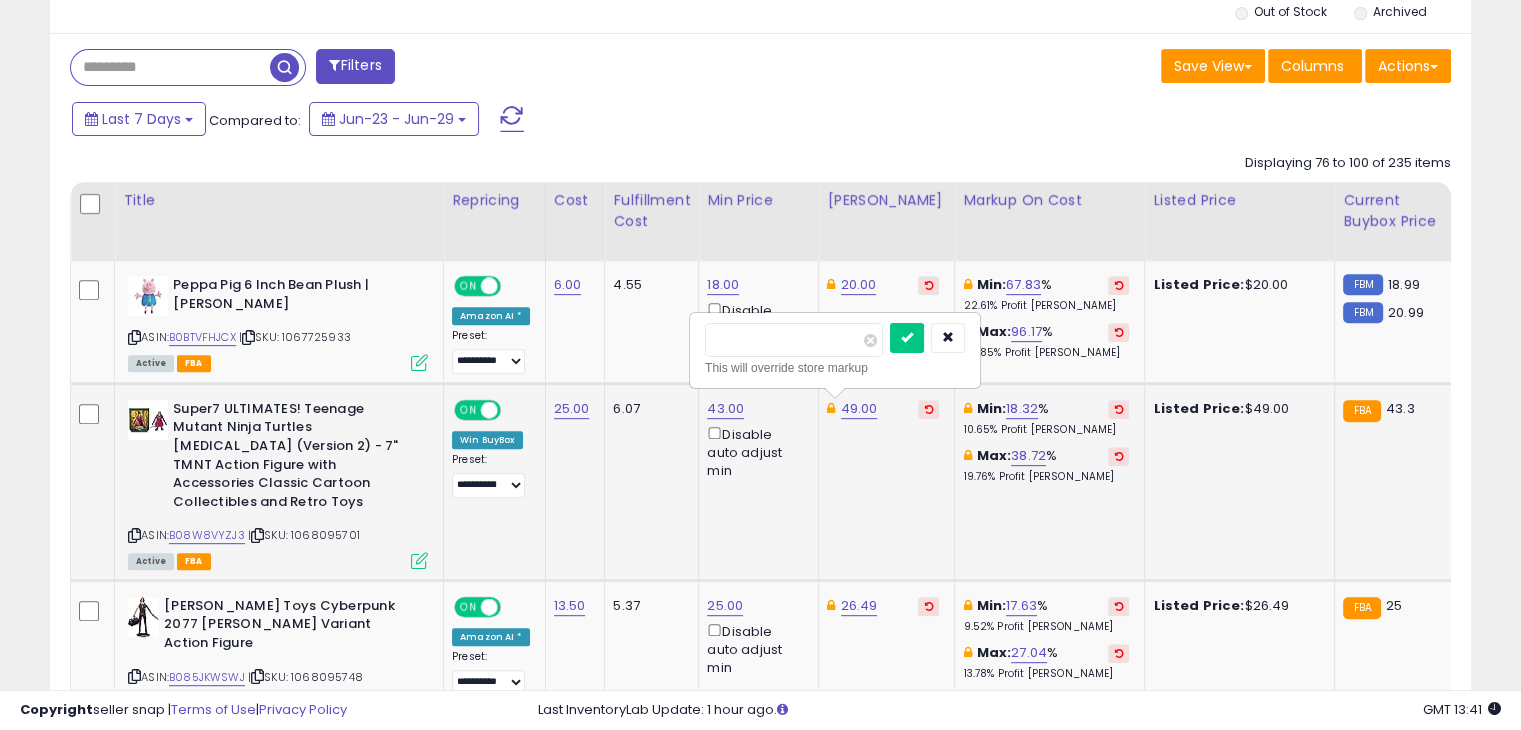 type on "**" 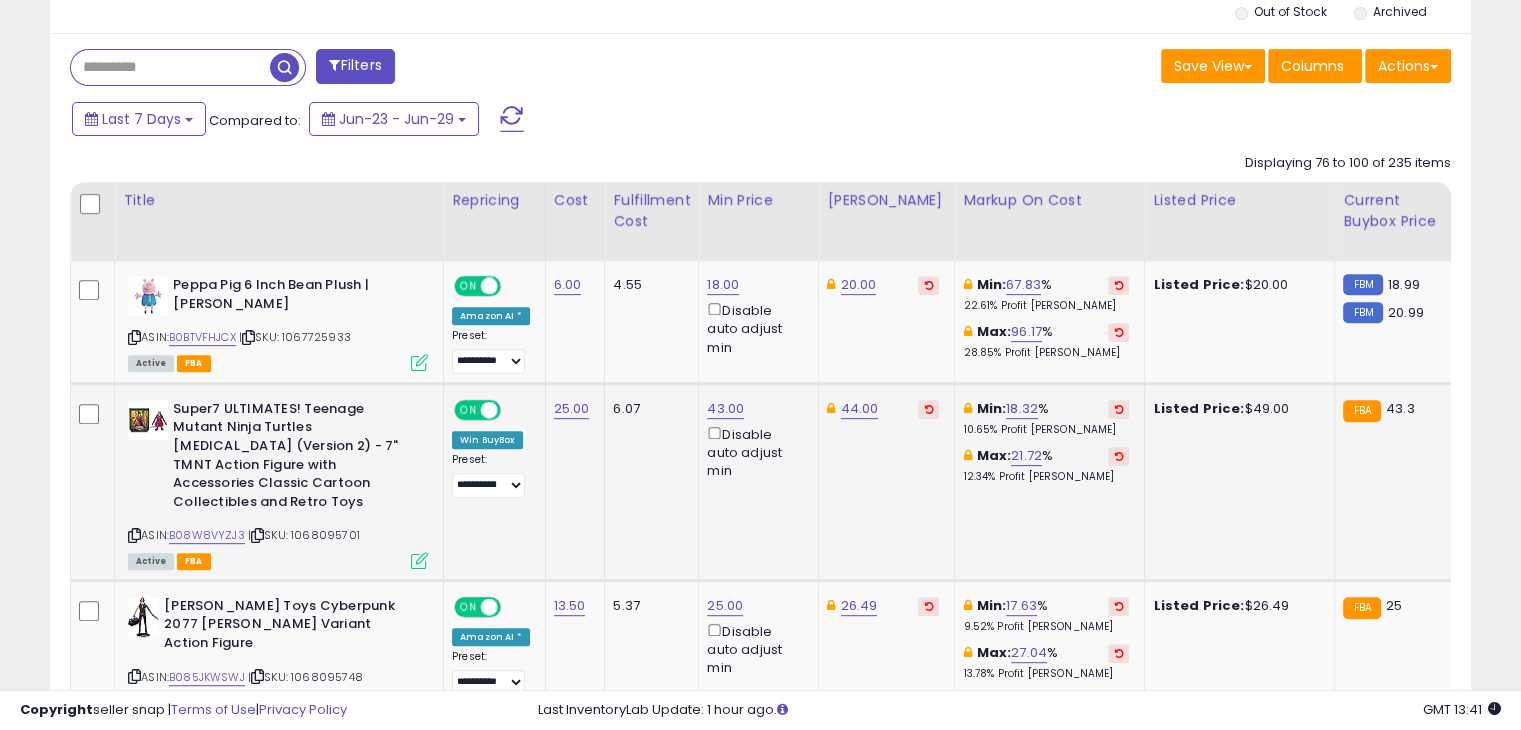click on "44.00" 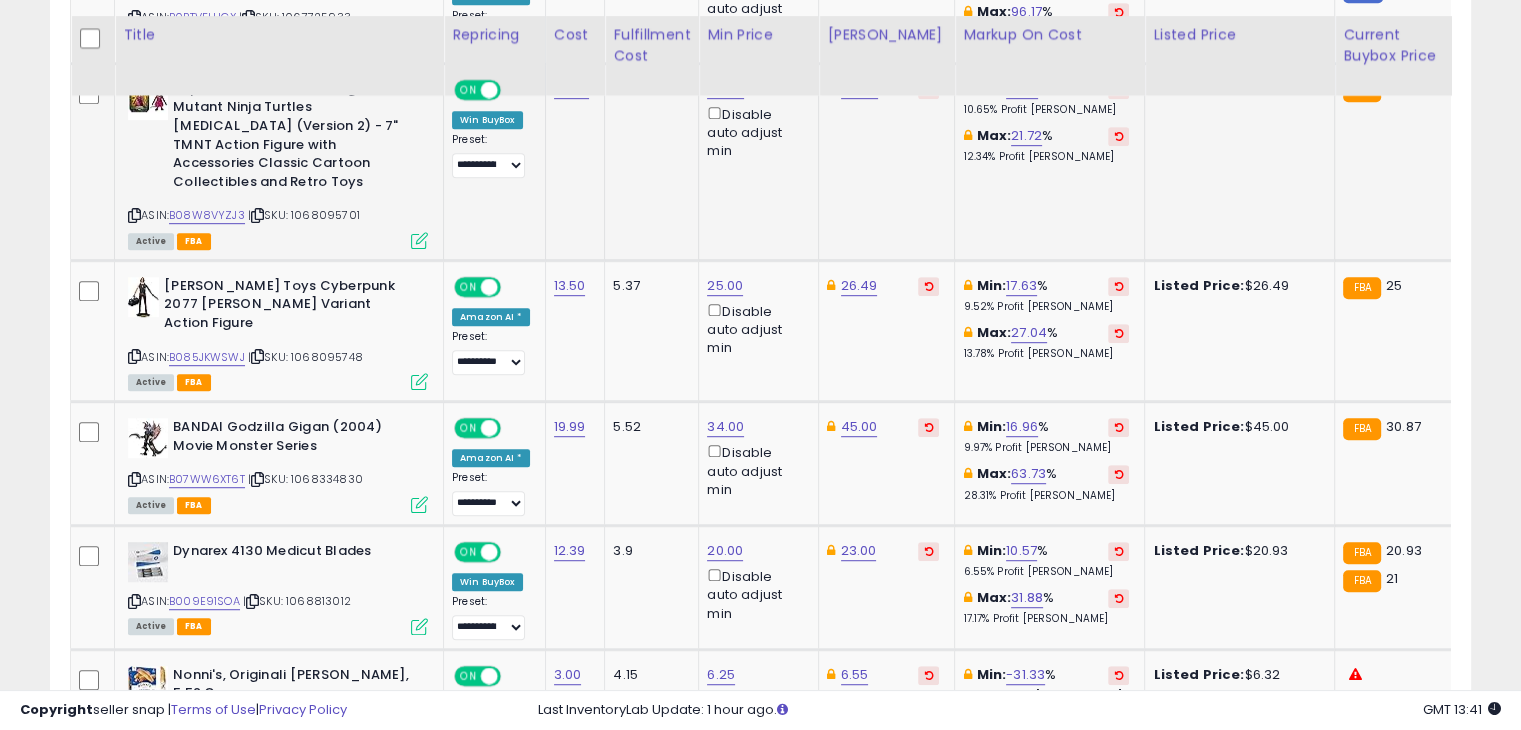 scroll, scrollTop: 1149, scrollLeft: 0, axis: vertical 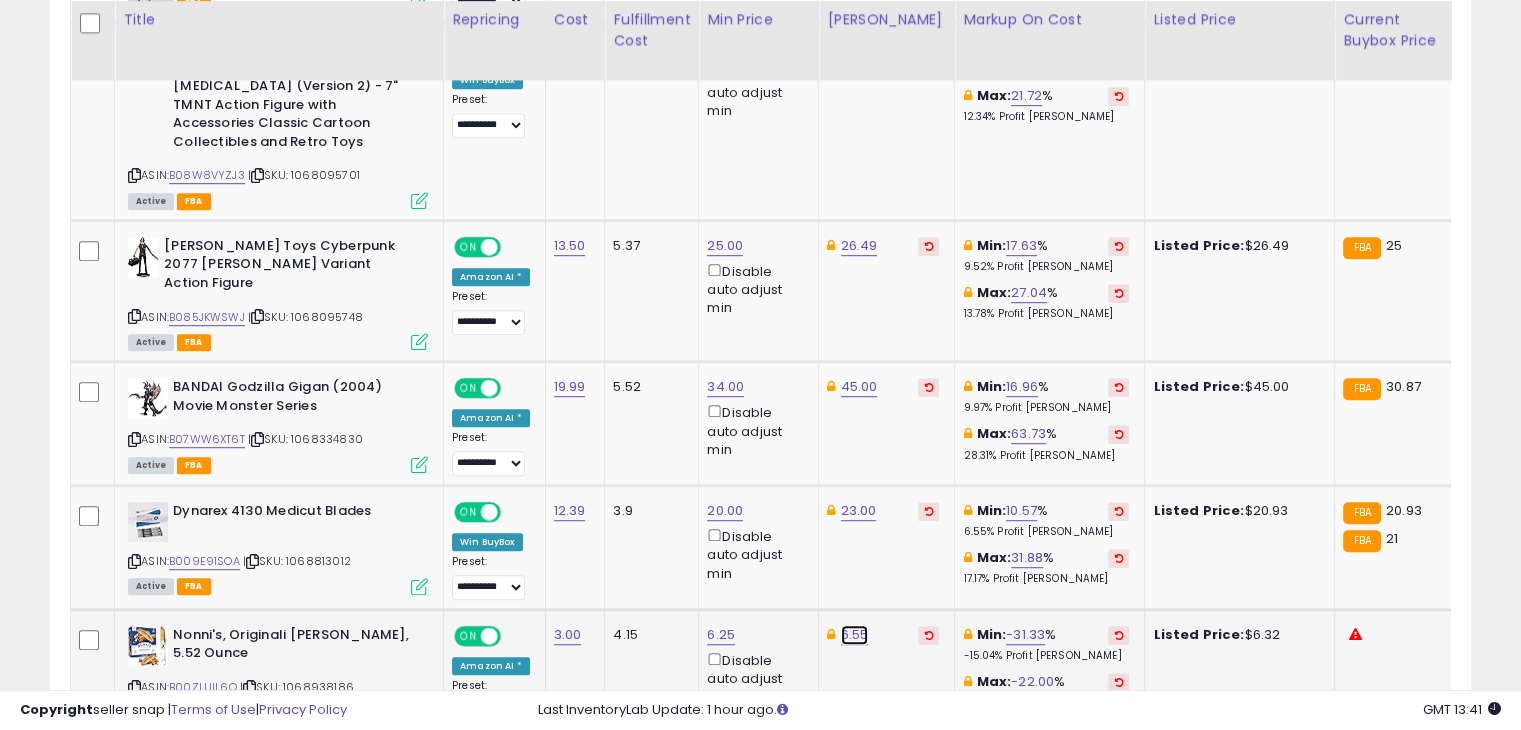click on "6.55" at bounding box center (859, -75) 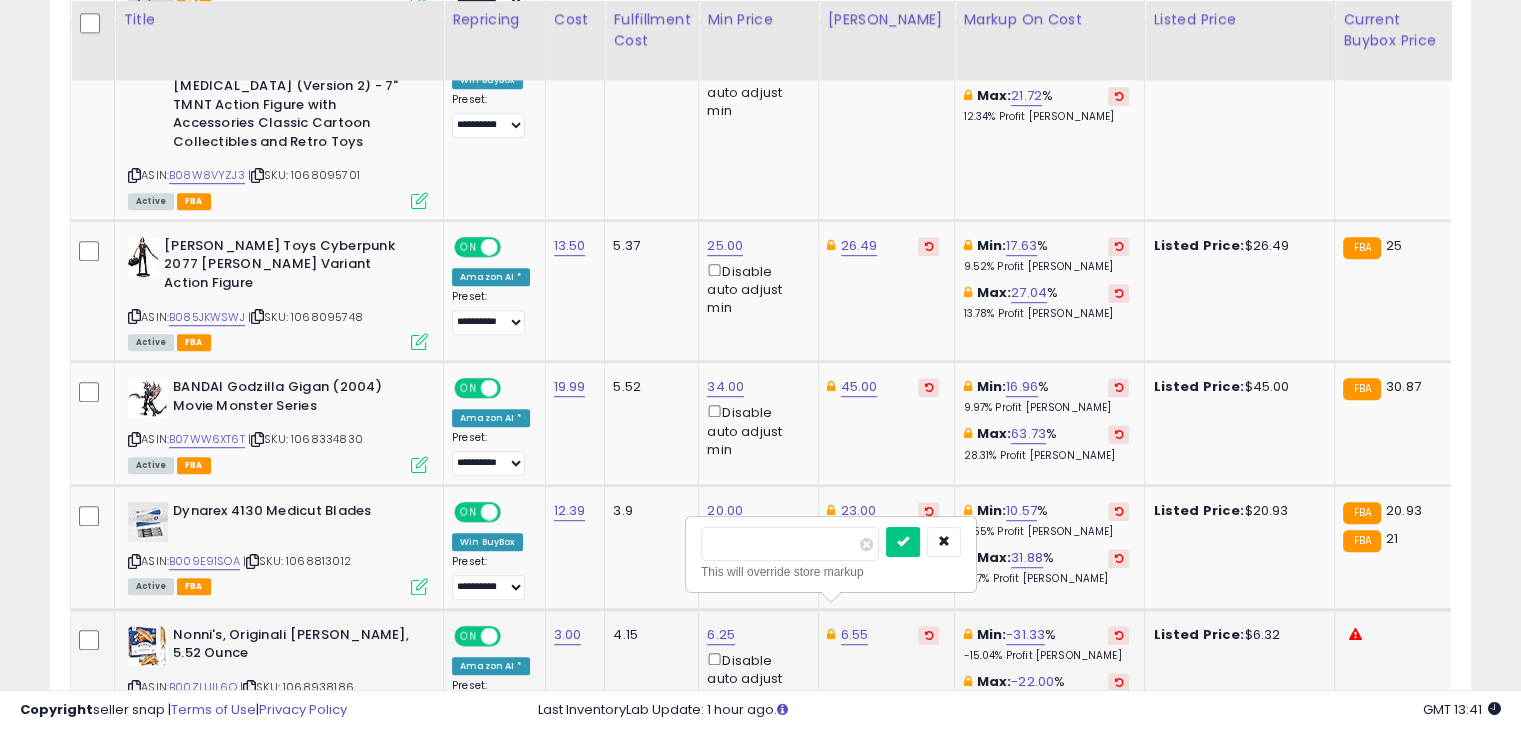 type on "****" 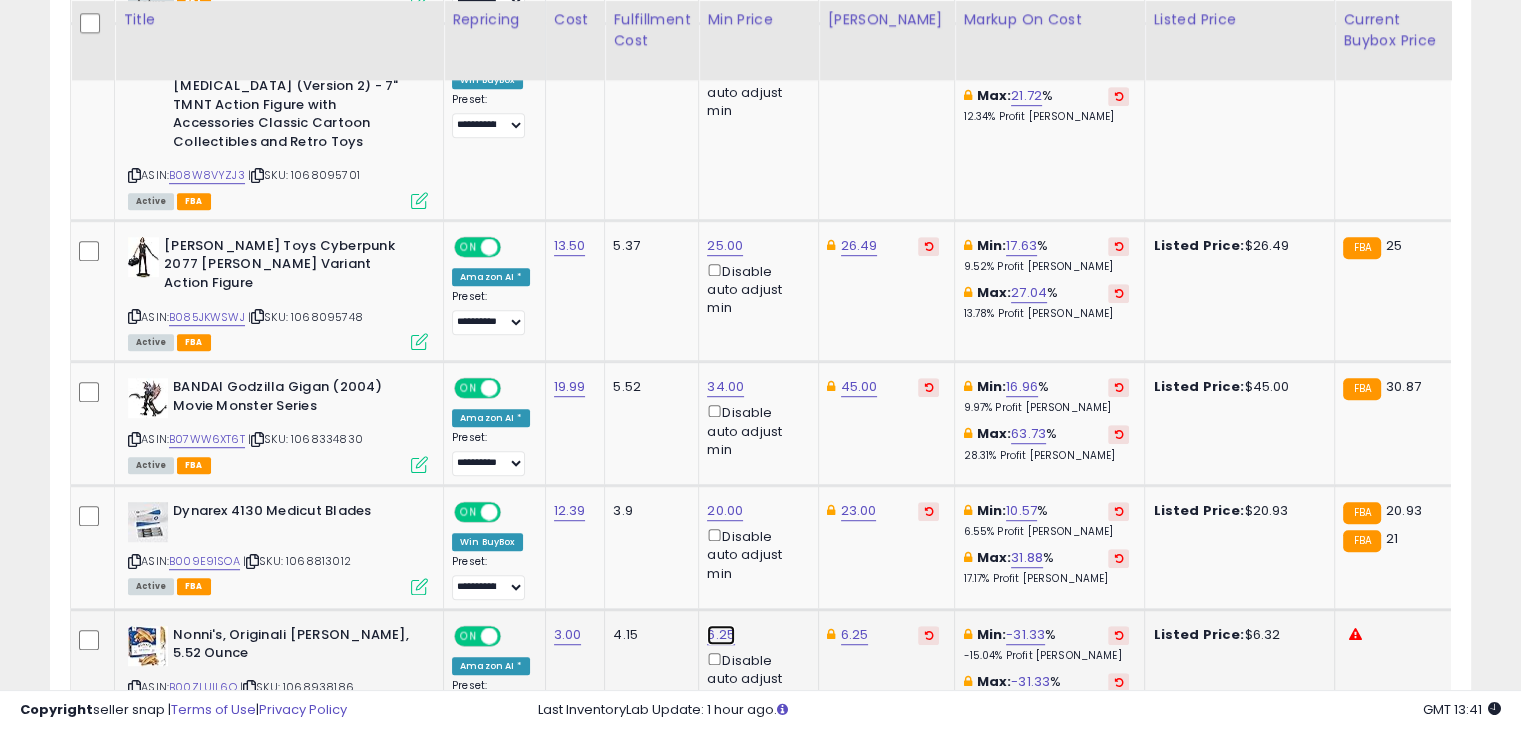 click on "6.25" at bounding box center (723, -75) 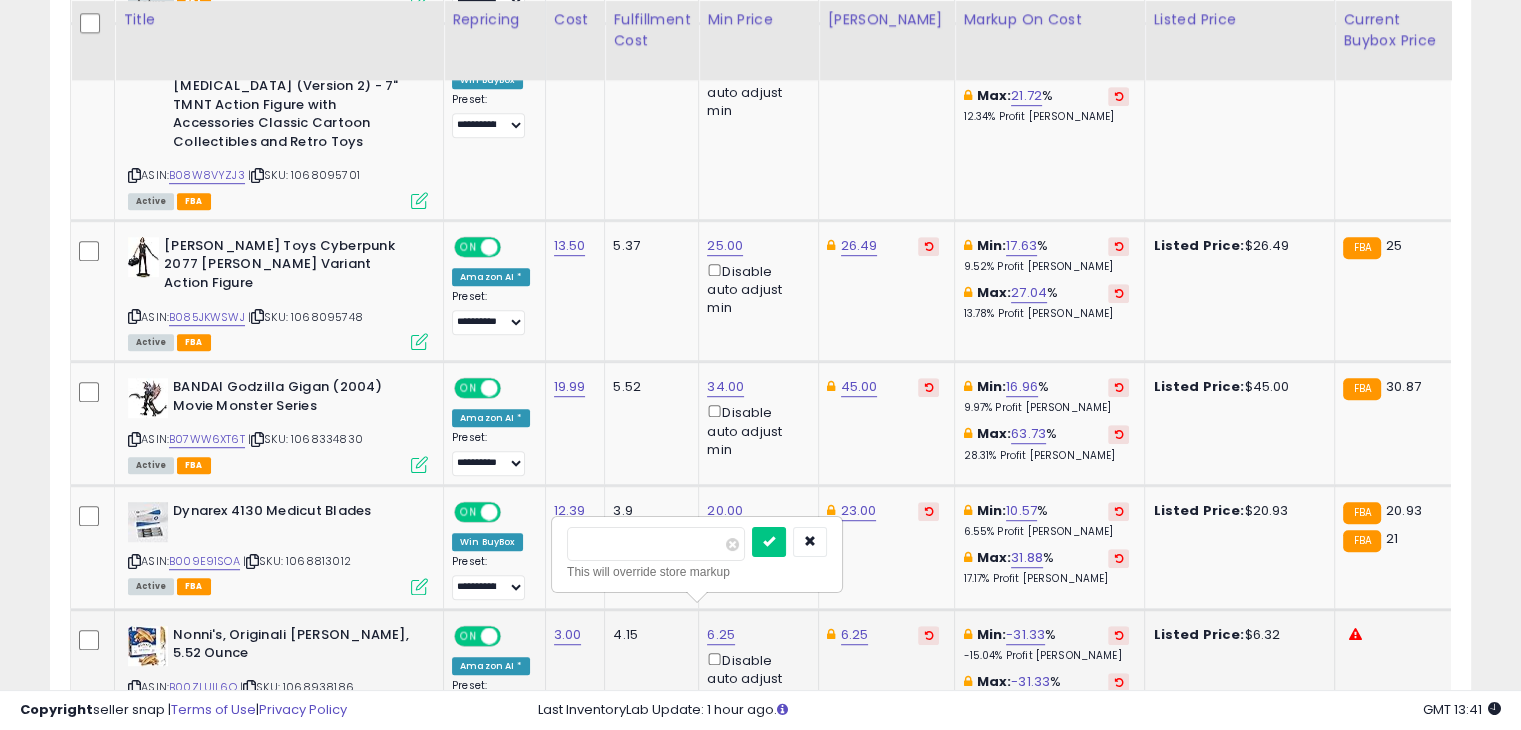 type on "*" 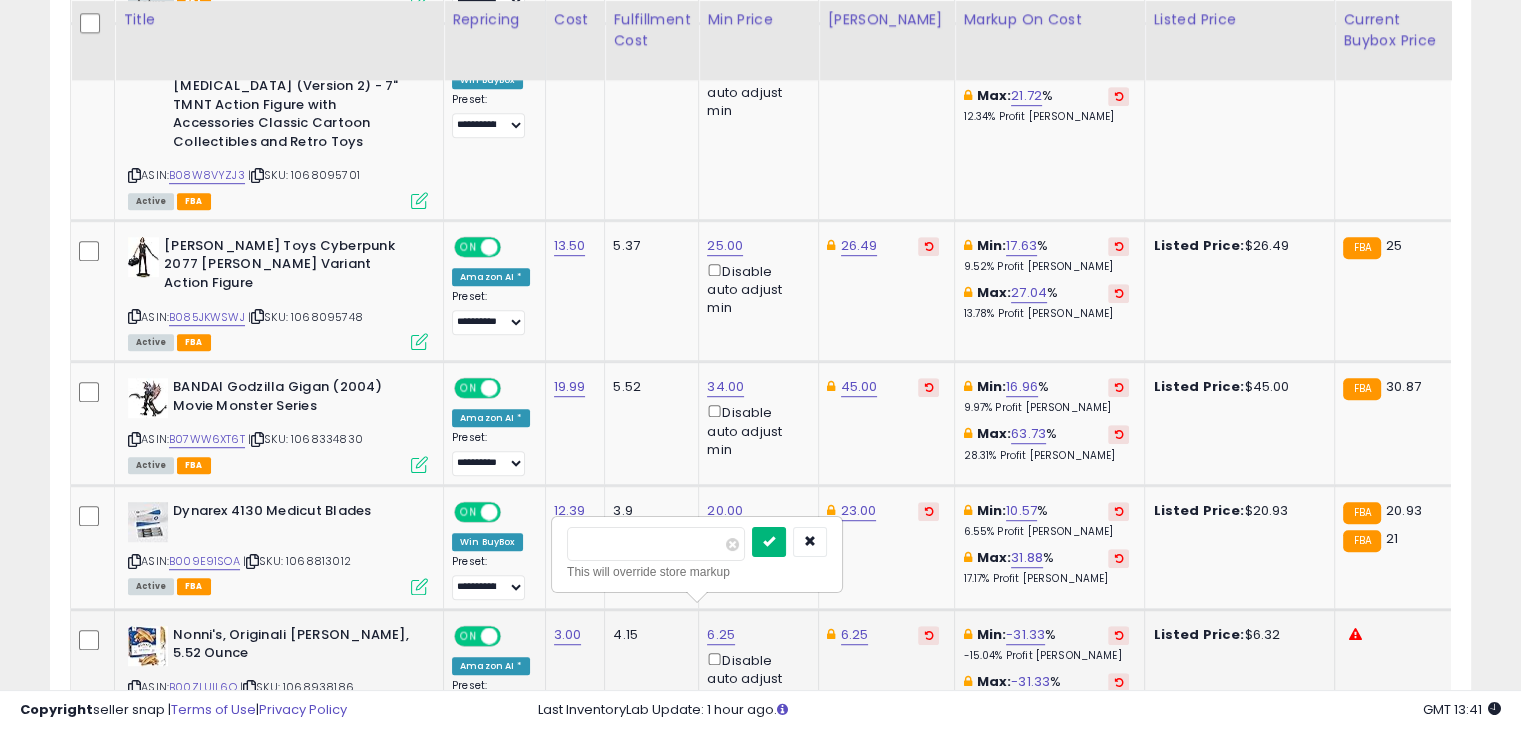 type on "****" 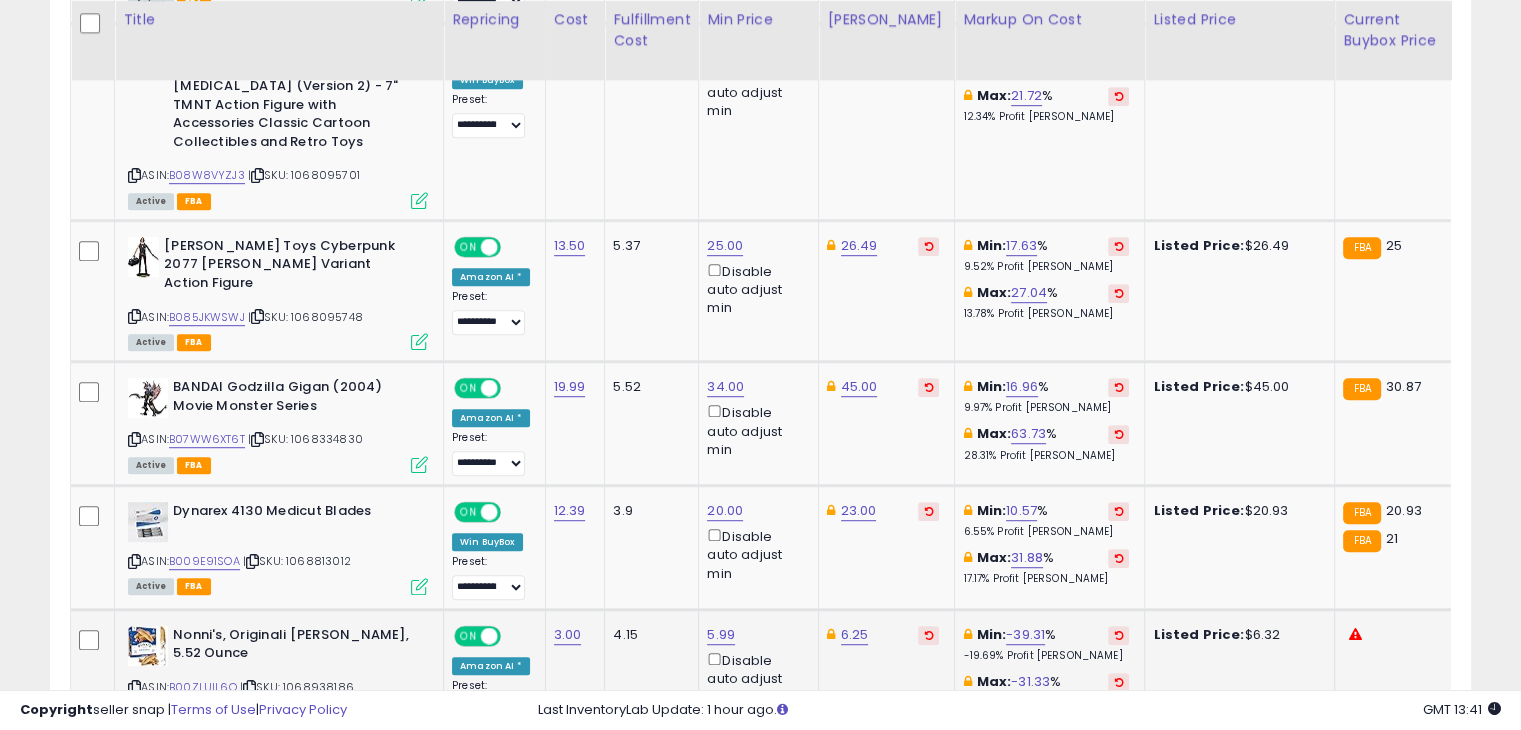 click on "4.15" 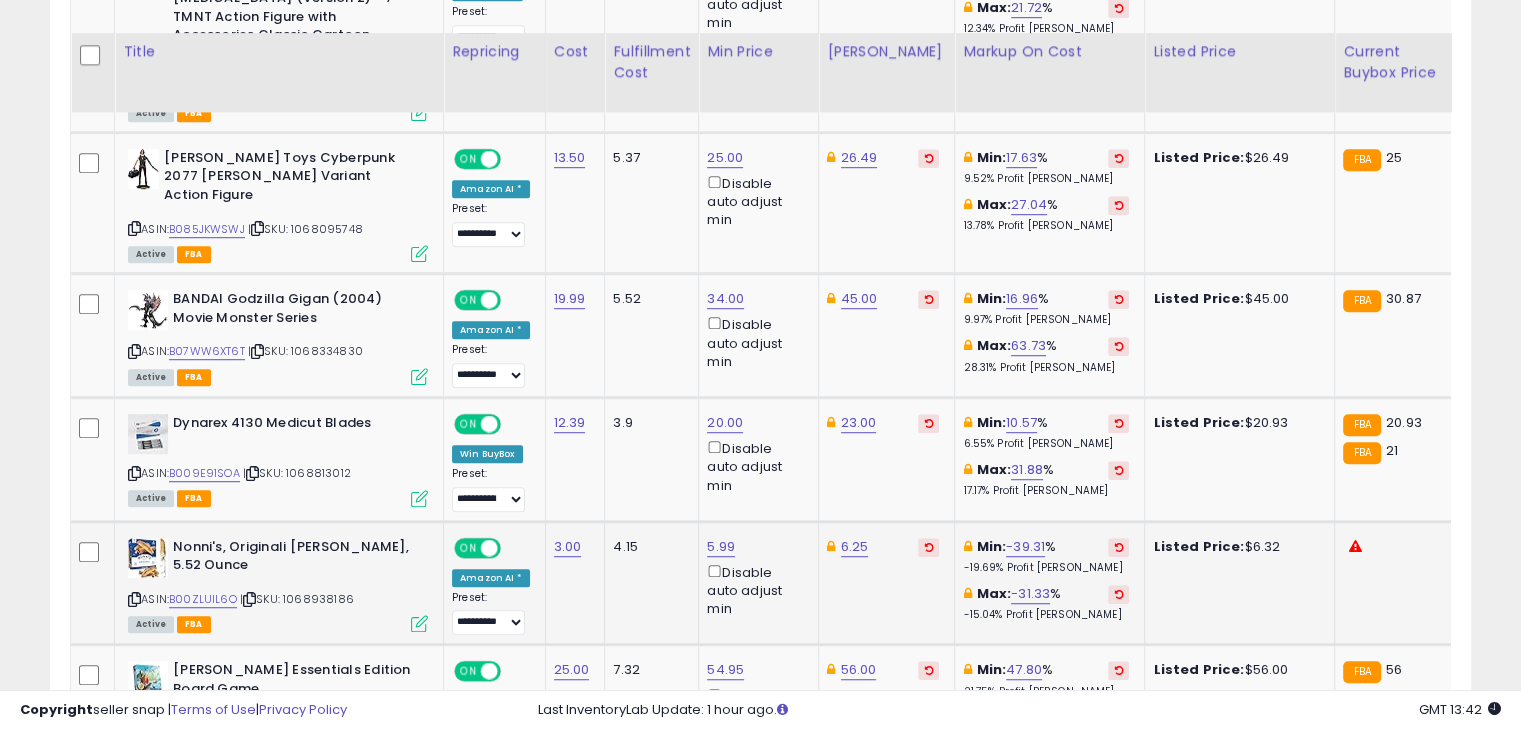 scroll, scrollTop: 1269, scrollLeft: 0, axis: vertical 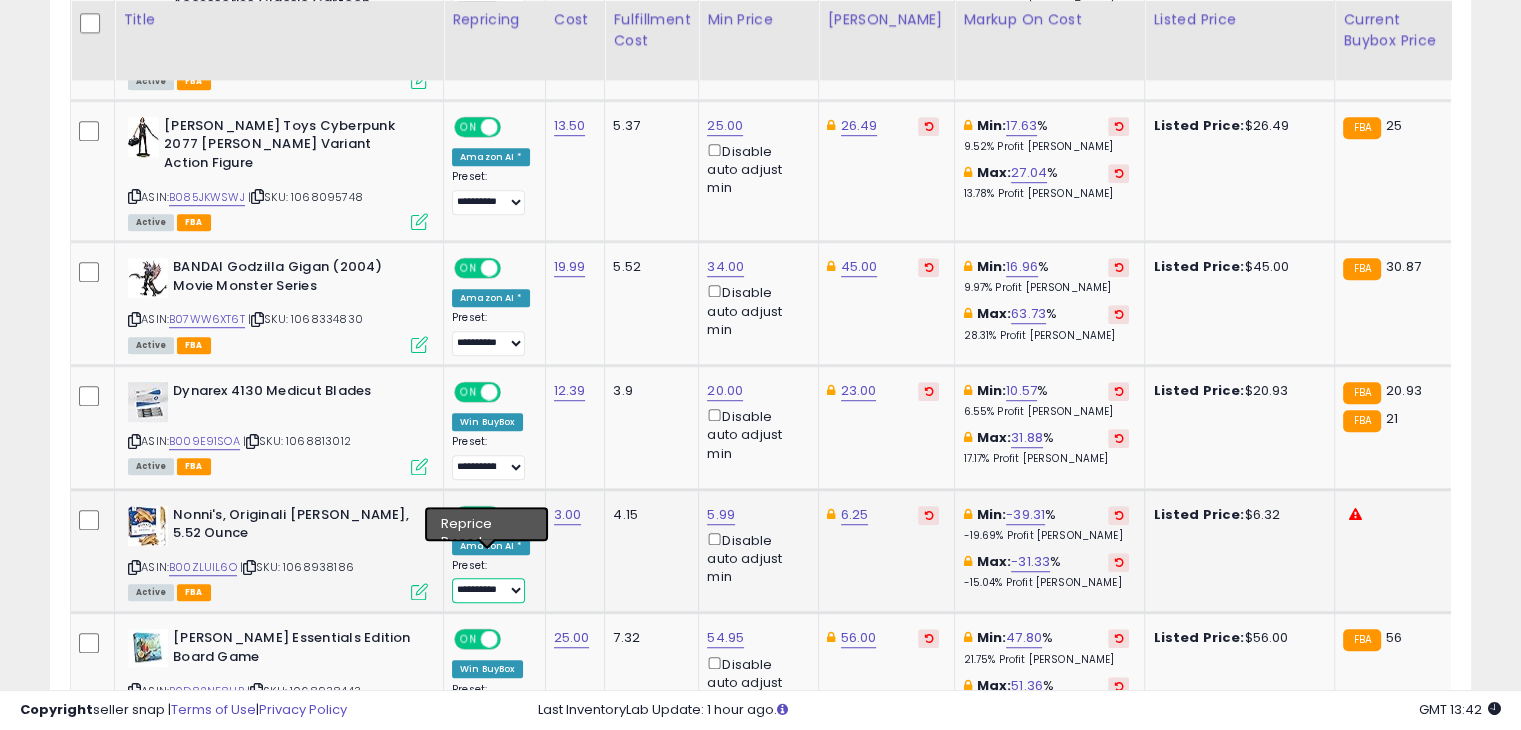 click on "**********" at bounding box center (488, 590) 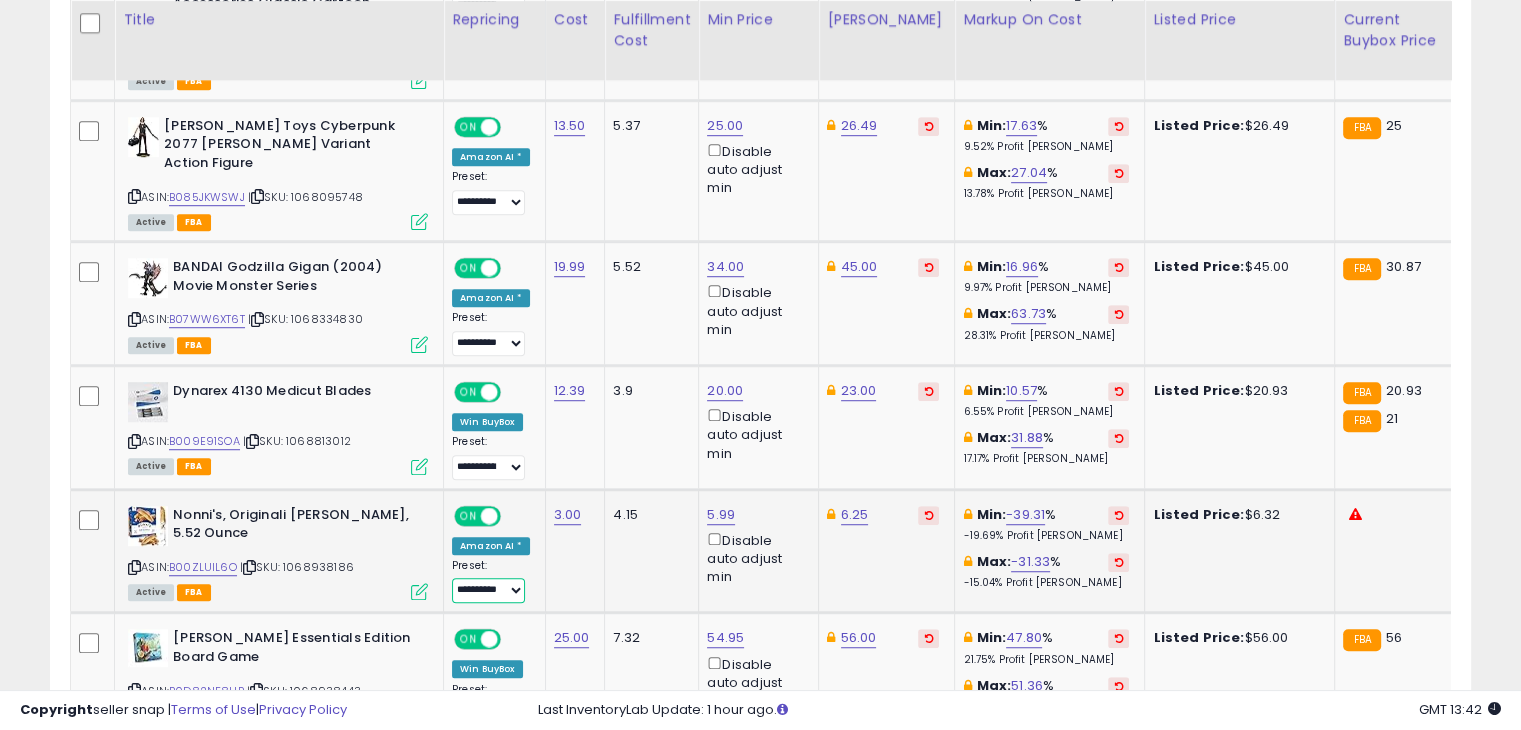 select on "**********" 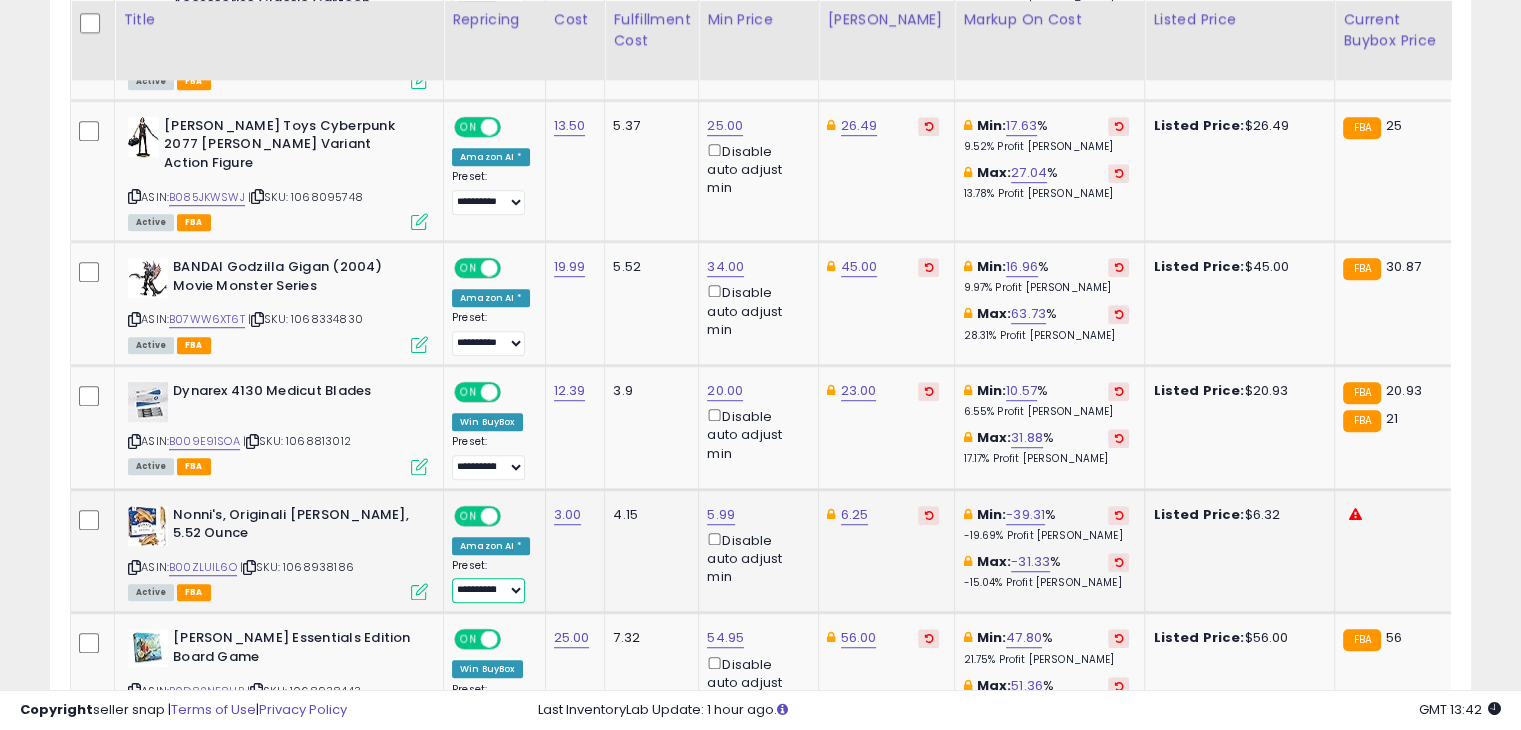 click on "**********" at bounding box center [488, 590] 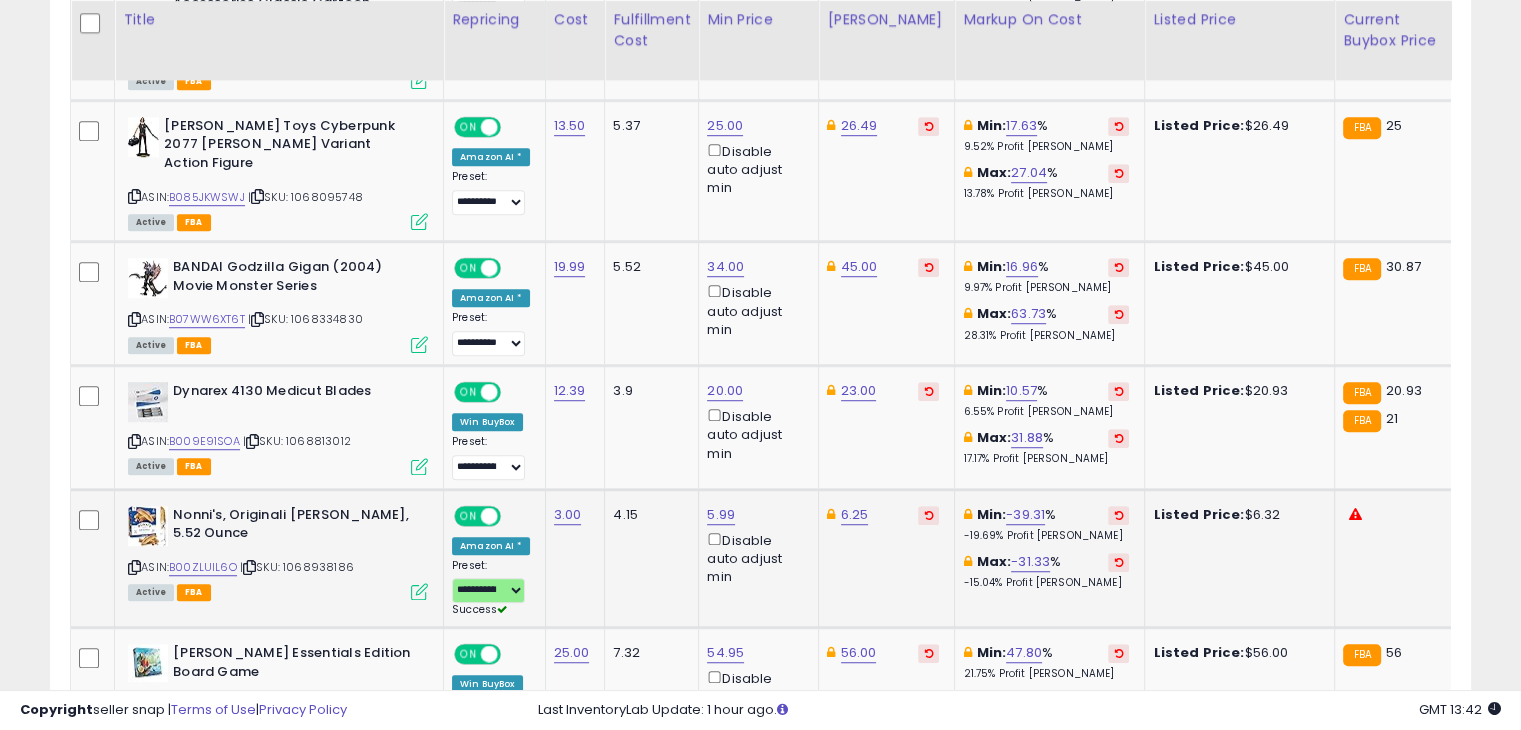 click on "4.15" 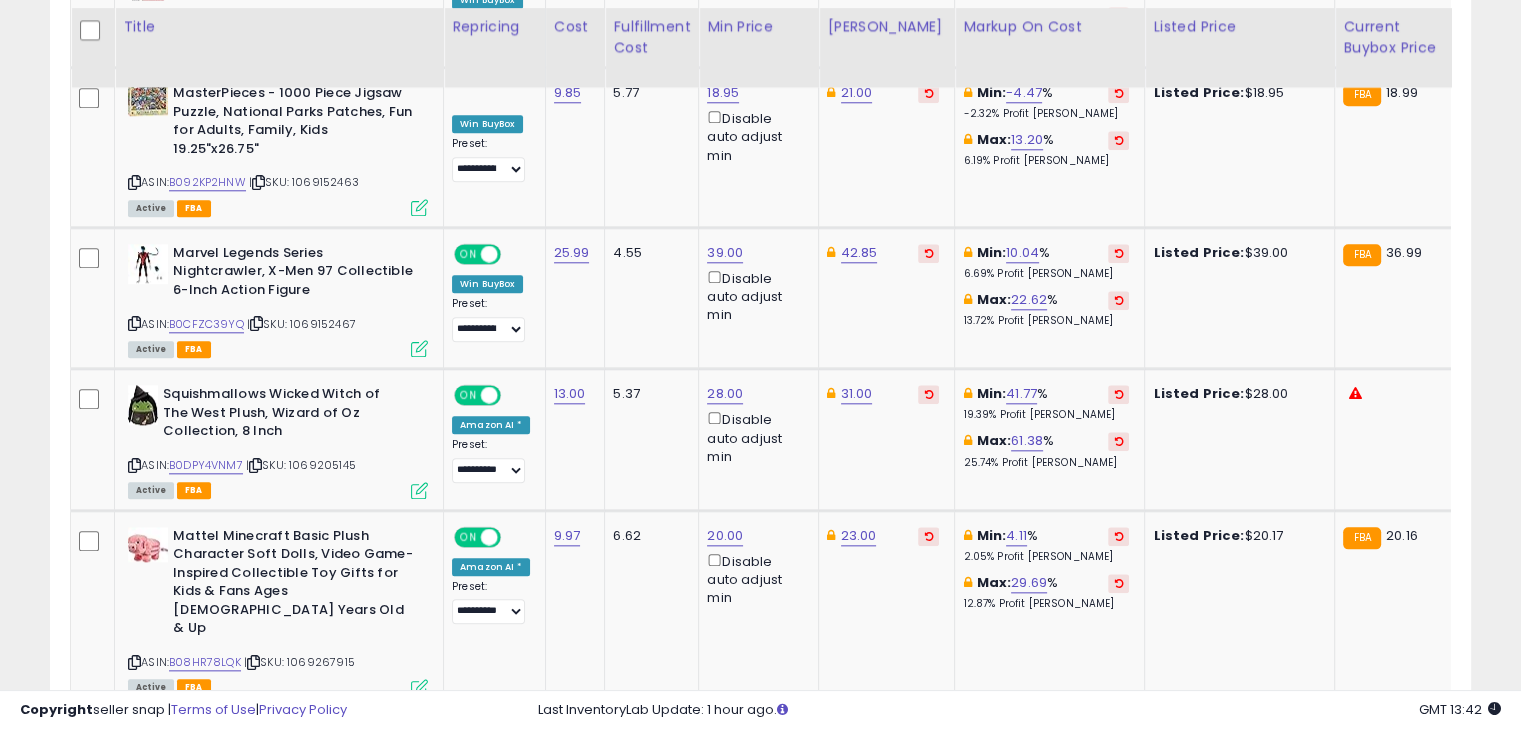 scroll, scrollTop: 2069, scrollLeft: 0, axis: vertical 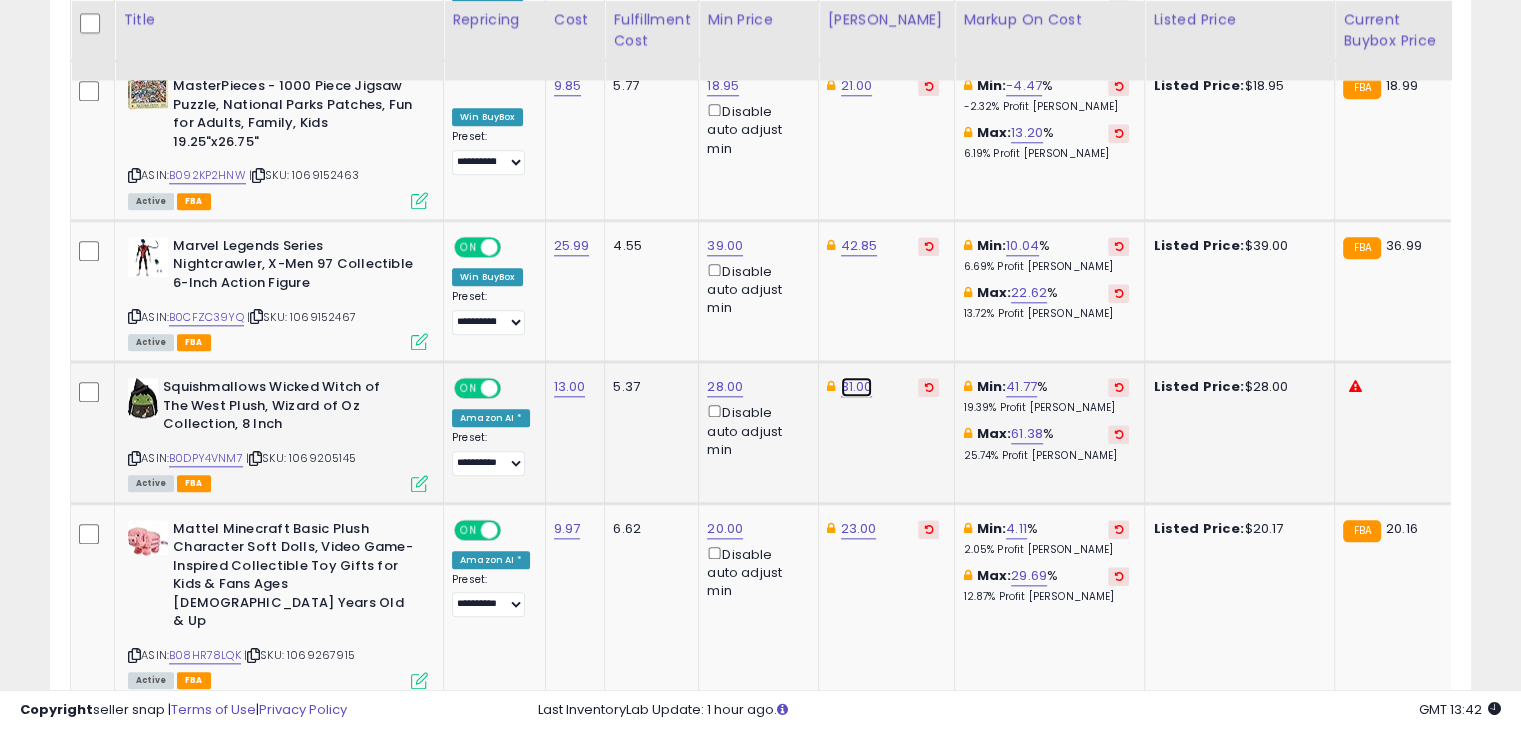 click on "31.00" at bounding box center [859, -995] 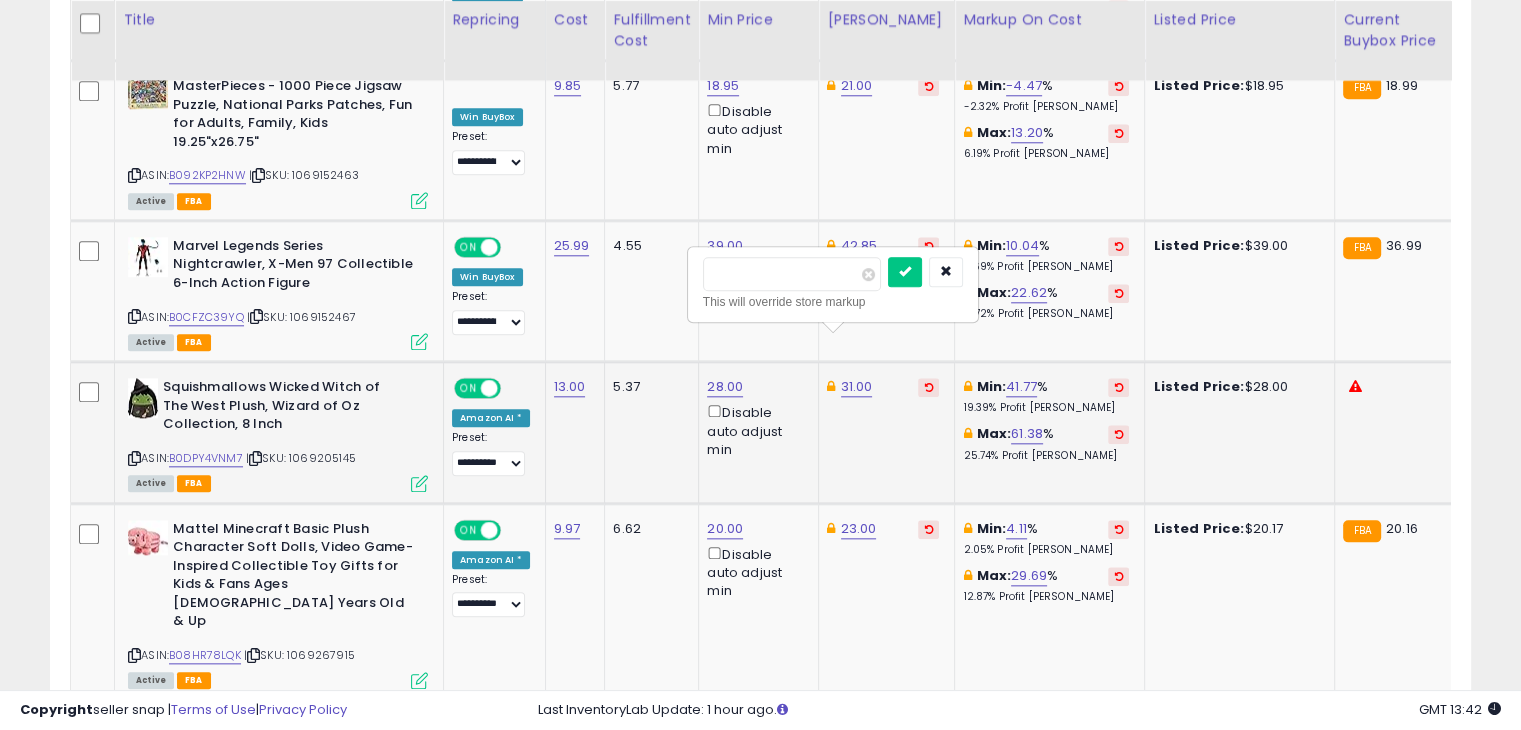 type on "*" 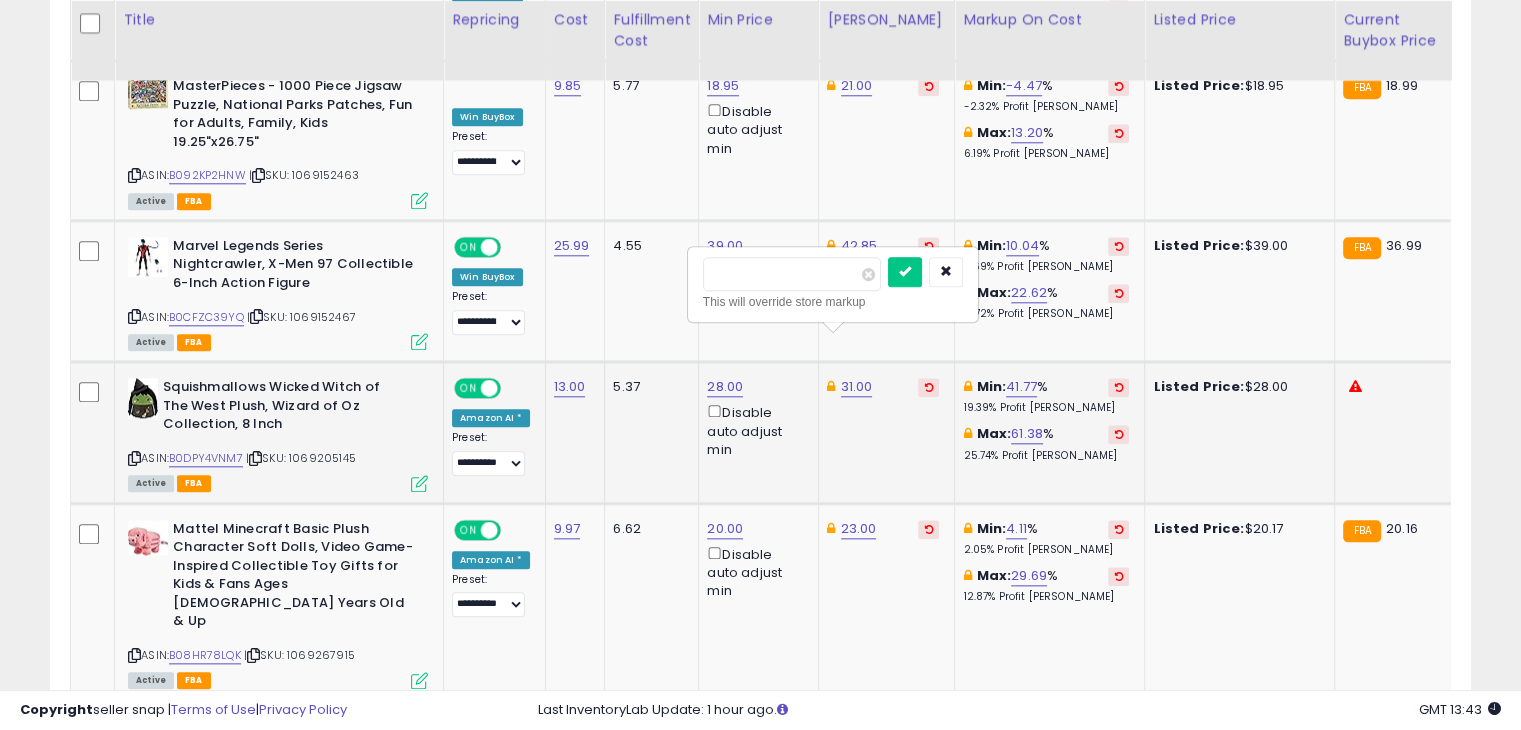 type on "*****" 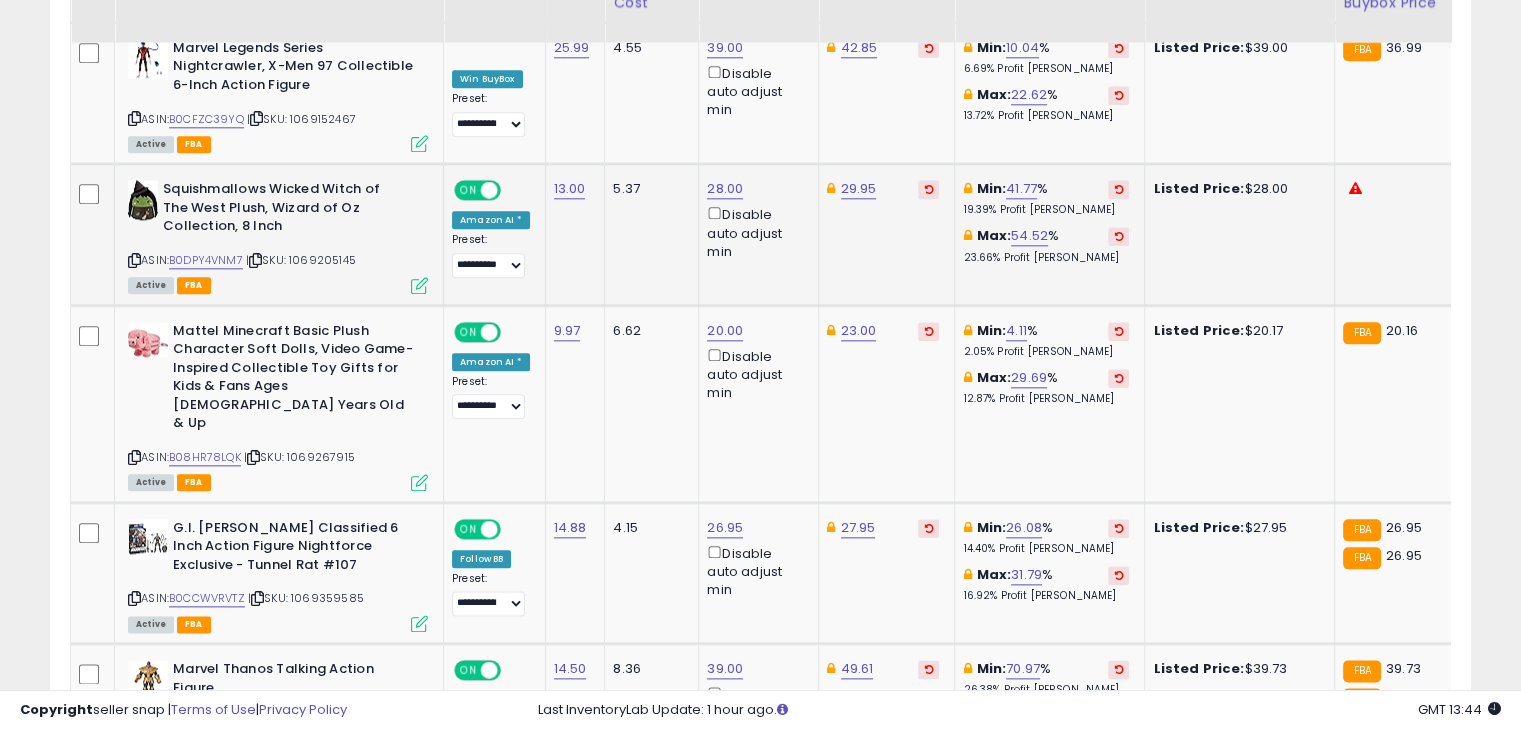 scroll, scrollTop: 2269, scrollLeft: 0, axis: vertical 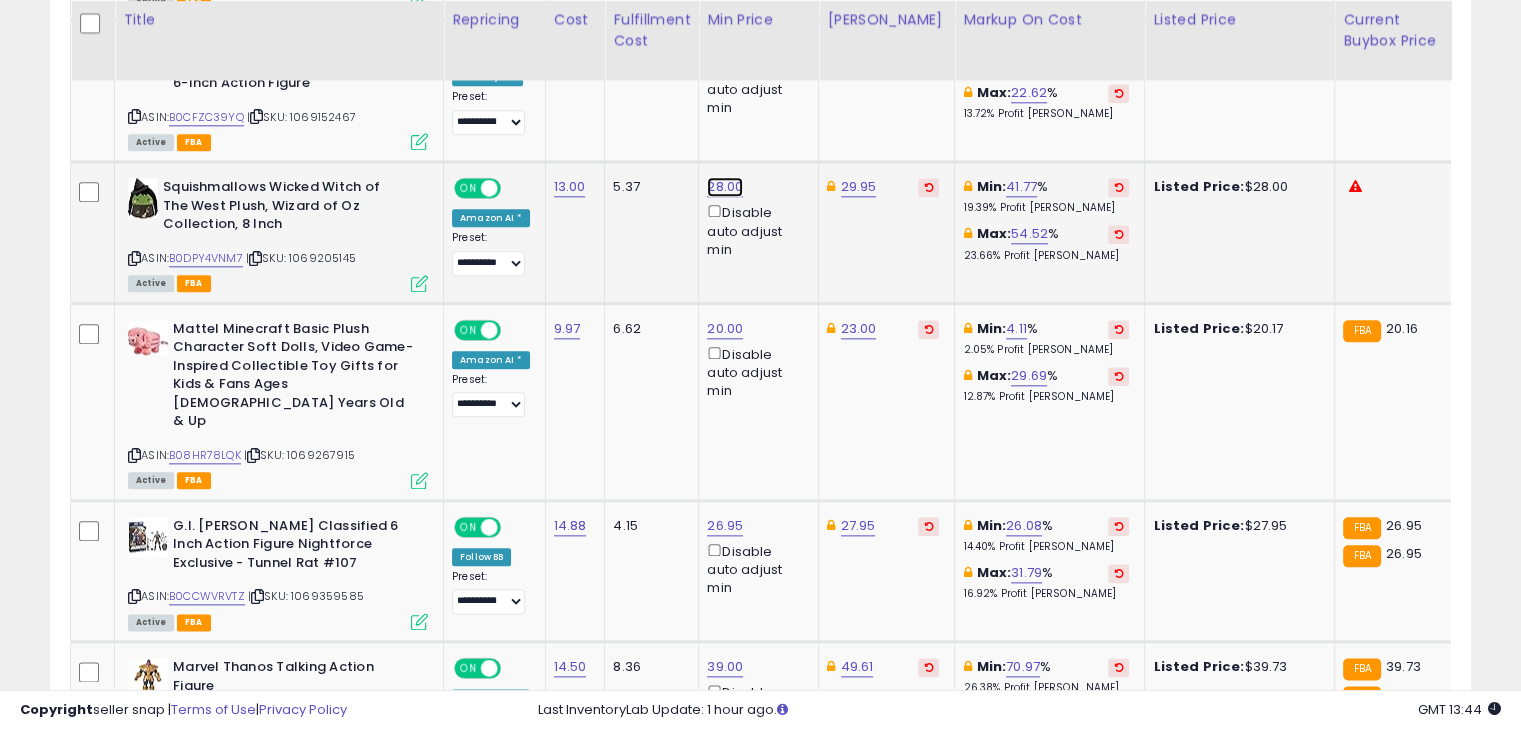 click on "28.00" at bounding box center [723, -1195] 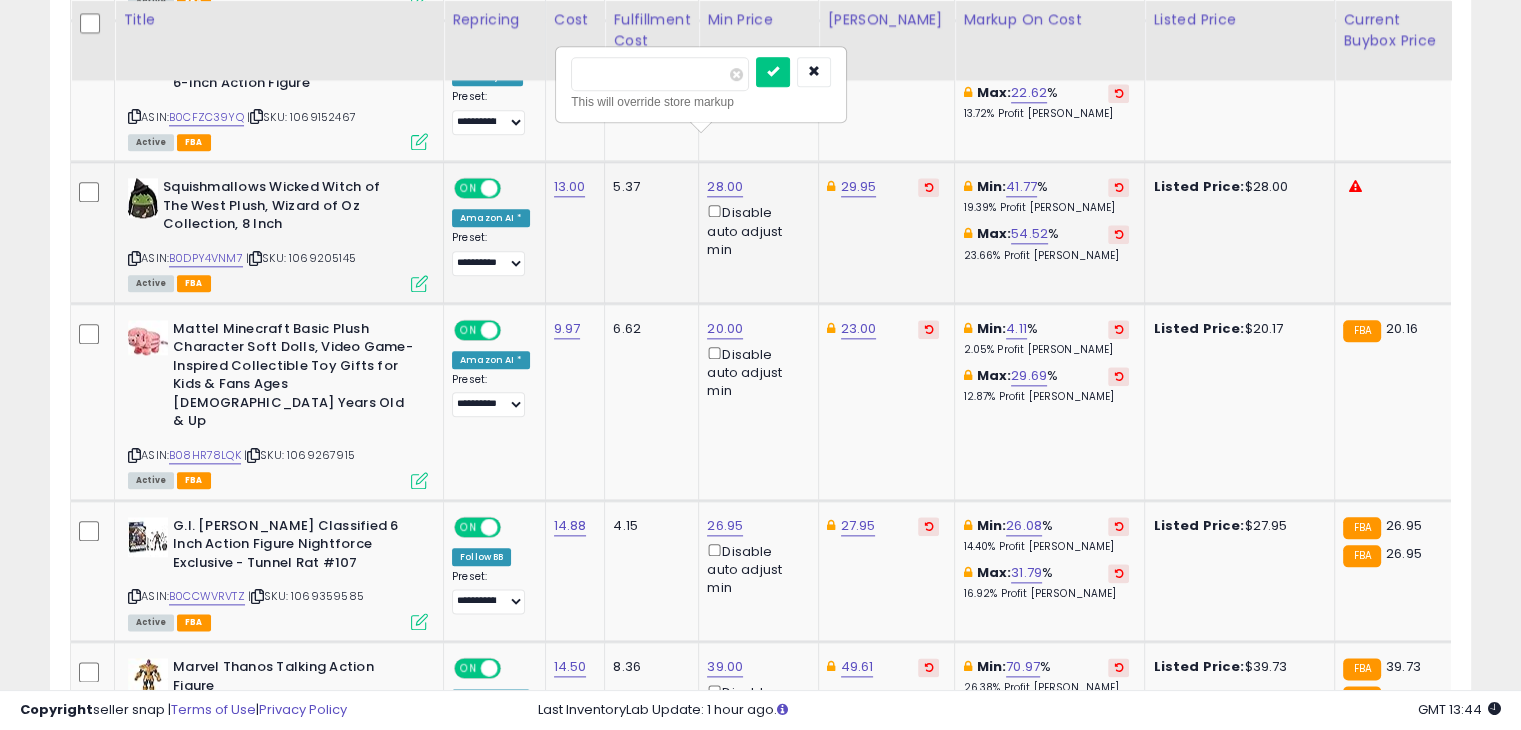 type on "*****" 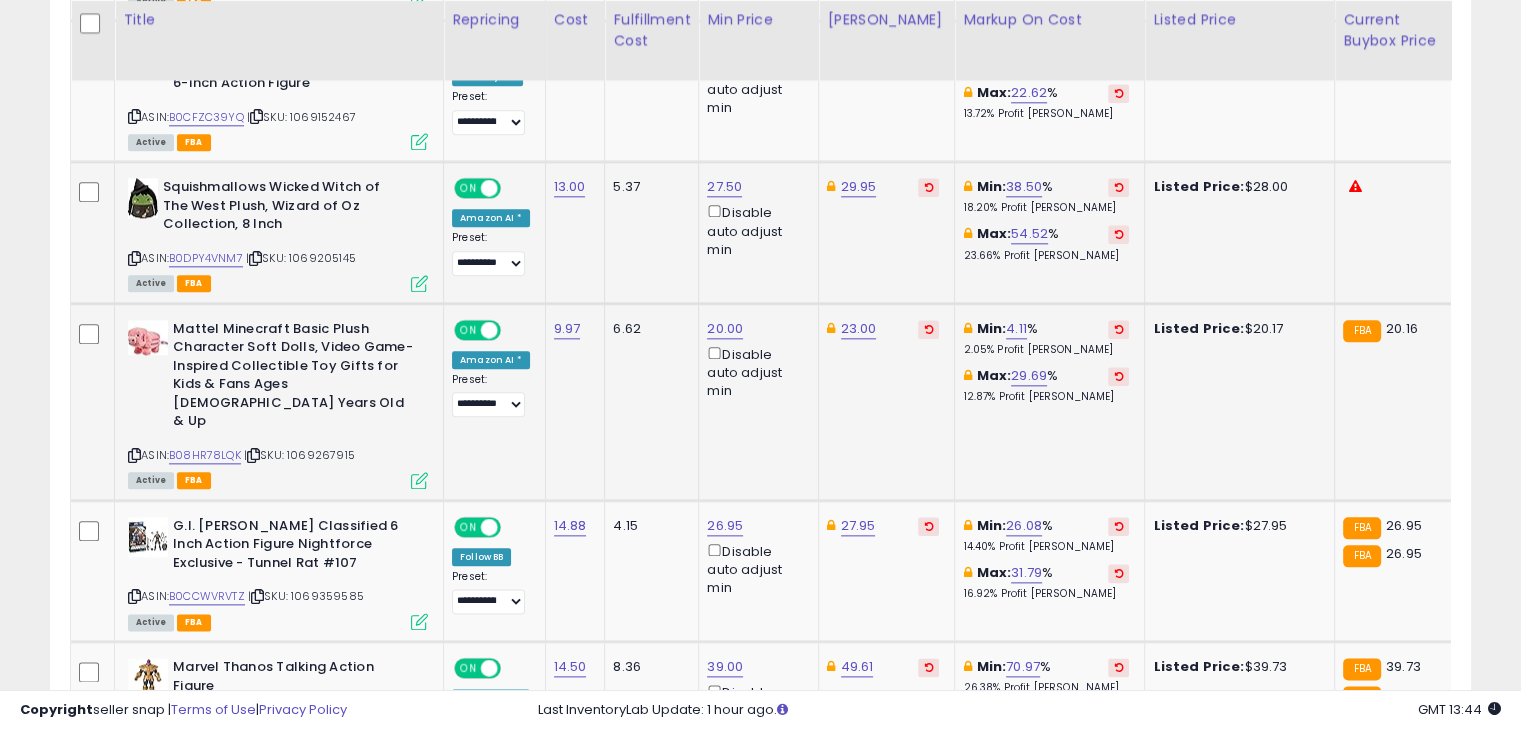 click on "23.00" 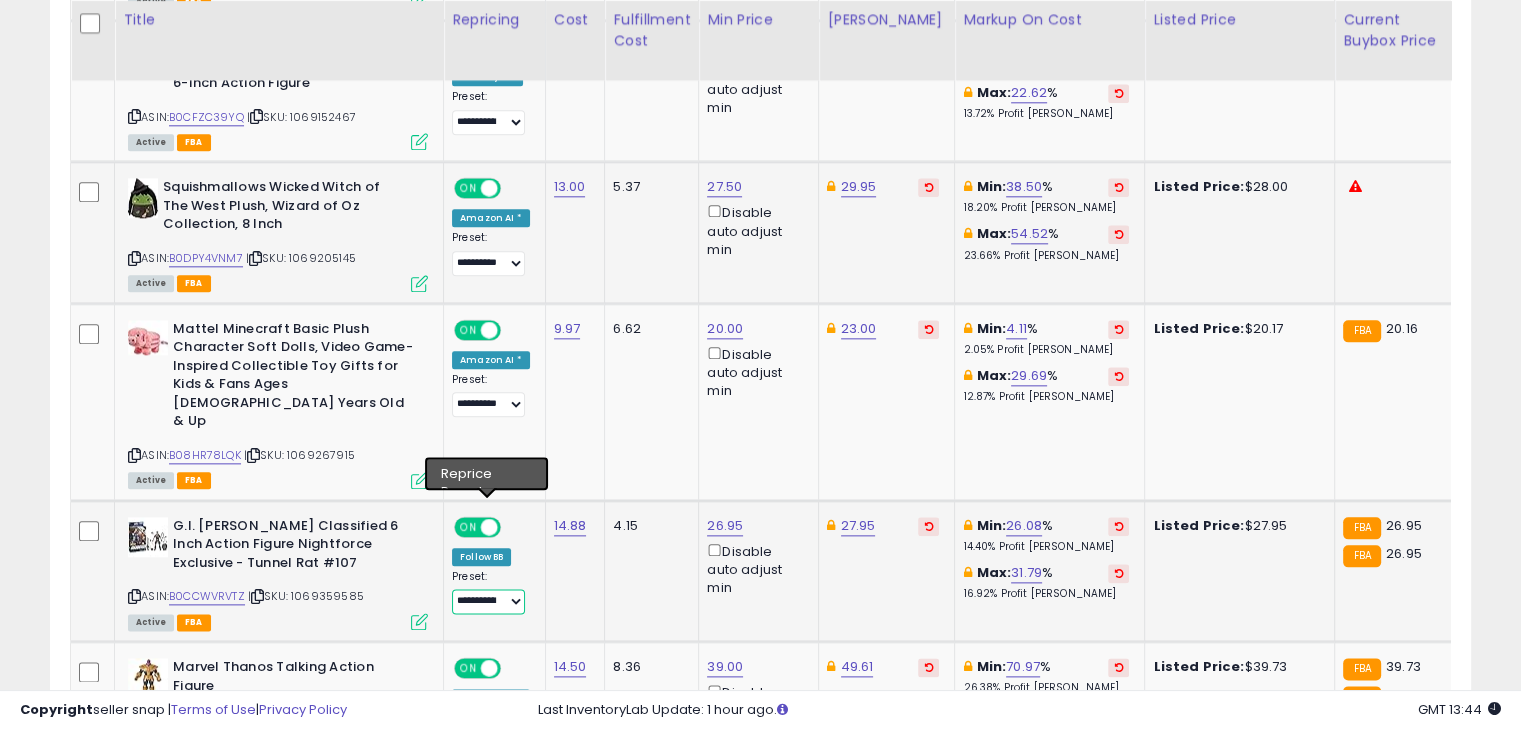 click on "**********" at bounding box center [488, 601] 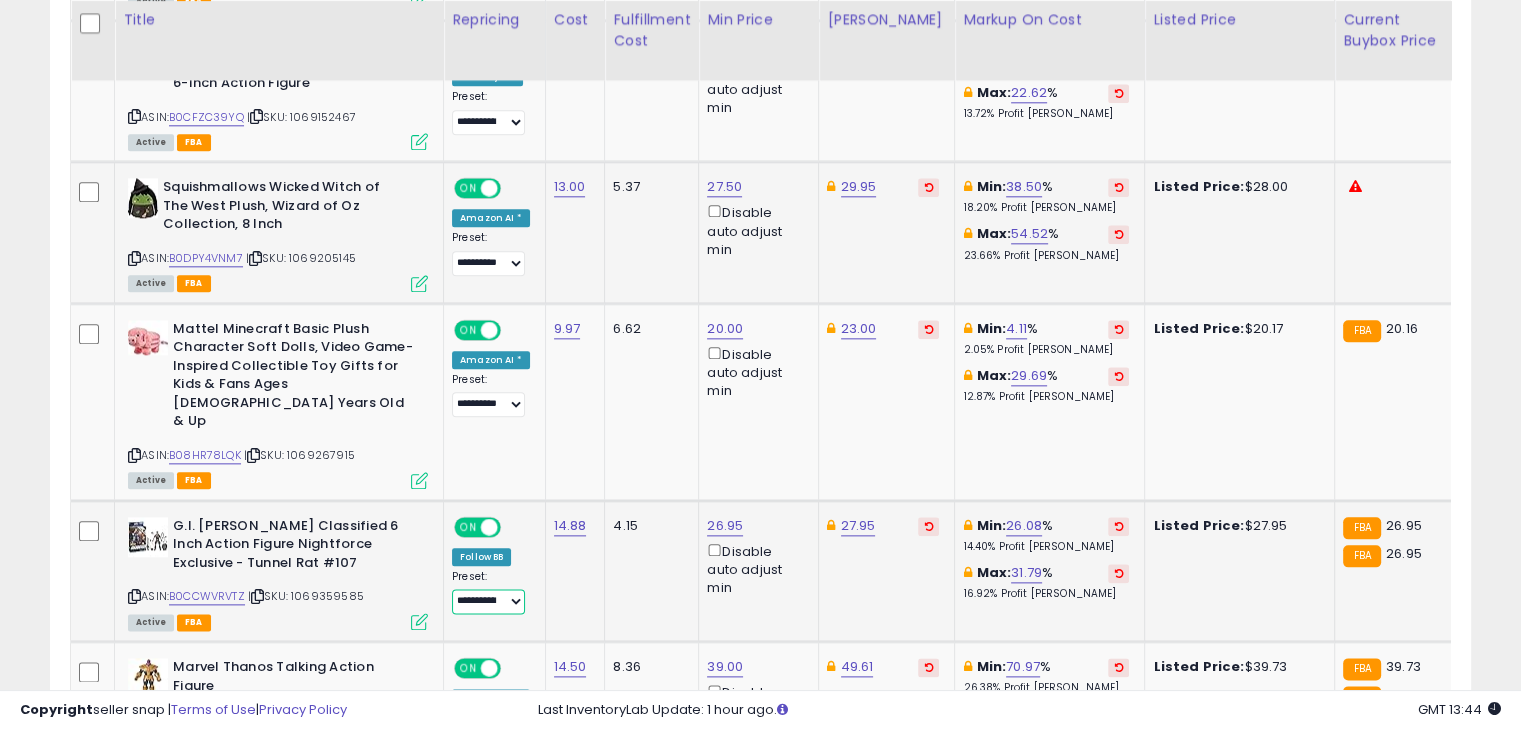 select on "**********" 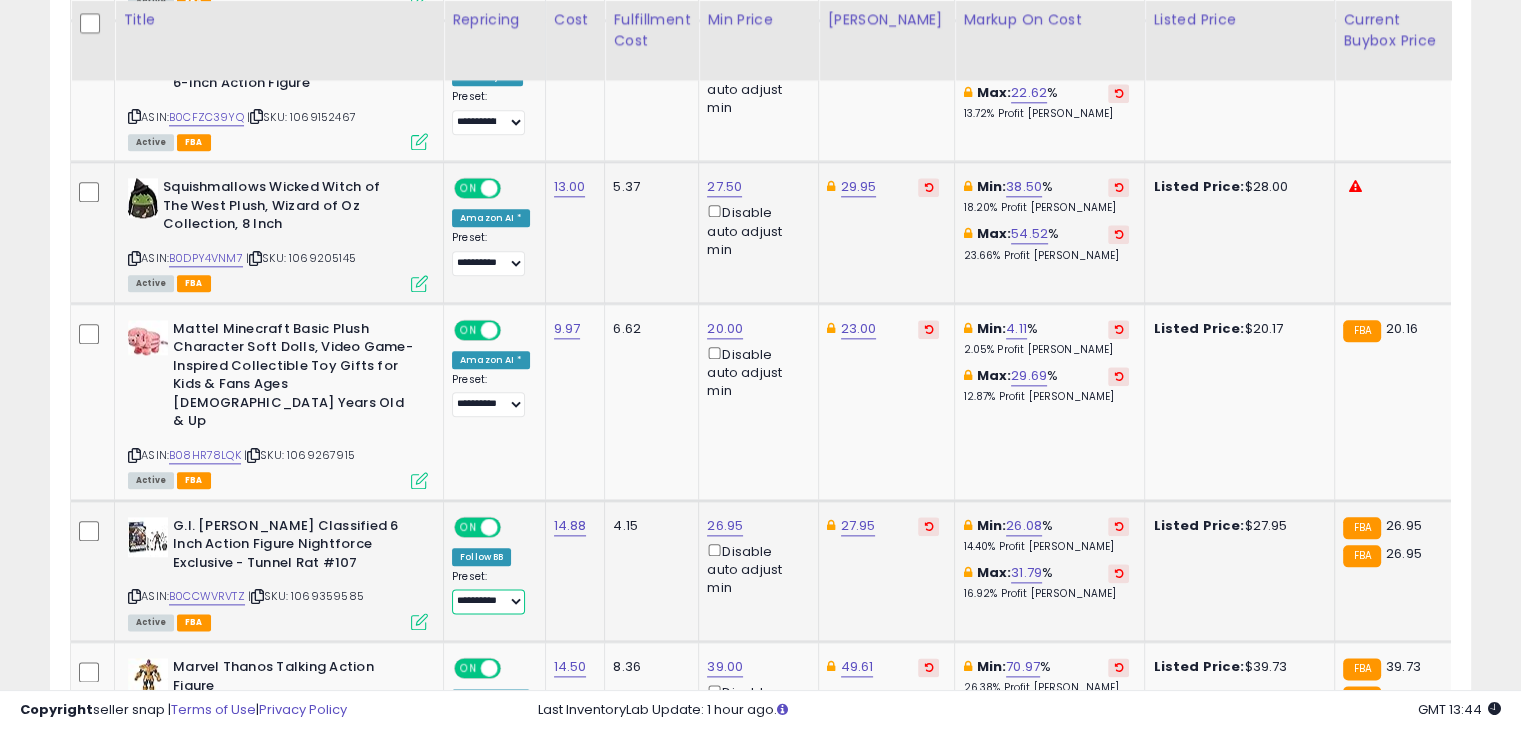 click on "**********" at bounding box center (488, 601) 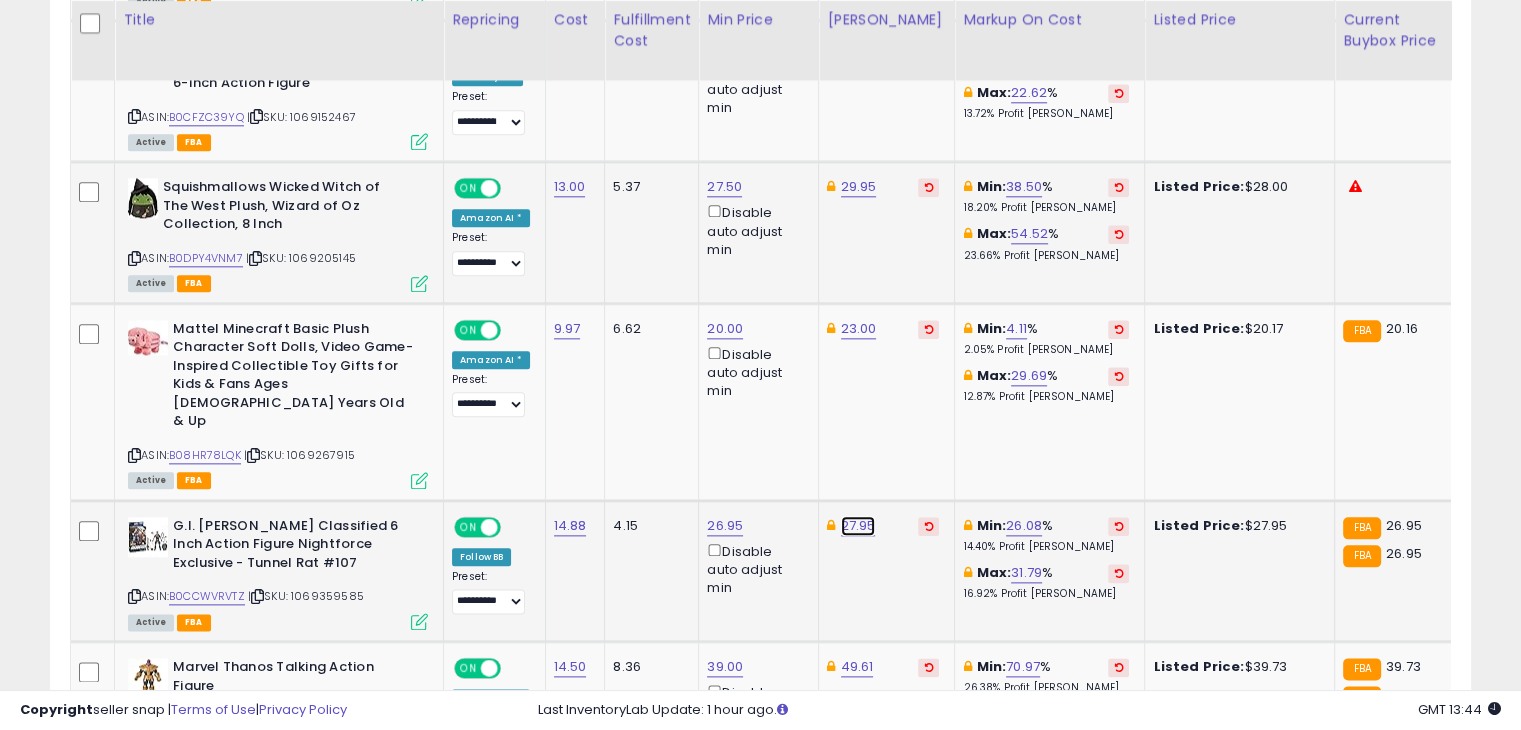 click on "27.95" at bounding box center [859, -1195] 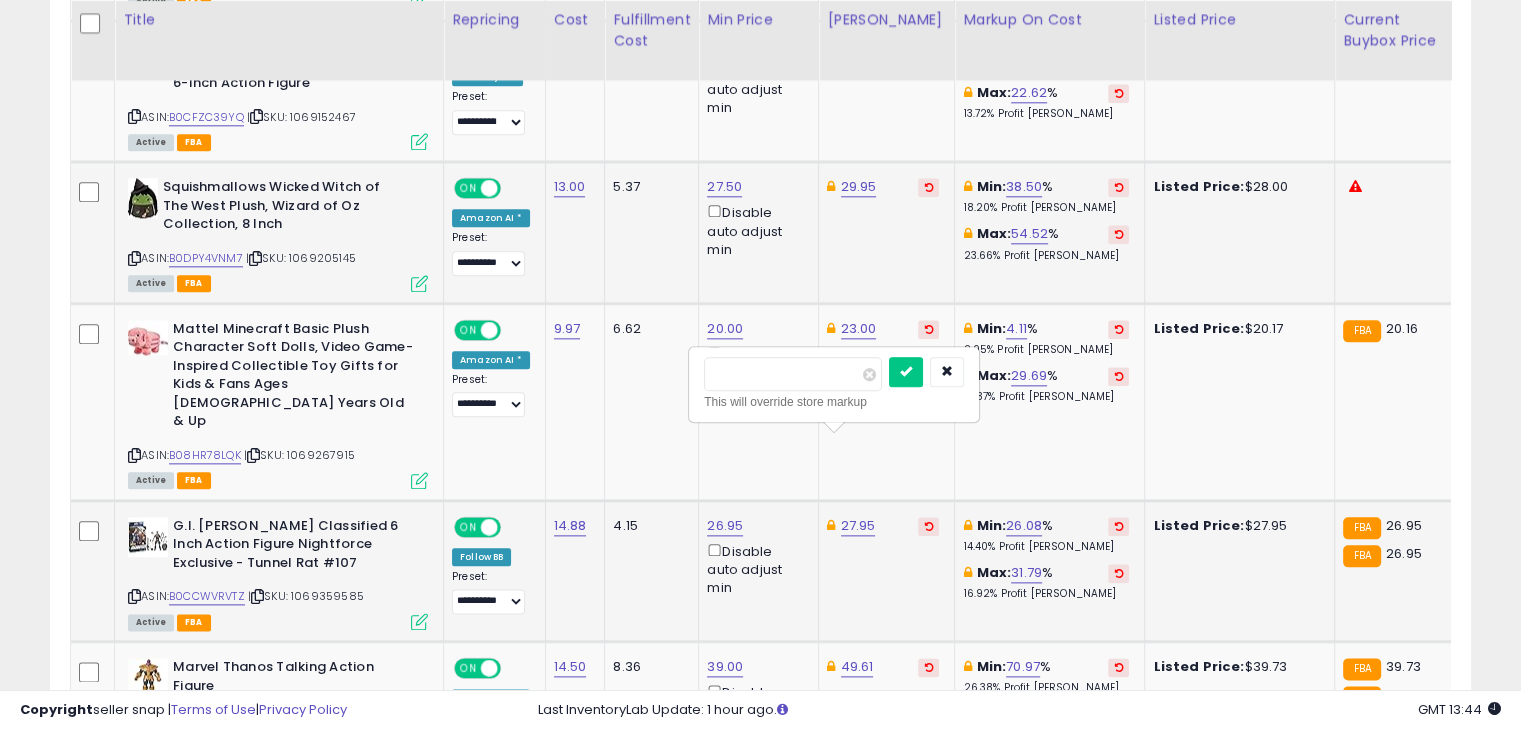 type on "**" 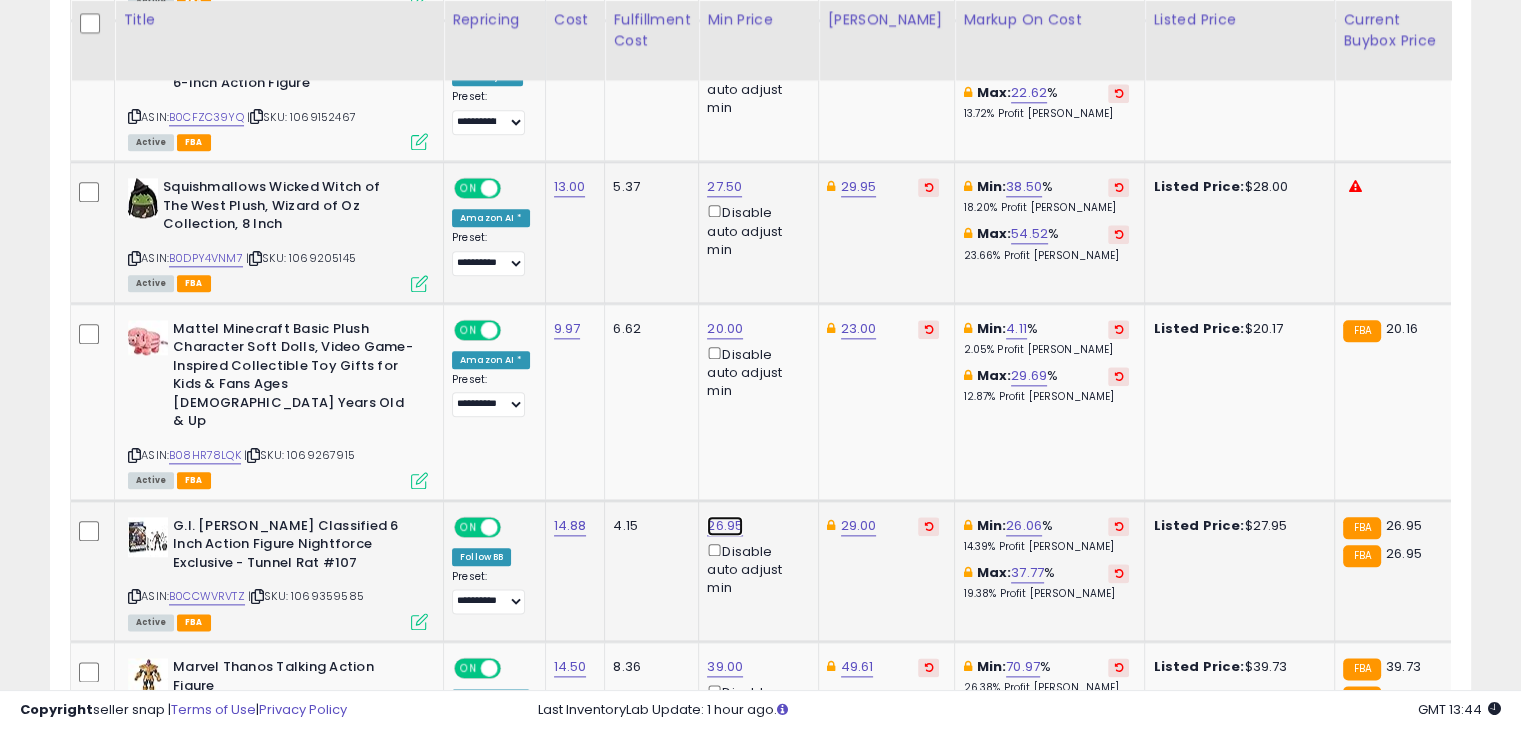 click on "26.95" at bounding box center (723, -1195) 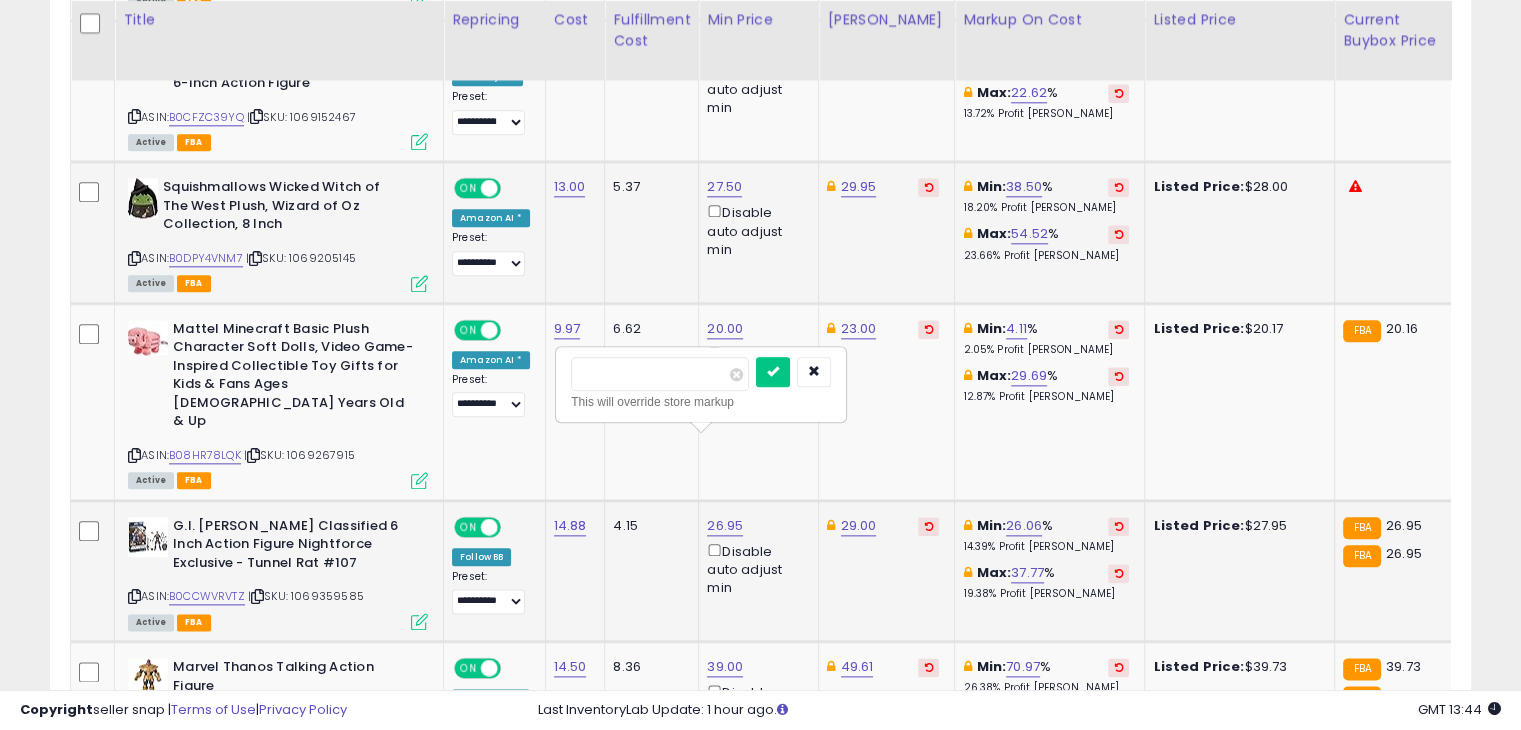 type on "**" 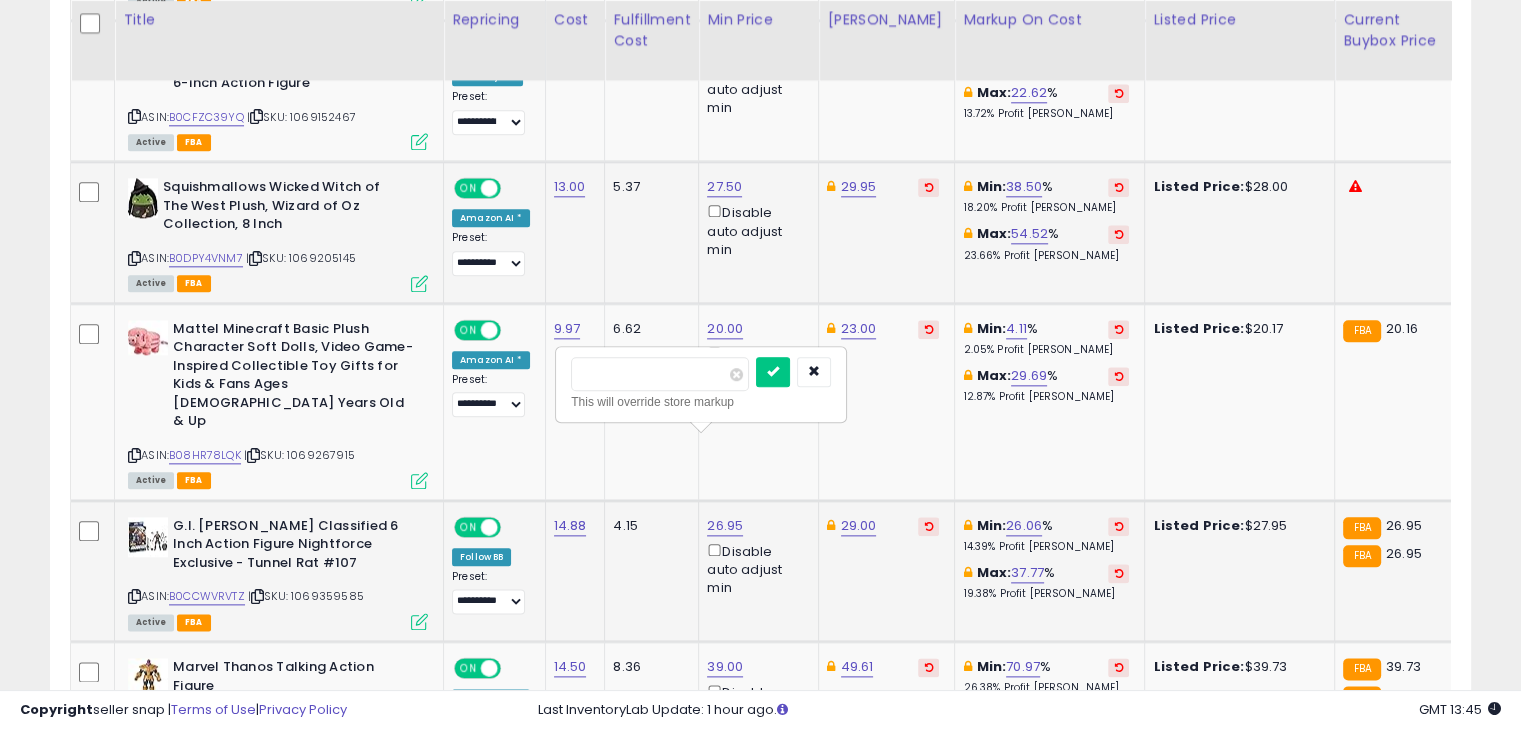 click at bounding box center [773, 372] 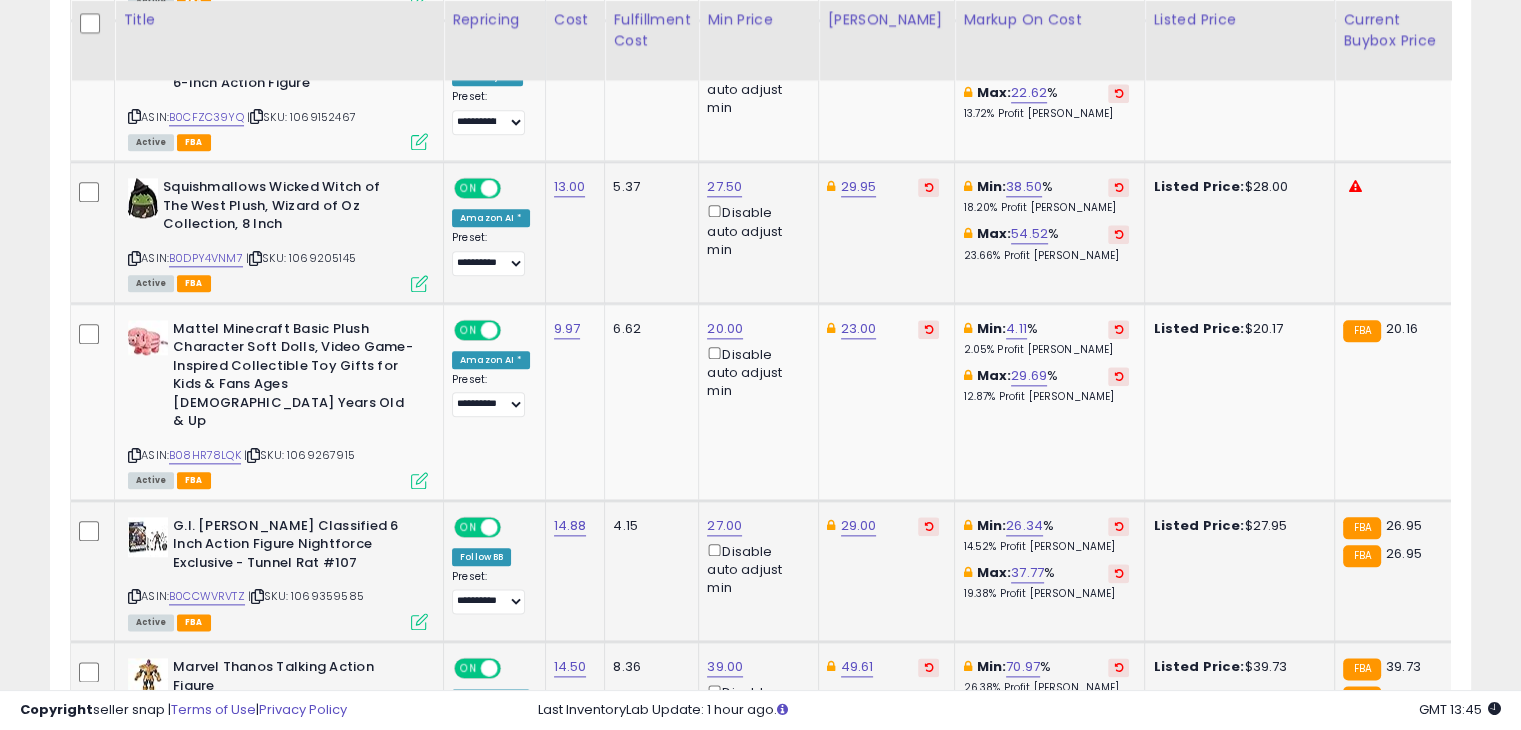 click on "49.61" 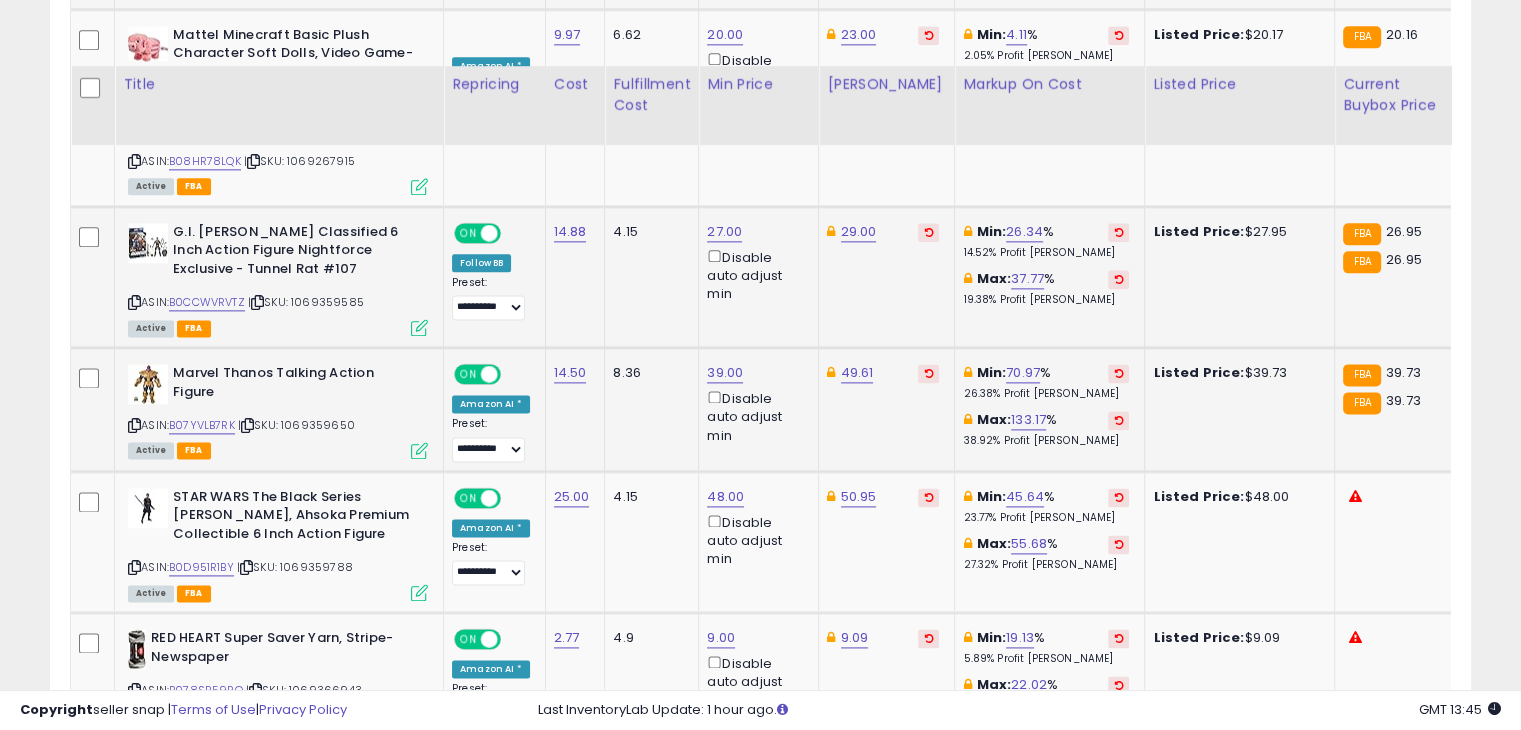 scroll, scrollTop: 2629, scrollLeft: 0, axis: vertical 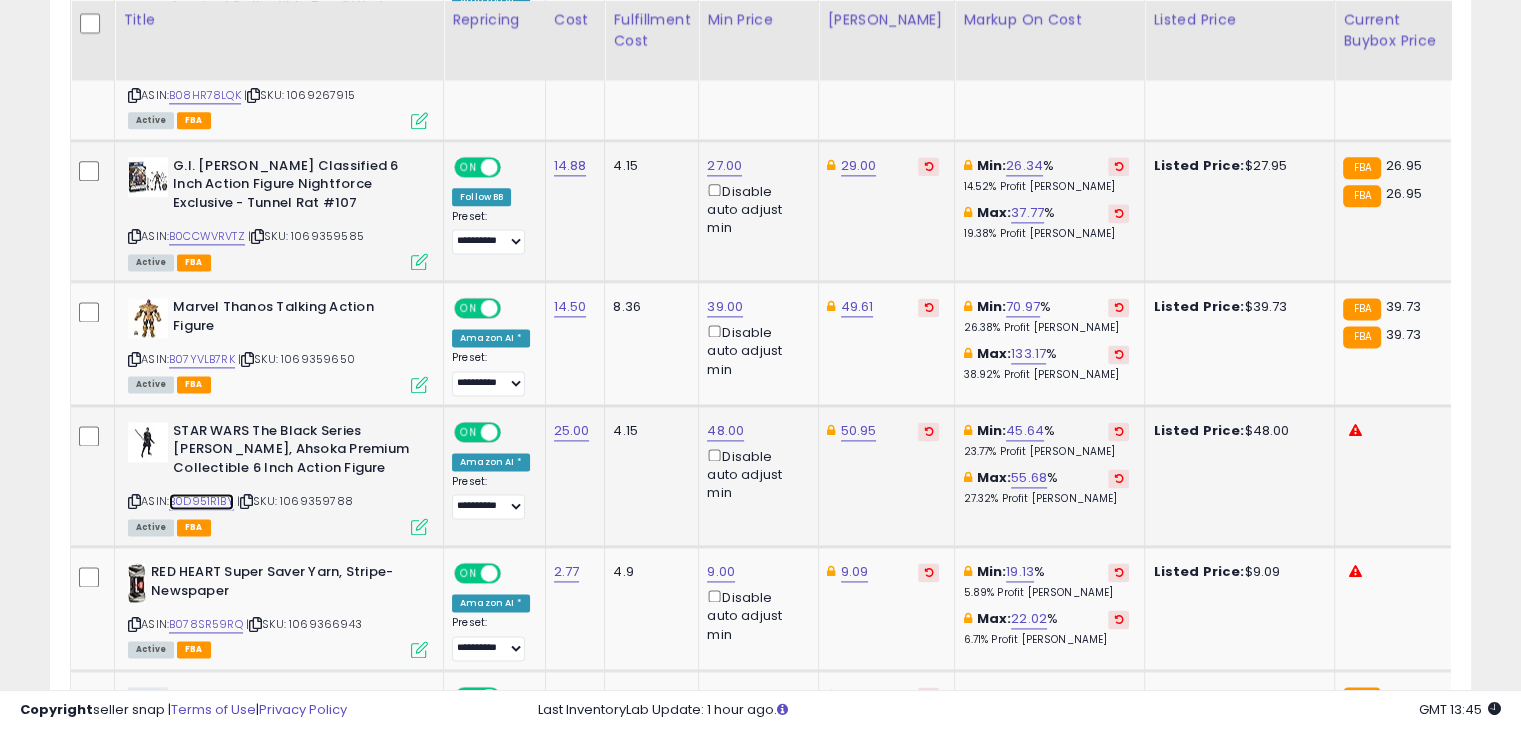 click on "B0D951R1BY" at bounding box center (201, 501) 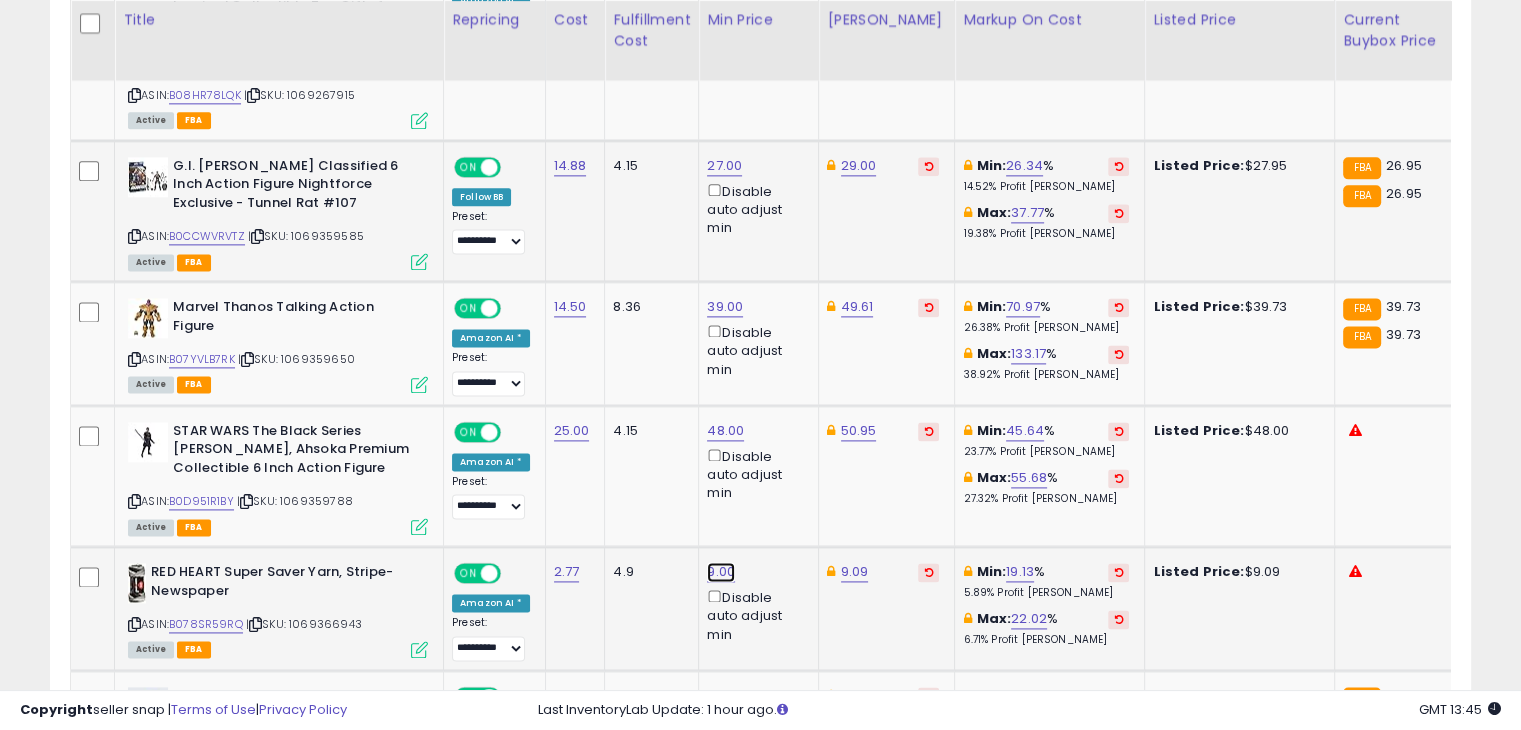 click on "9.00" at bounding box center (723, -1555) 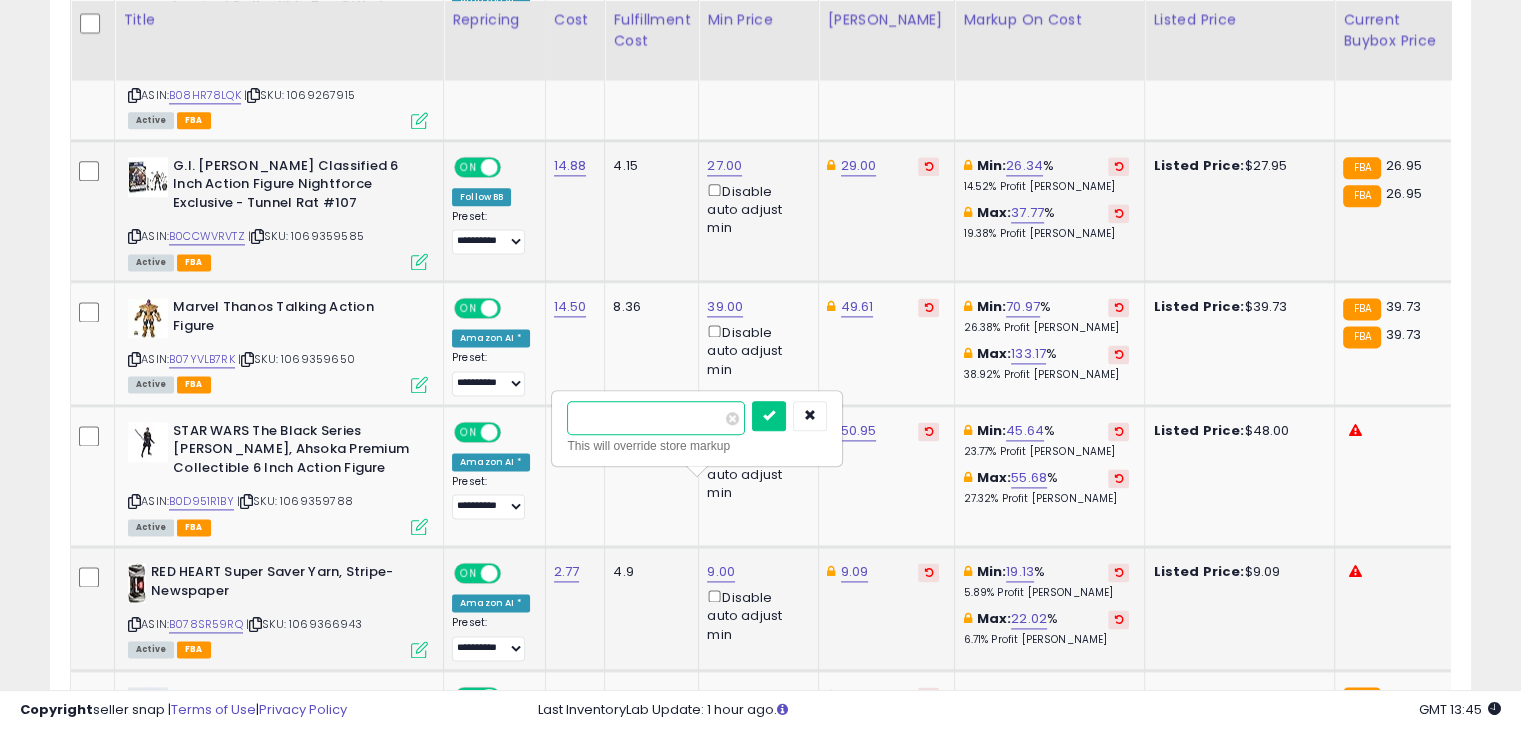 type on "*" 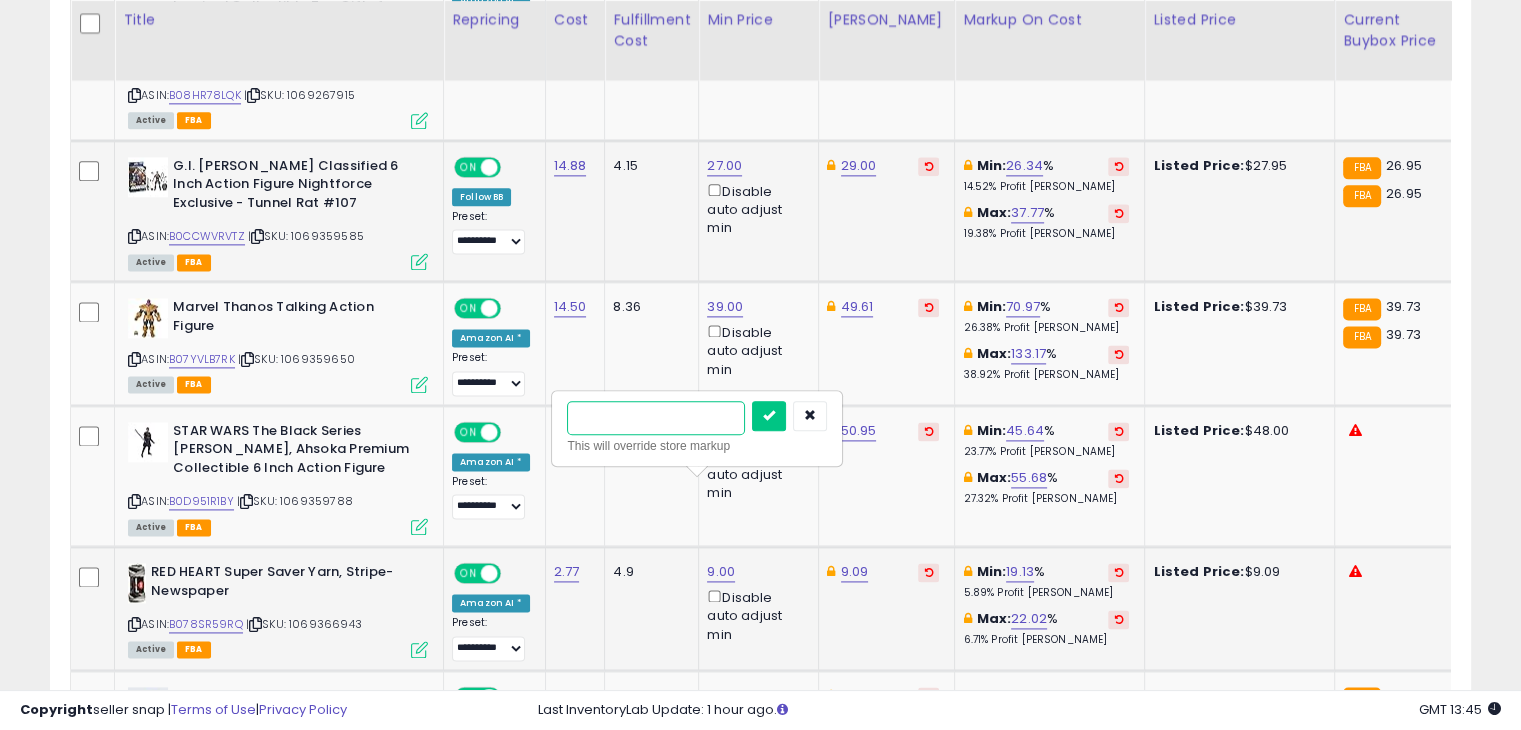 type on "*" 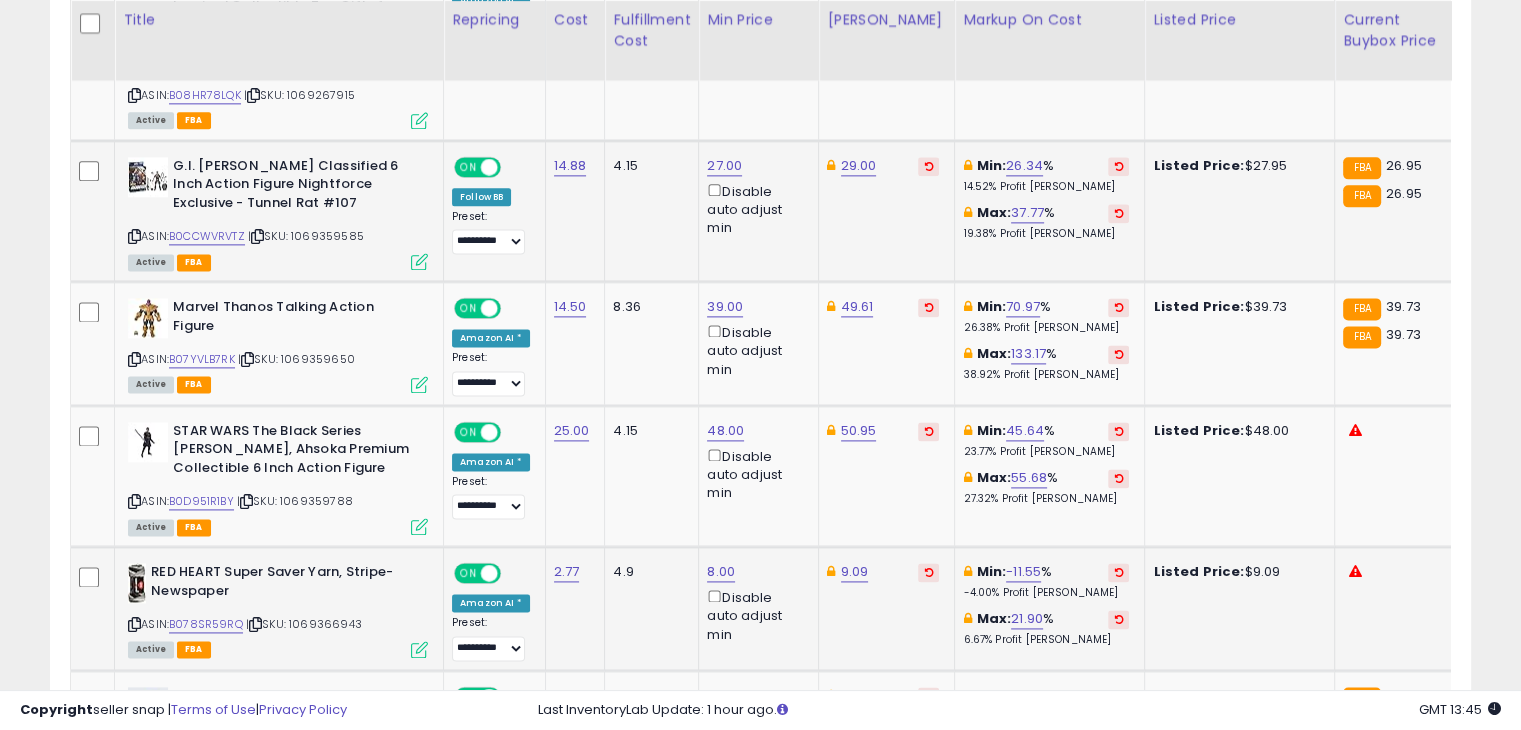 click on "9.09" at bounding box center (883, 572) 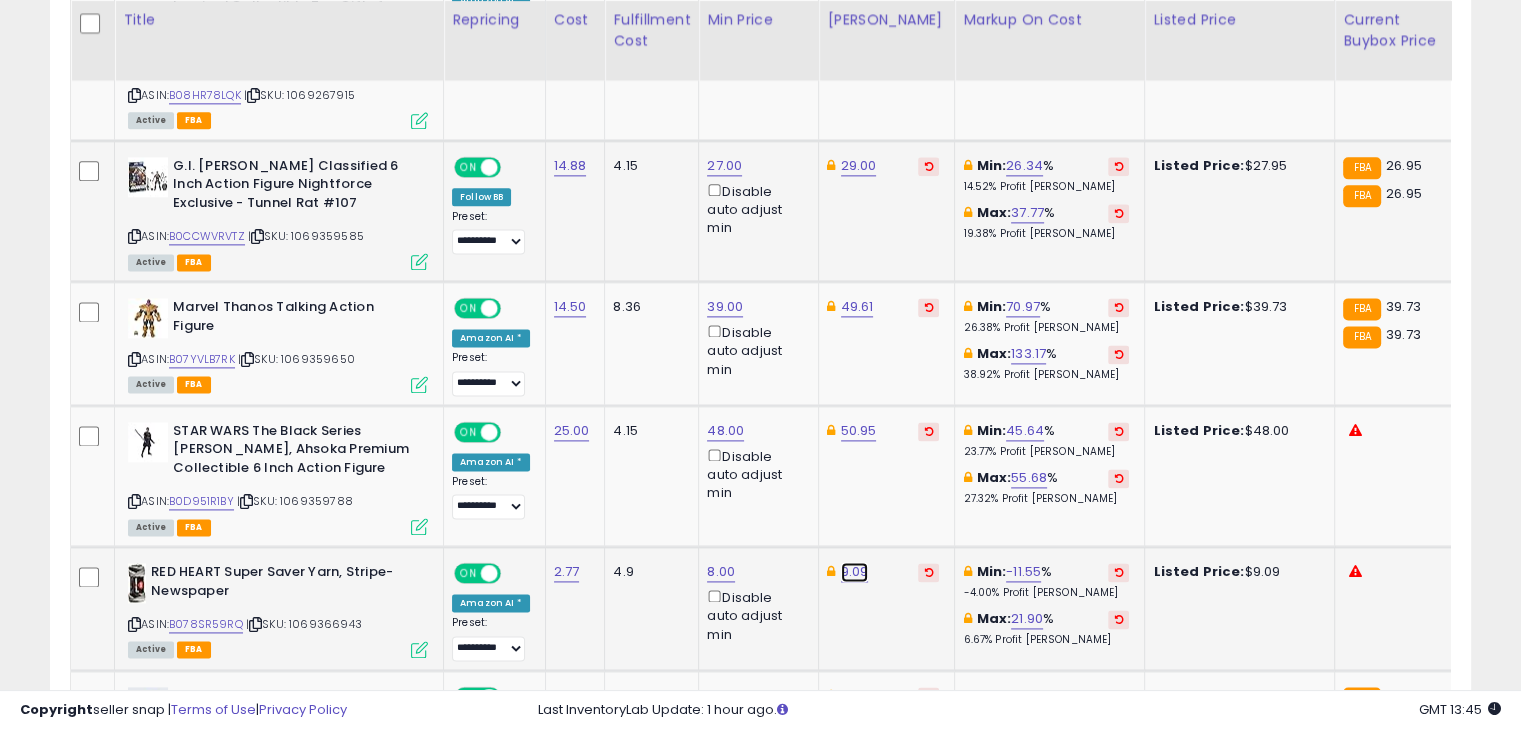click on "9.09" at bounding box center (859, -1555) 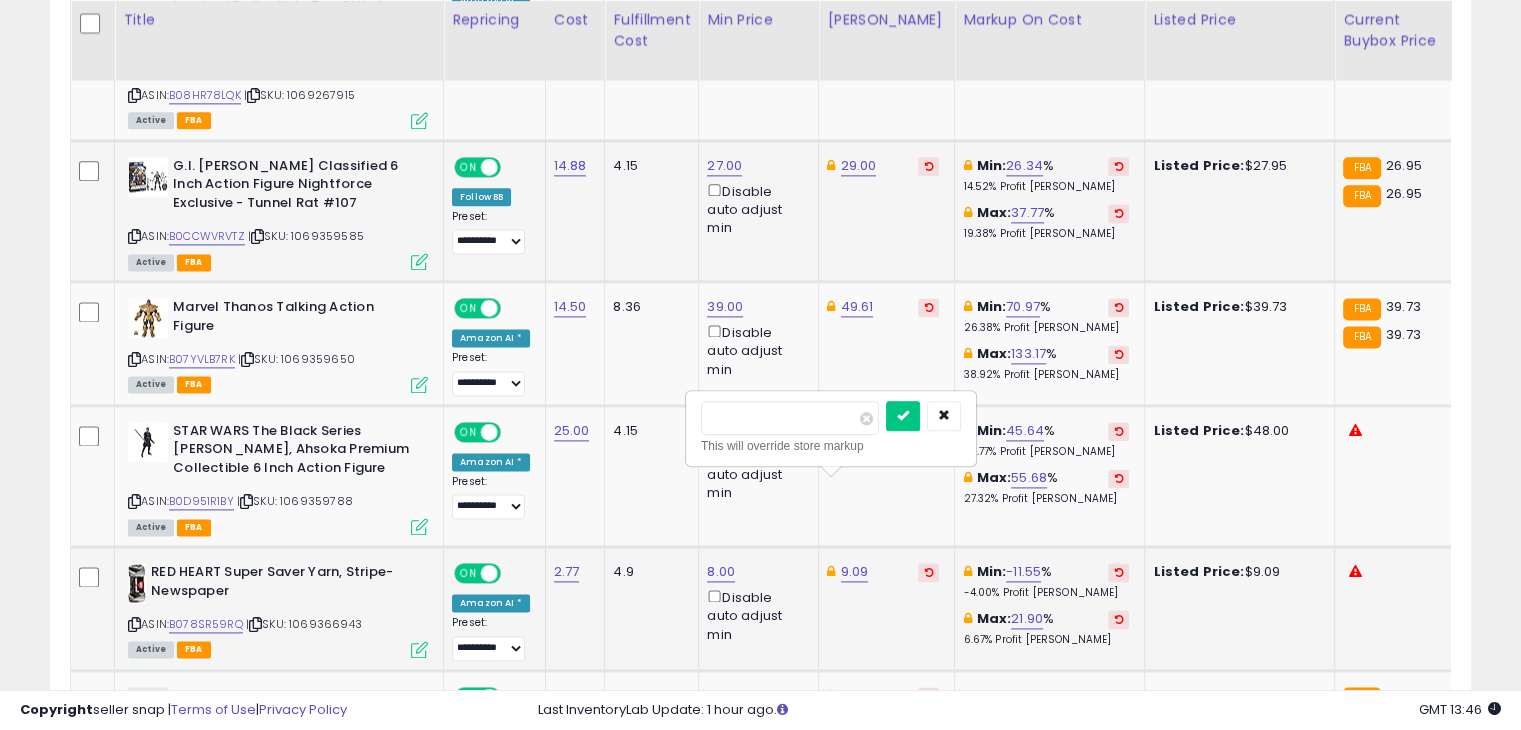 type on "*" 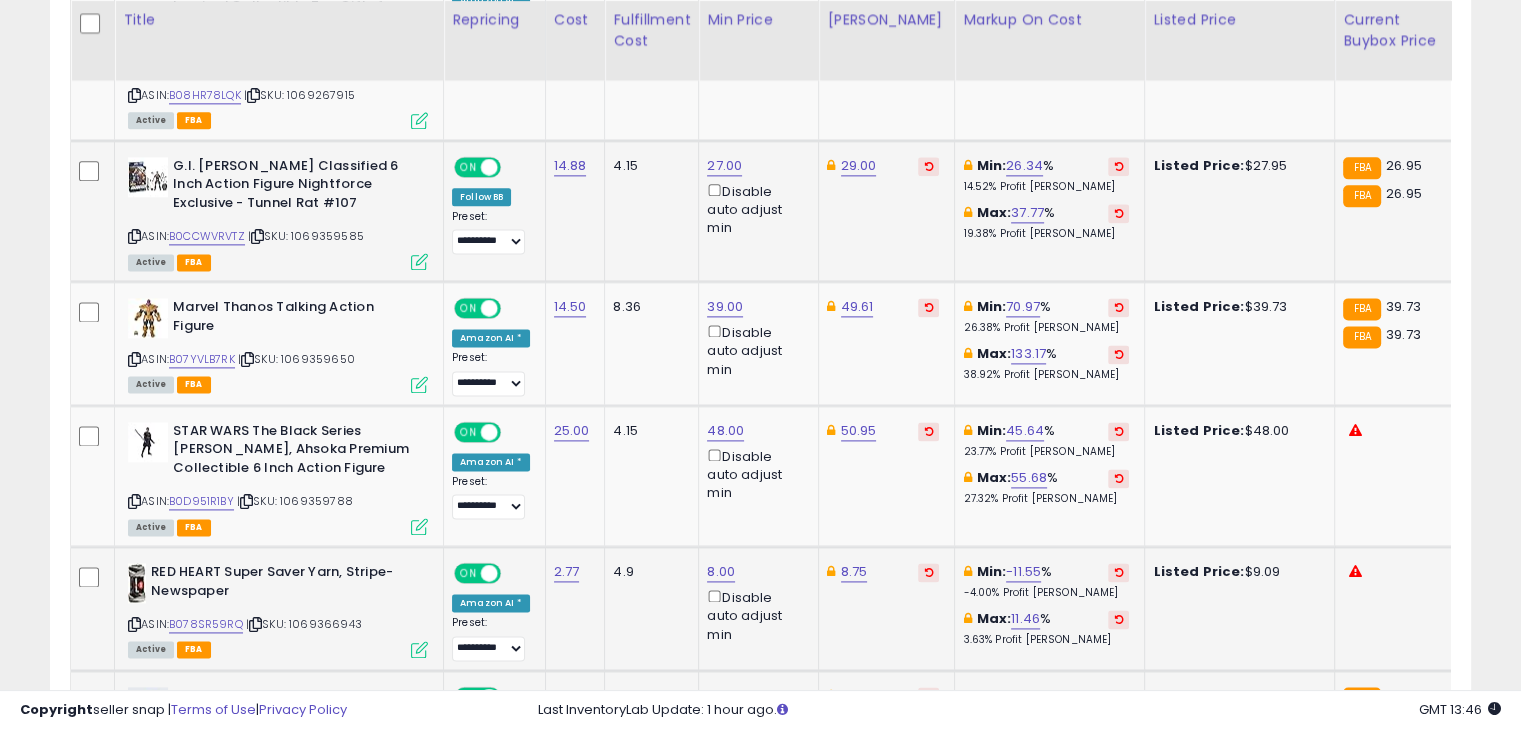 click on "16.00" 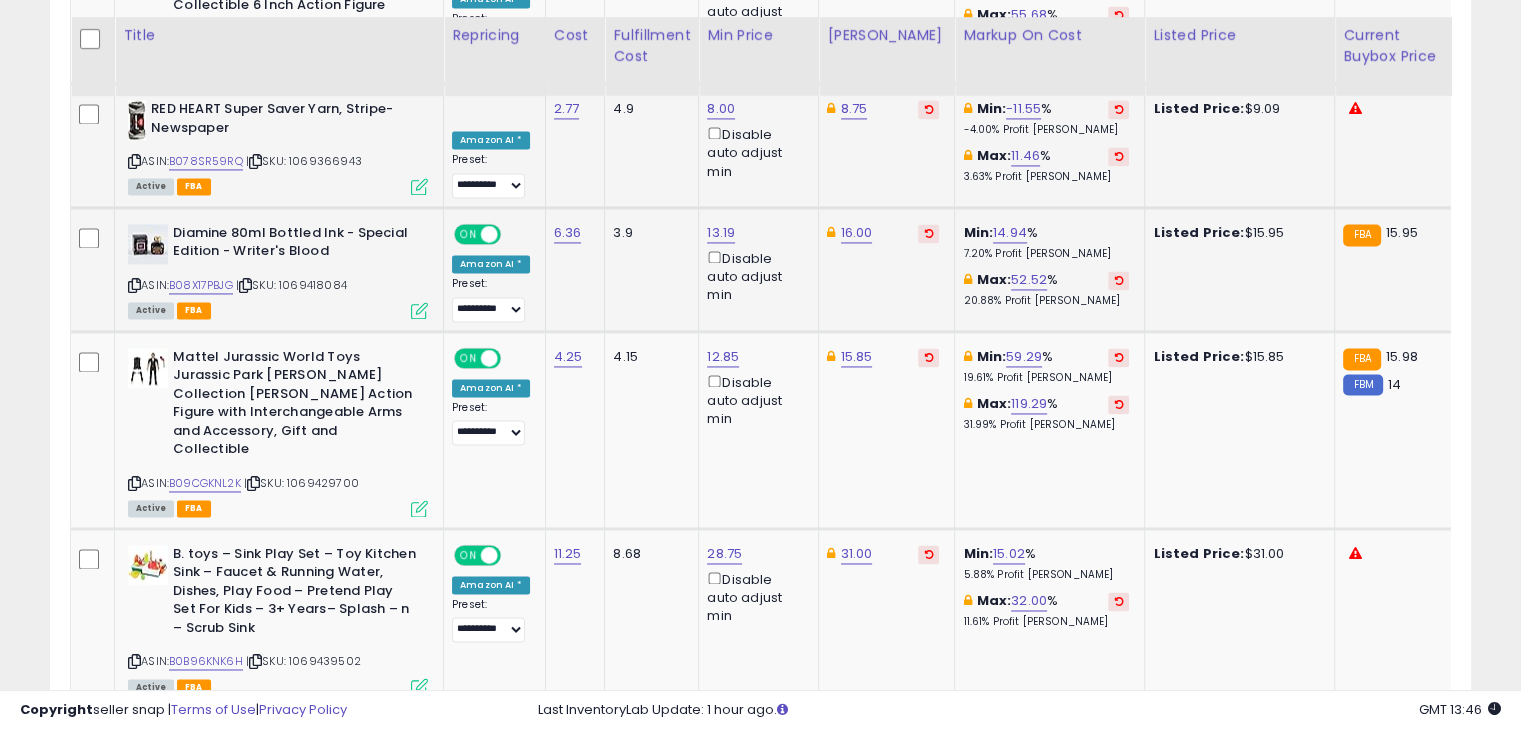 scroll, scrollTop: 3109, scrollLeft: 0, axis: vertical 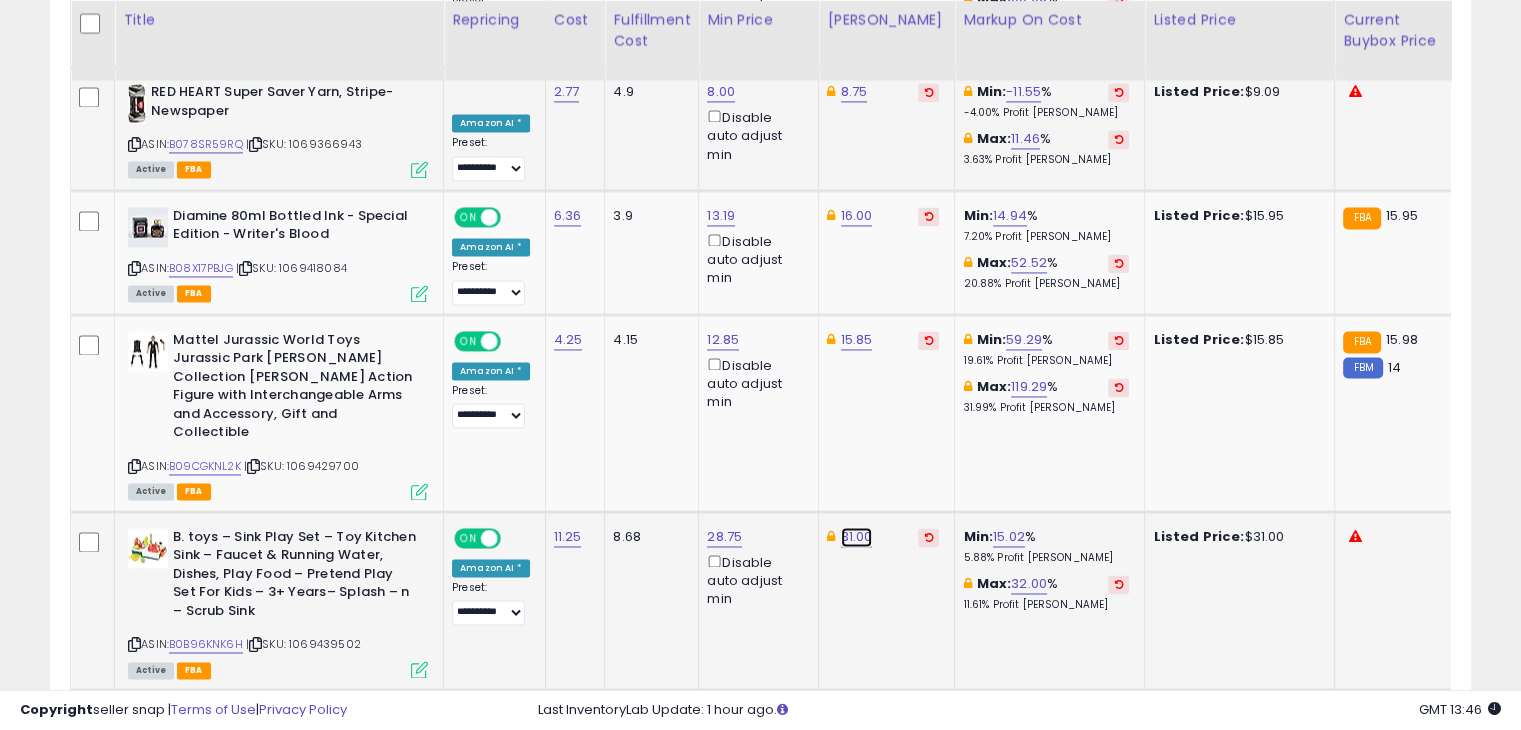 click on "31.00" at bounding box center (859, -2035) 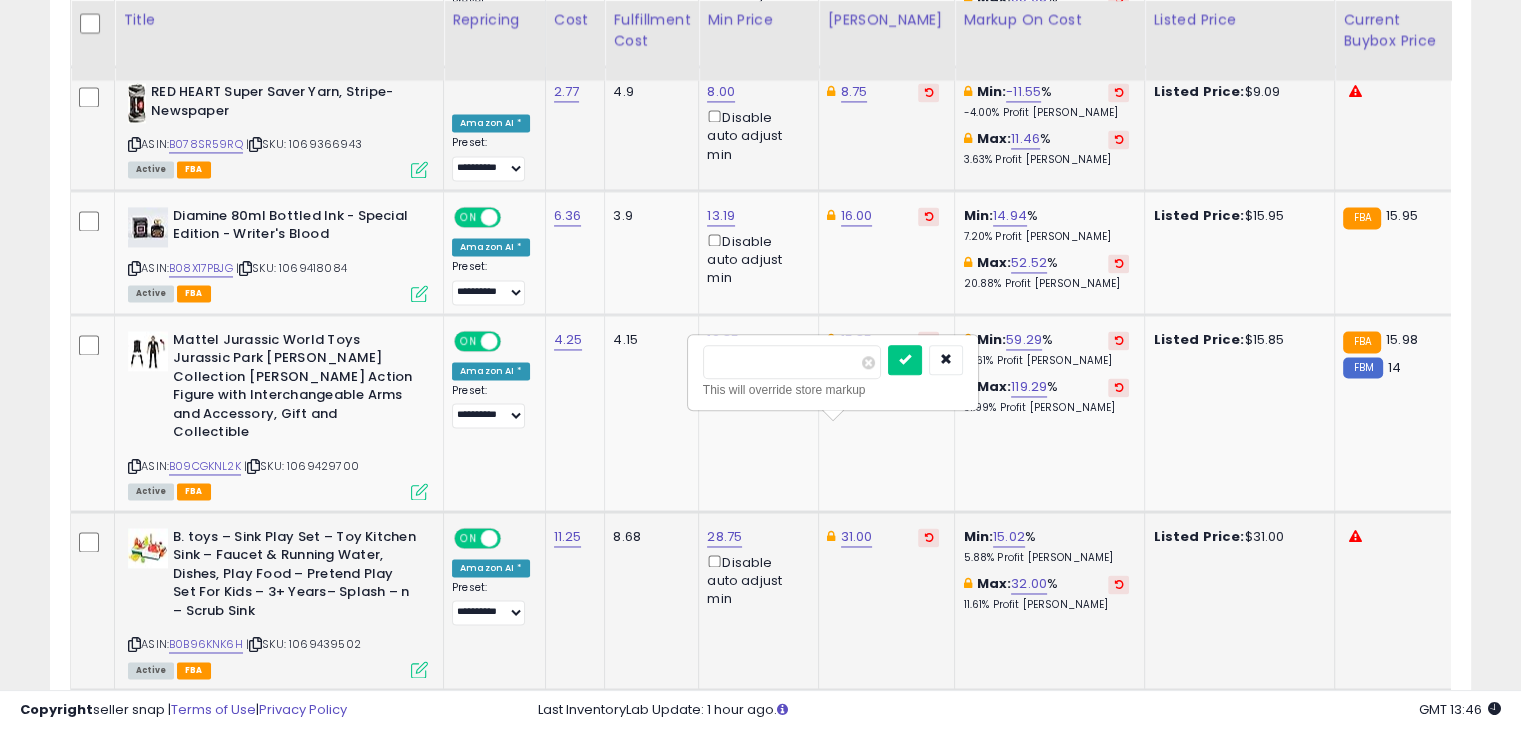 type on "*" 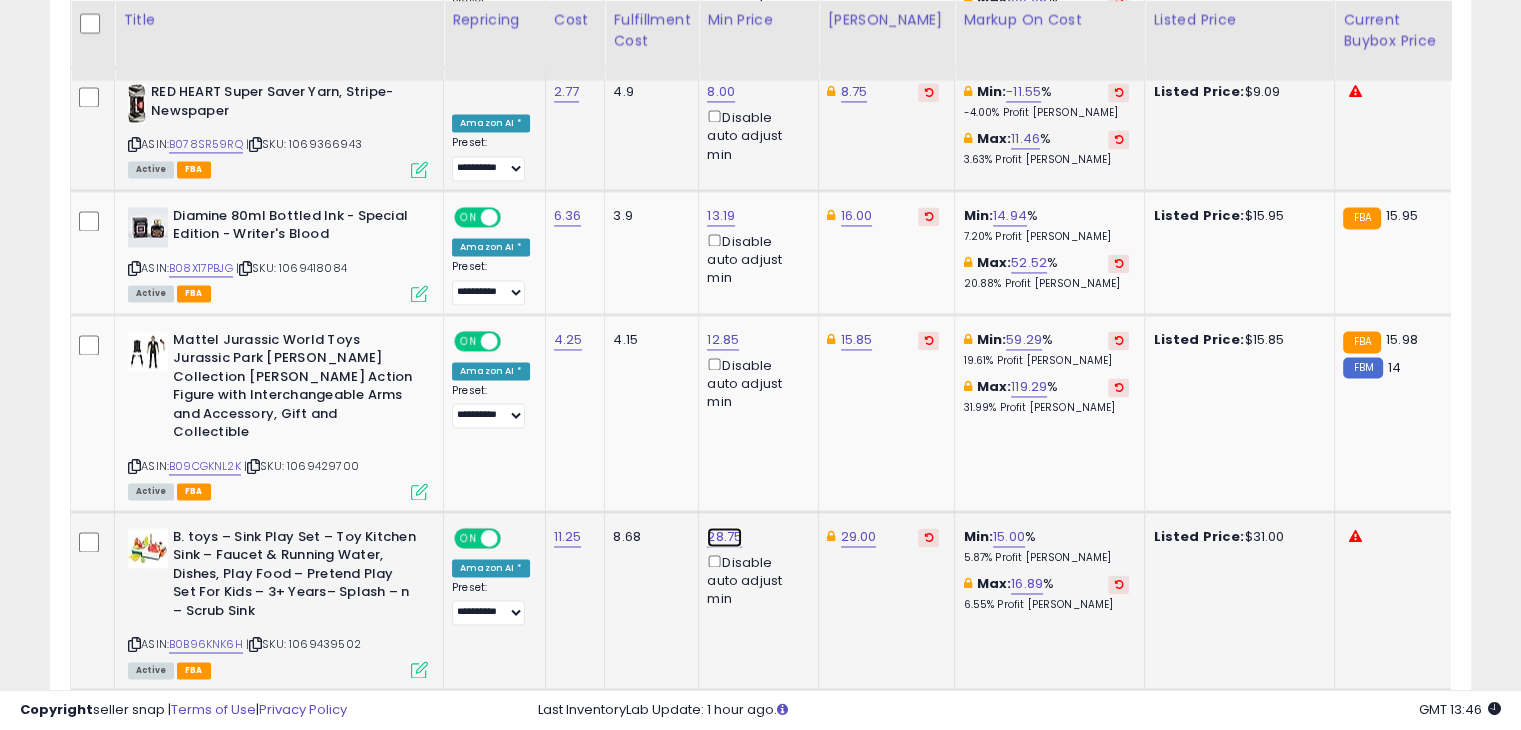 click on "28.75" at bounding box center (723, -2035) 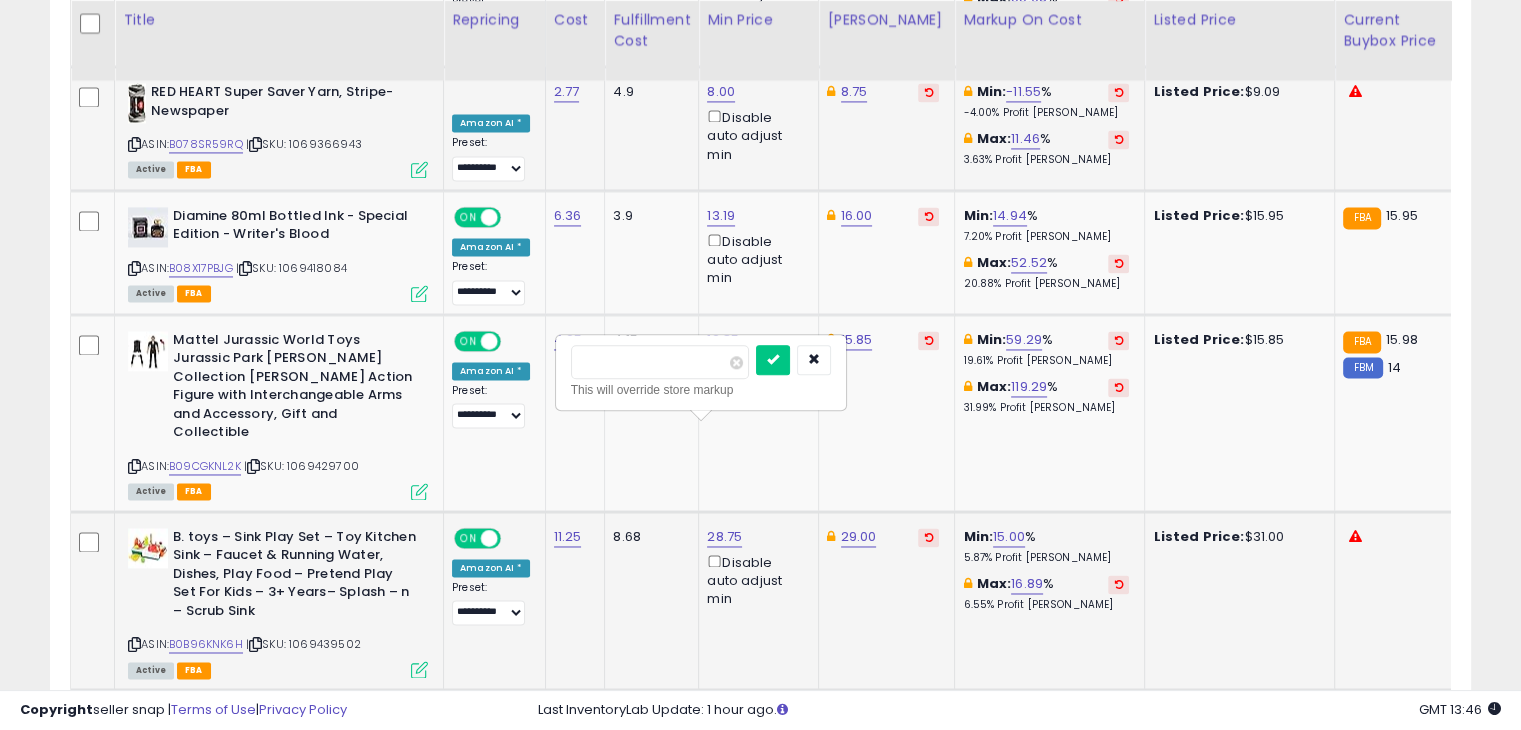 type on "*****" 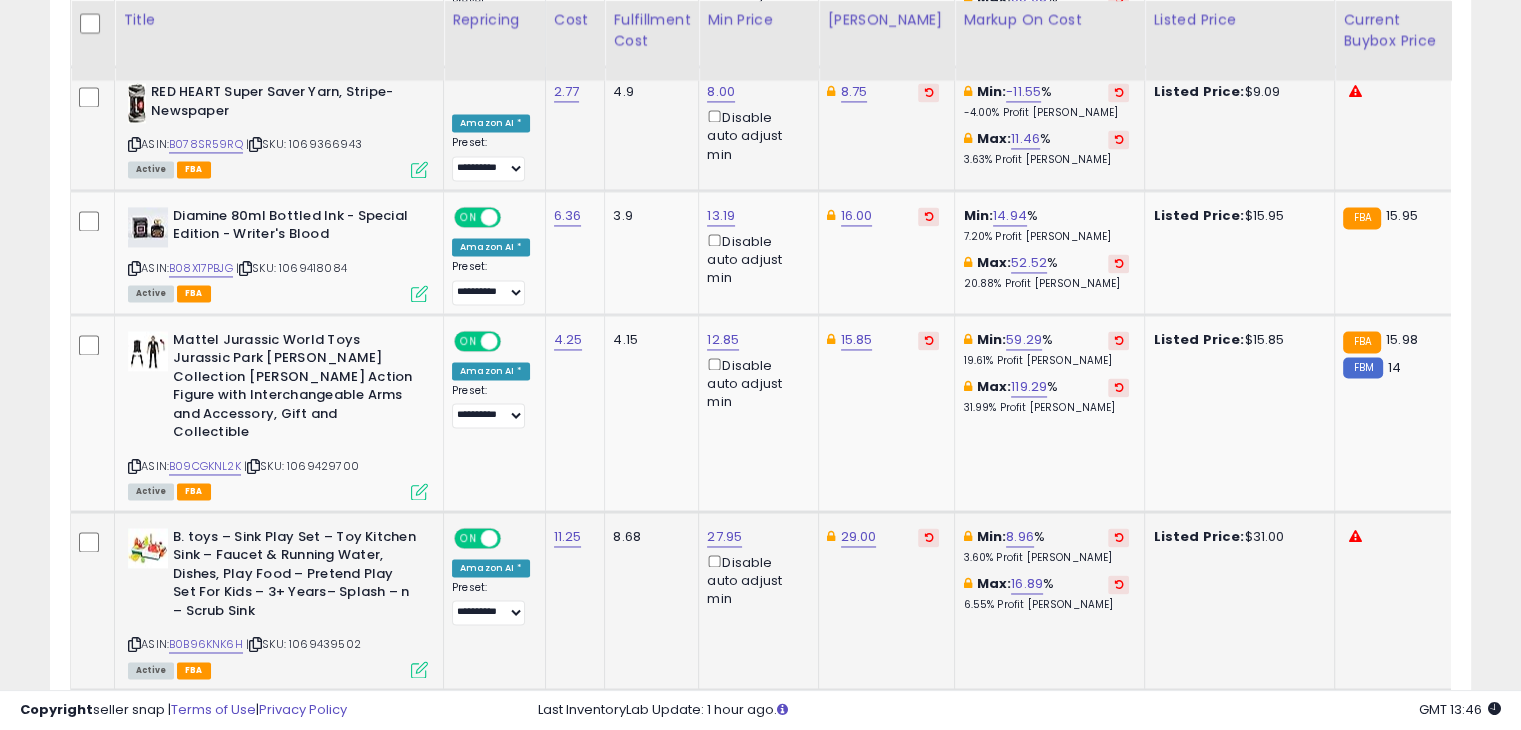 click on "29.00" 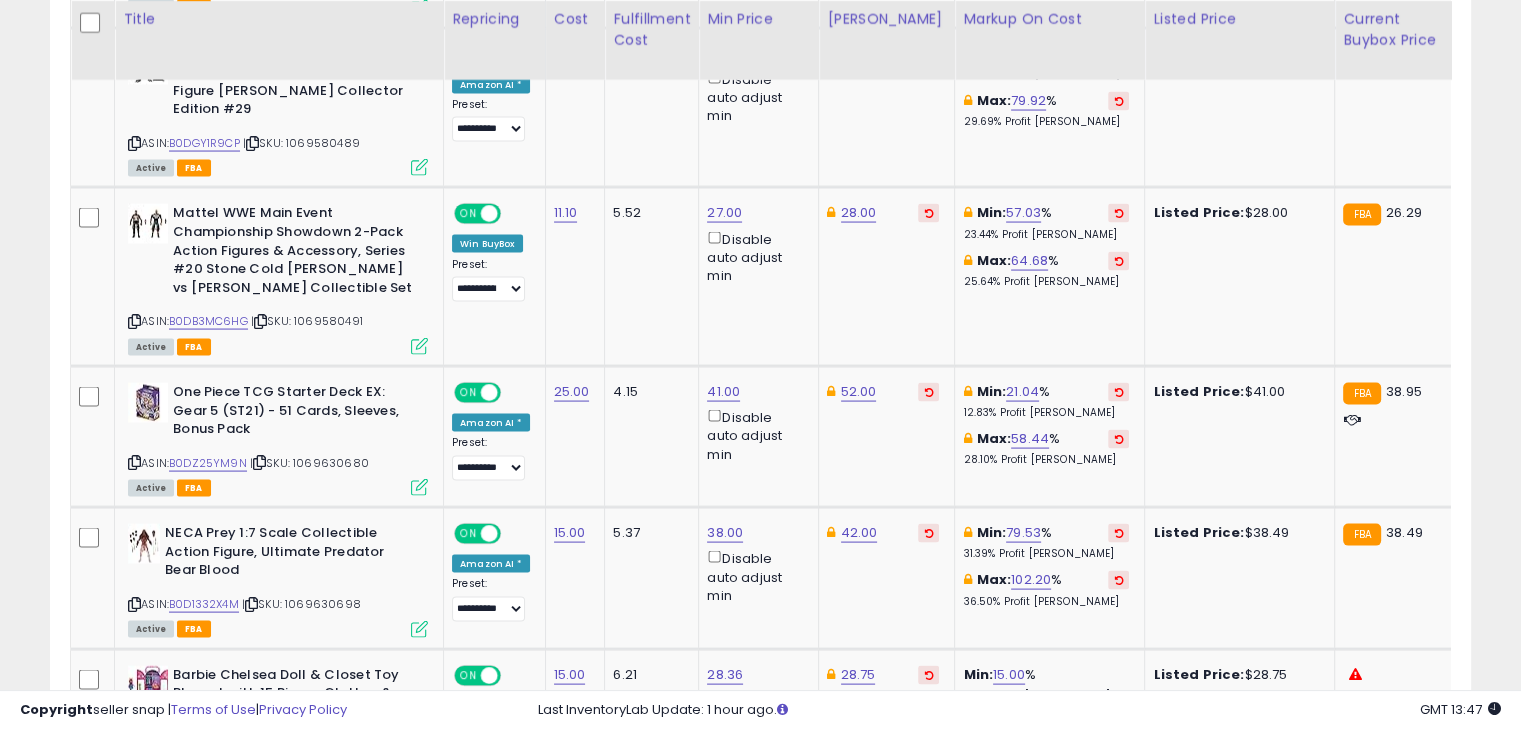 scroll, scrollTop: 4088, scrollLeft: 0, axis: vertical 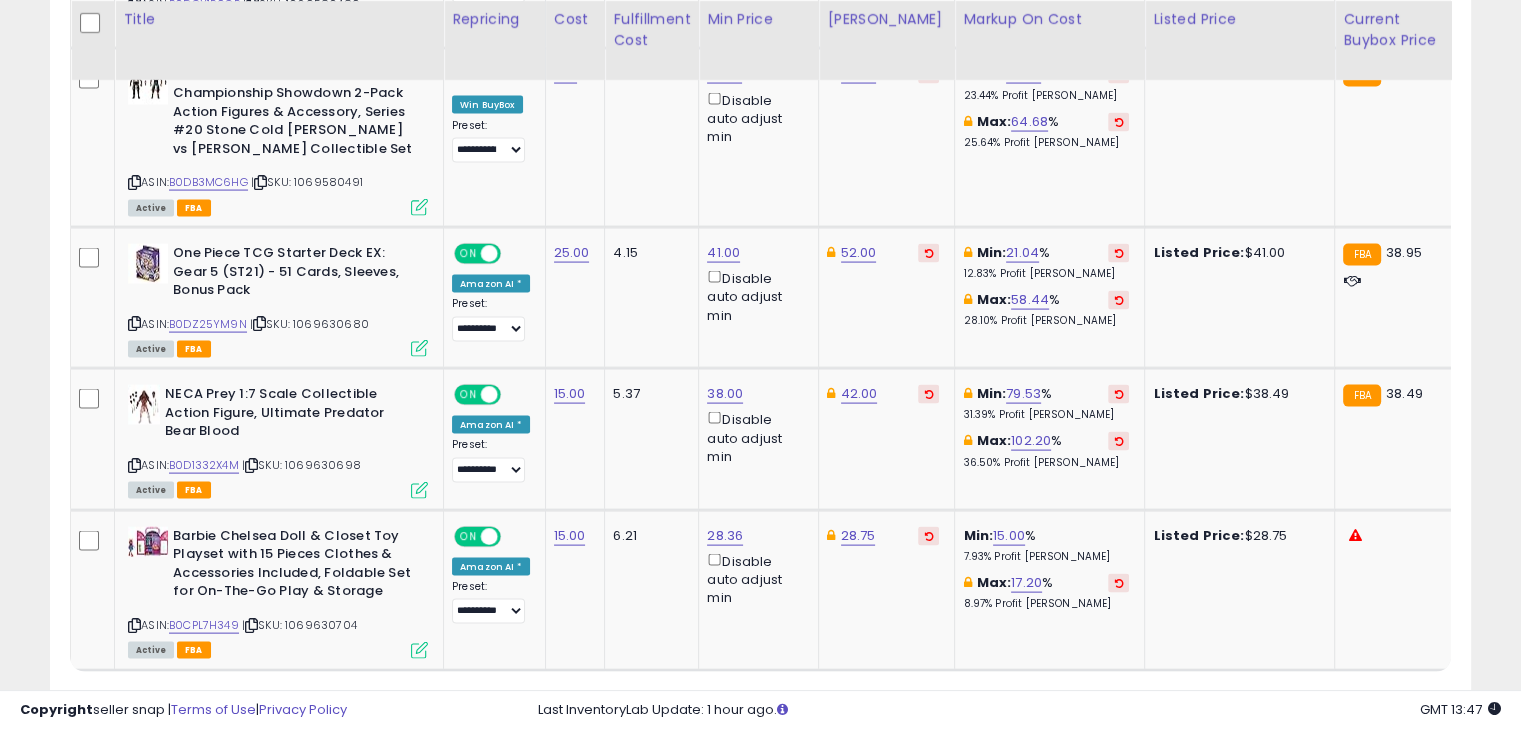 click on "5" 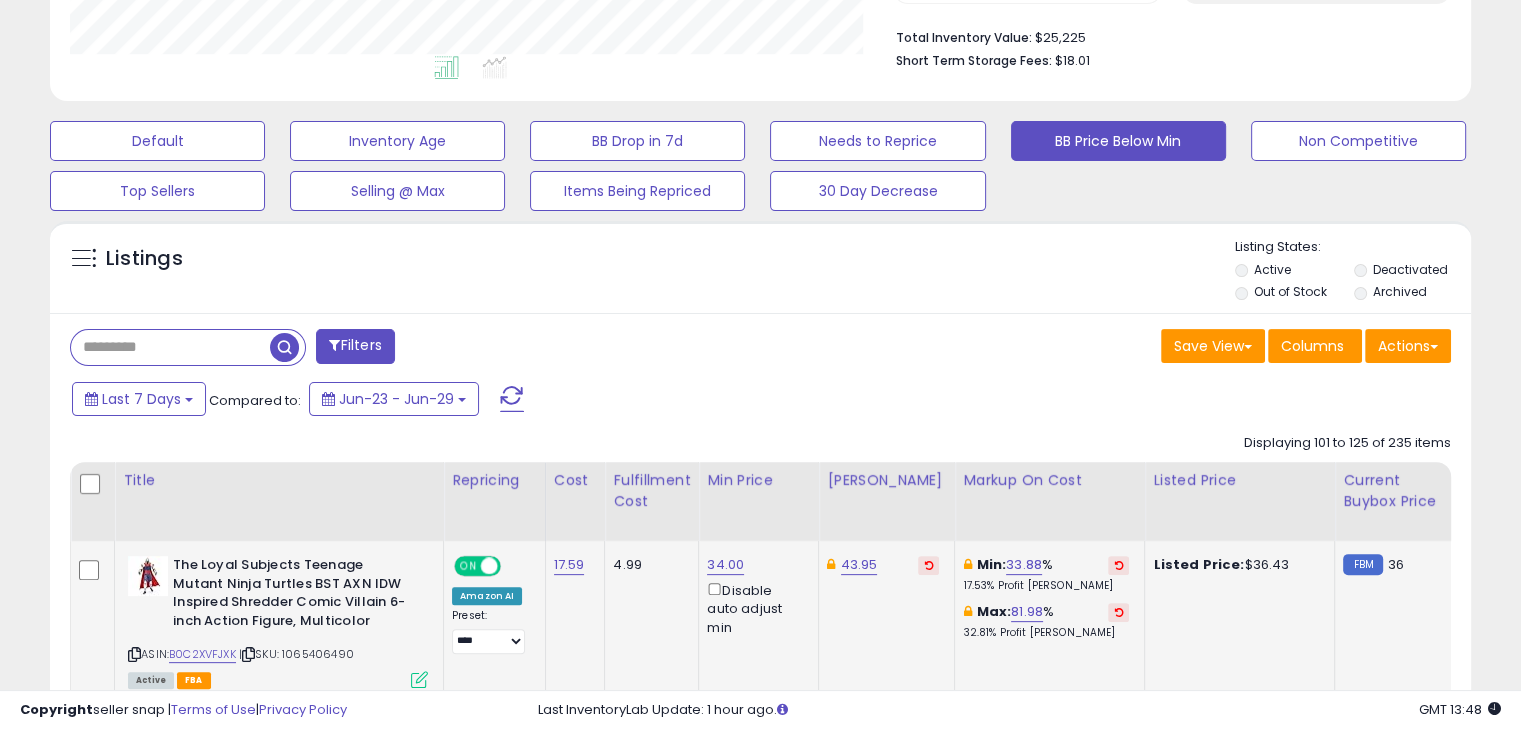 click on "Listed Price:  $36.43" 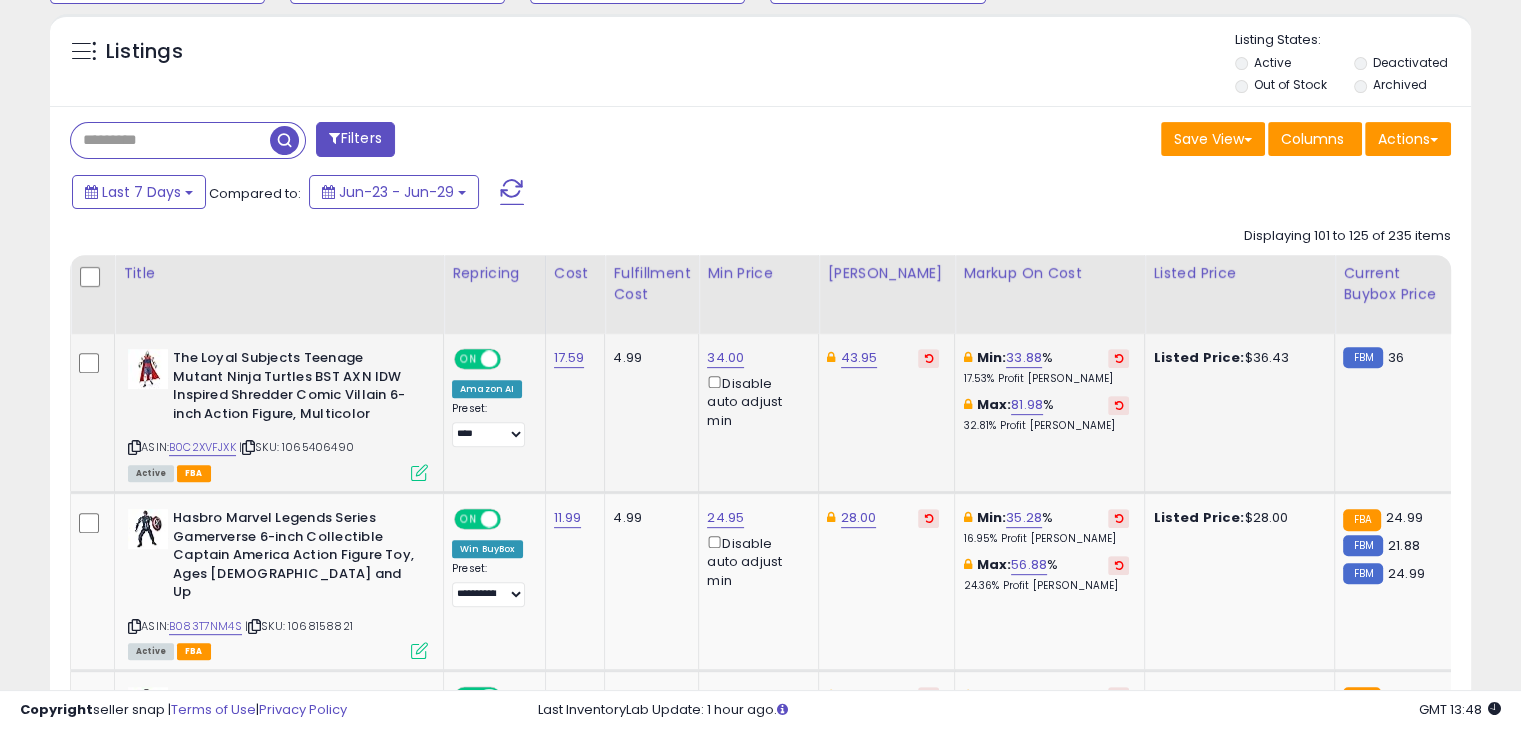 scroll, scrollTop: 829, scrollLeft: 0, axis: vertical 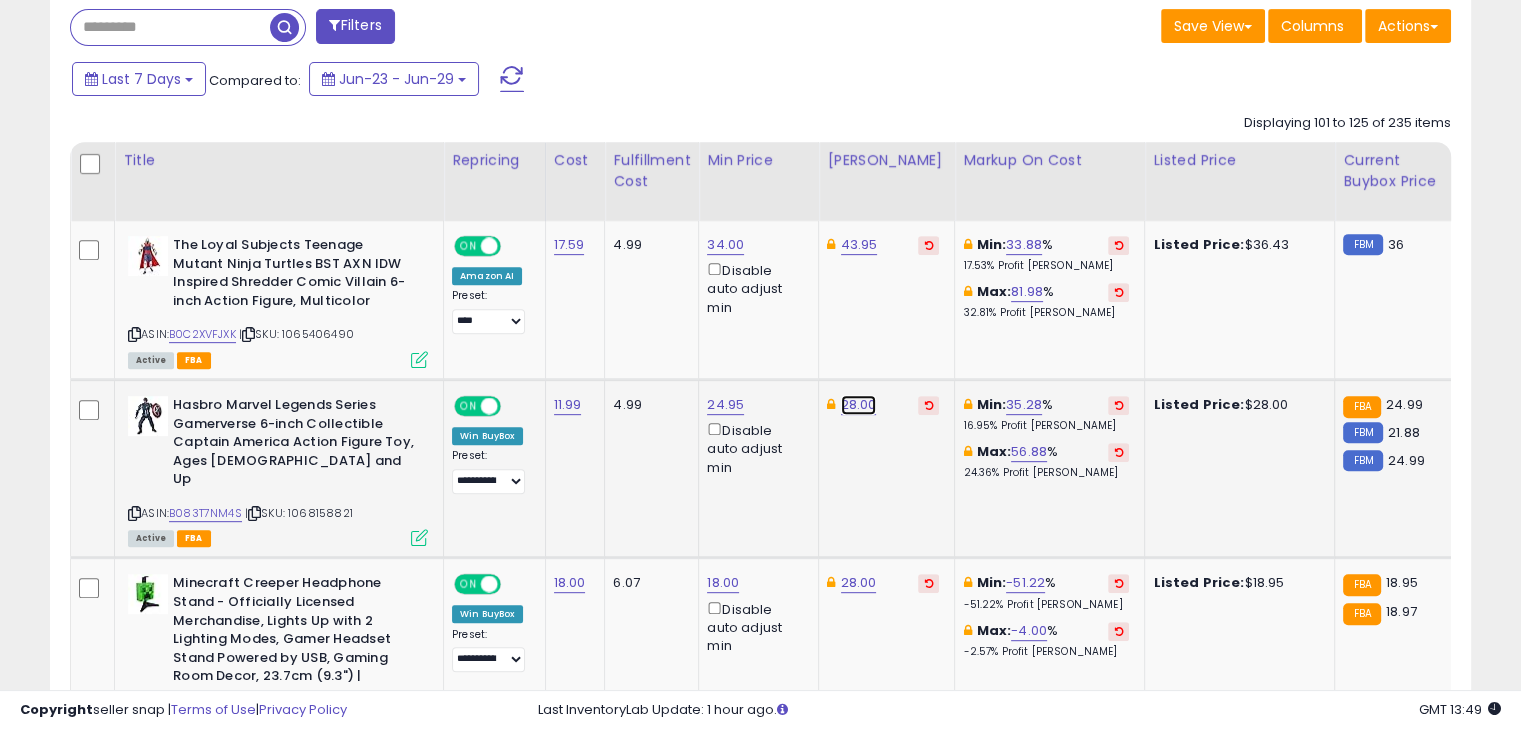 click on "28.00" at bounding box center (859, 245) 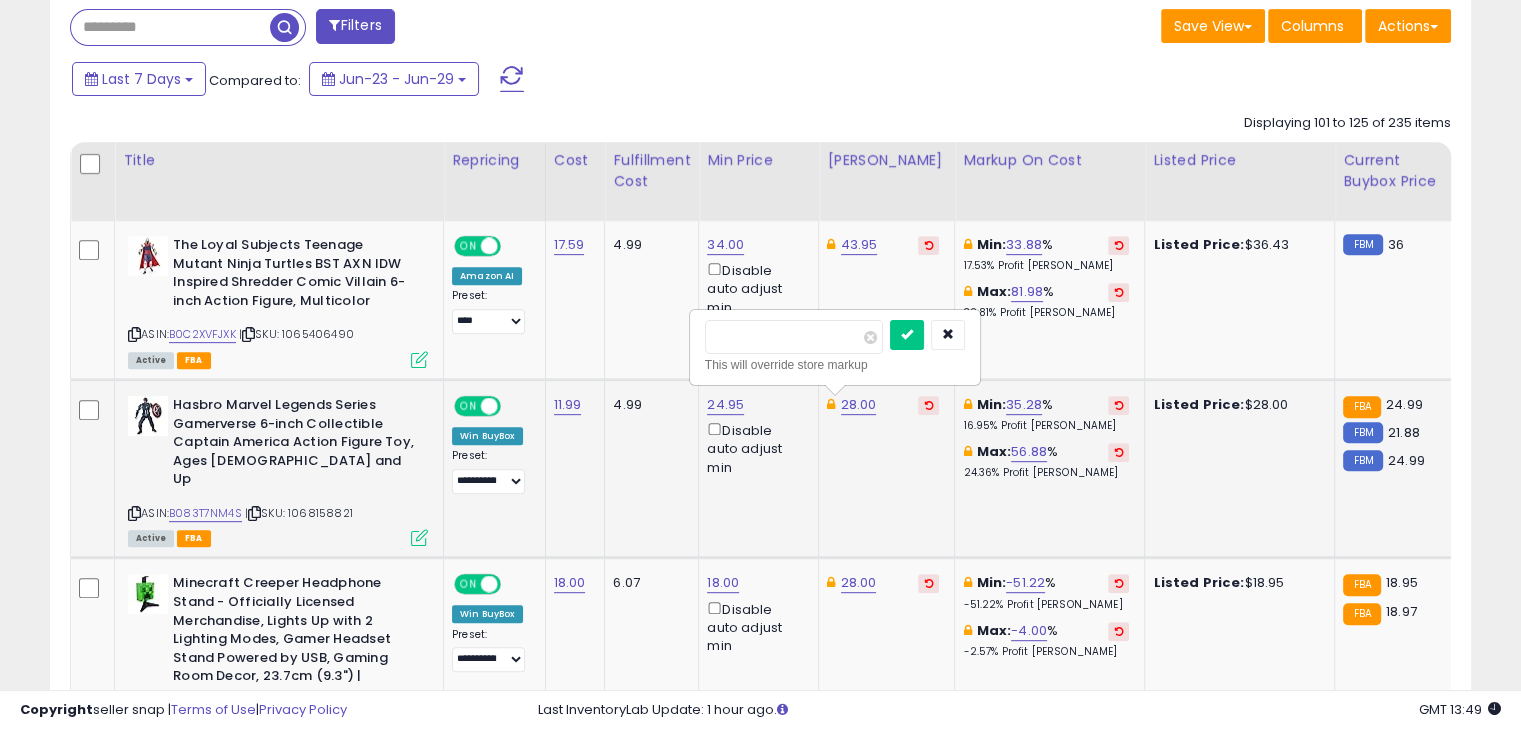 type on "**" 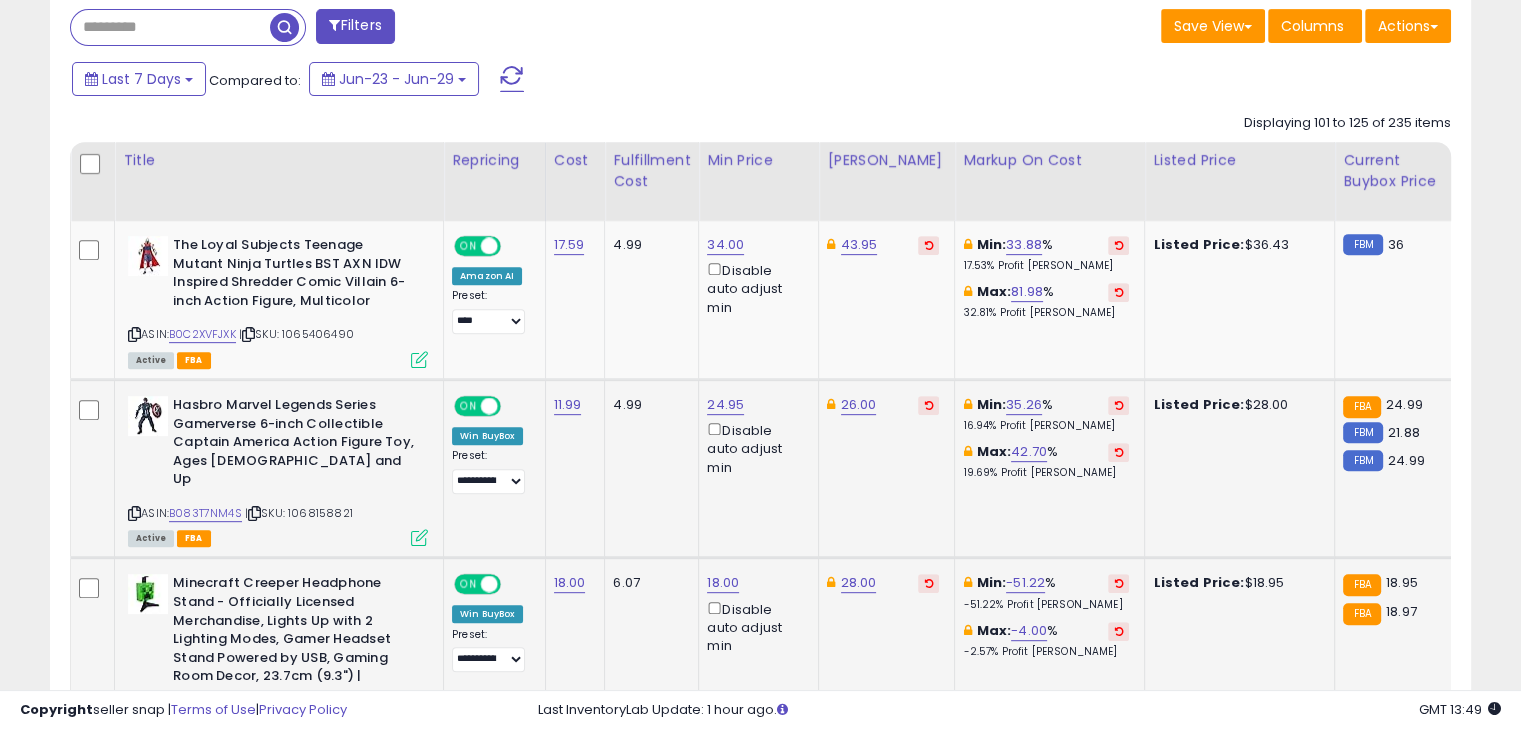 click on "28.00" 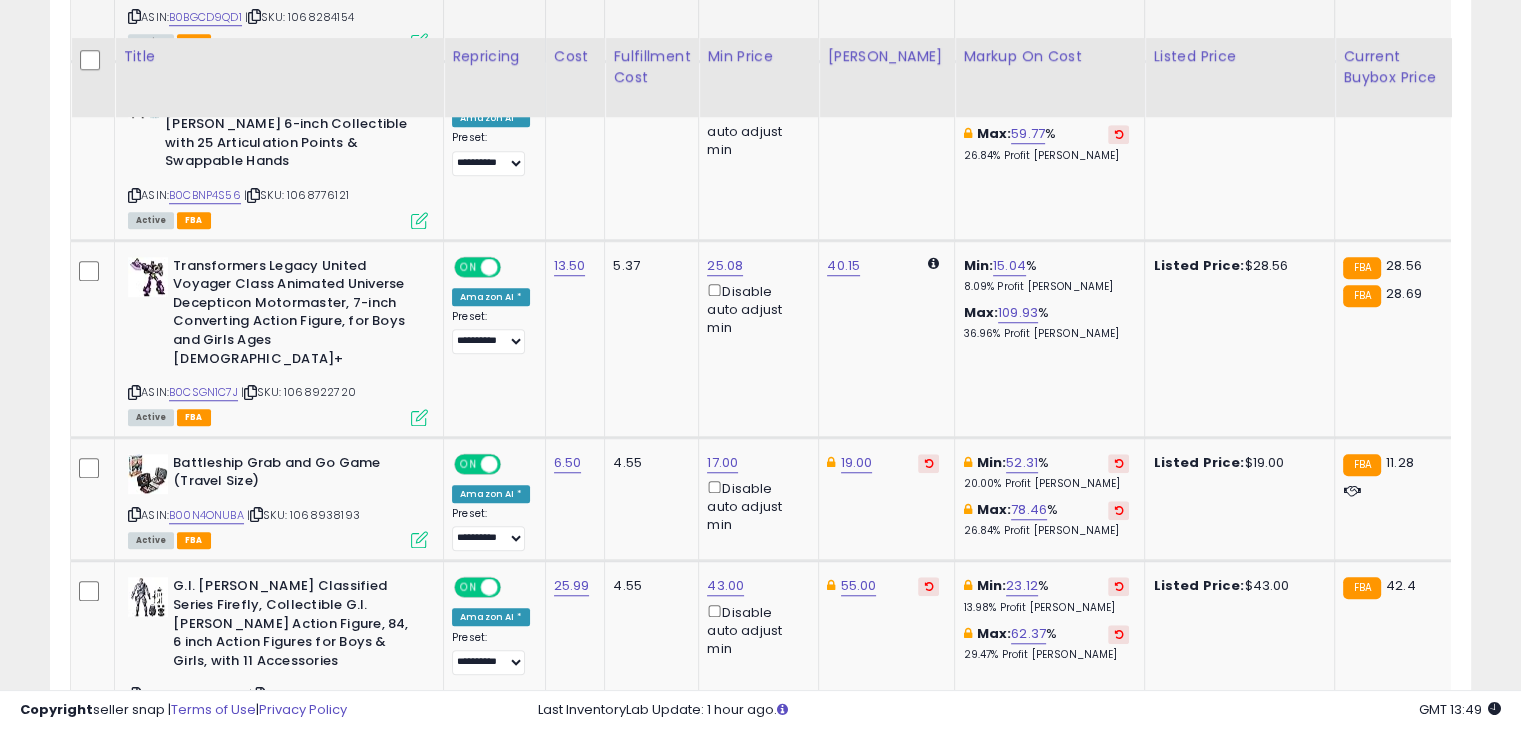 scroll, scrollTop: 1589, scrollLeft: 0, axis: vertical 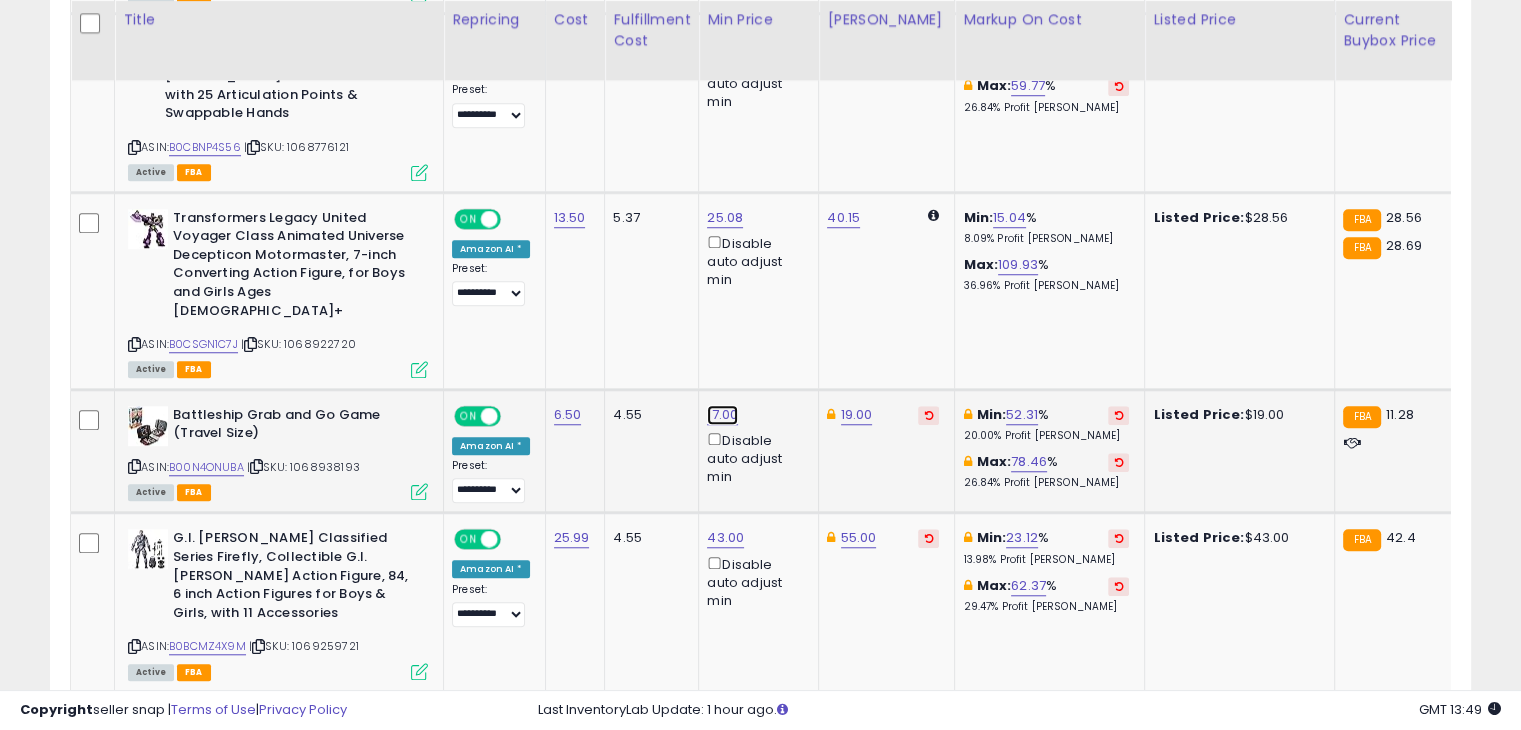 click on "17.00" at bounding box center [725, -515] 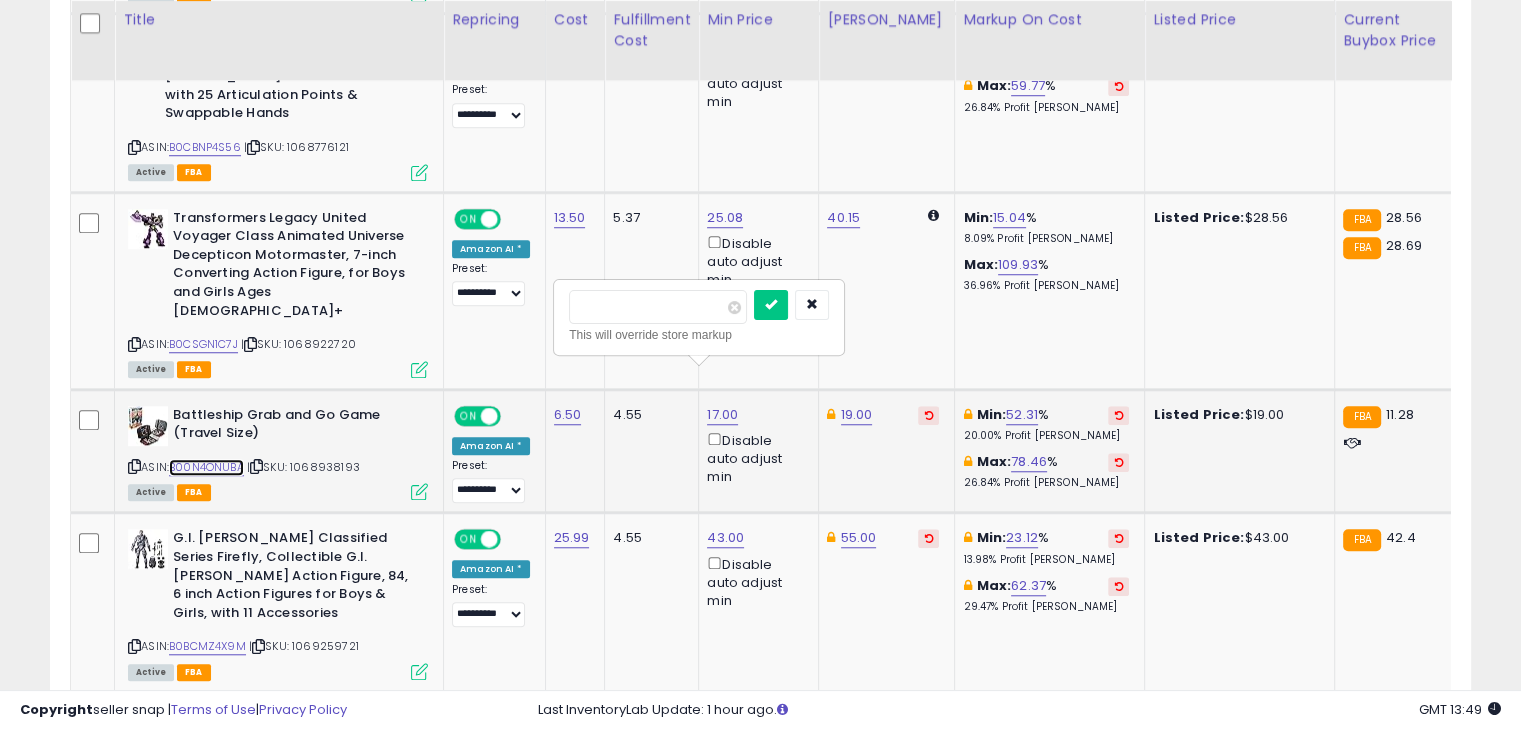click on "B00N4ONUBA" at bounding box center [206, 467] 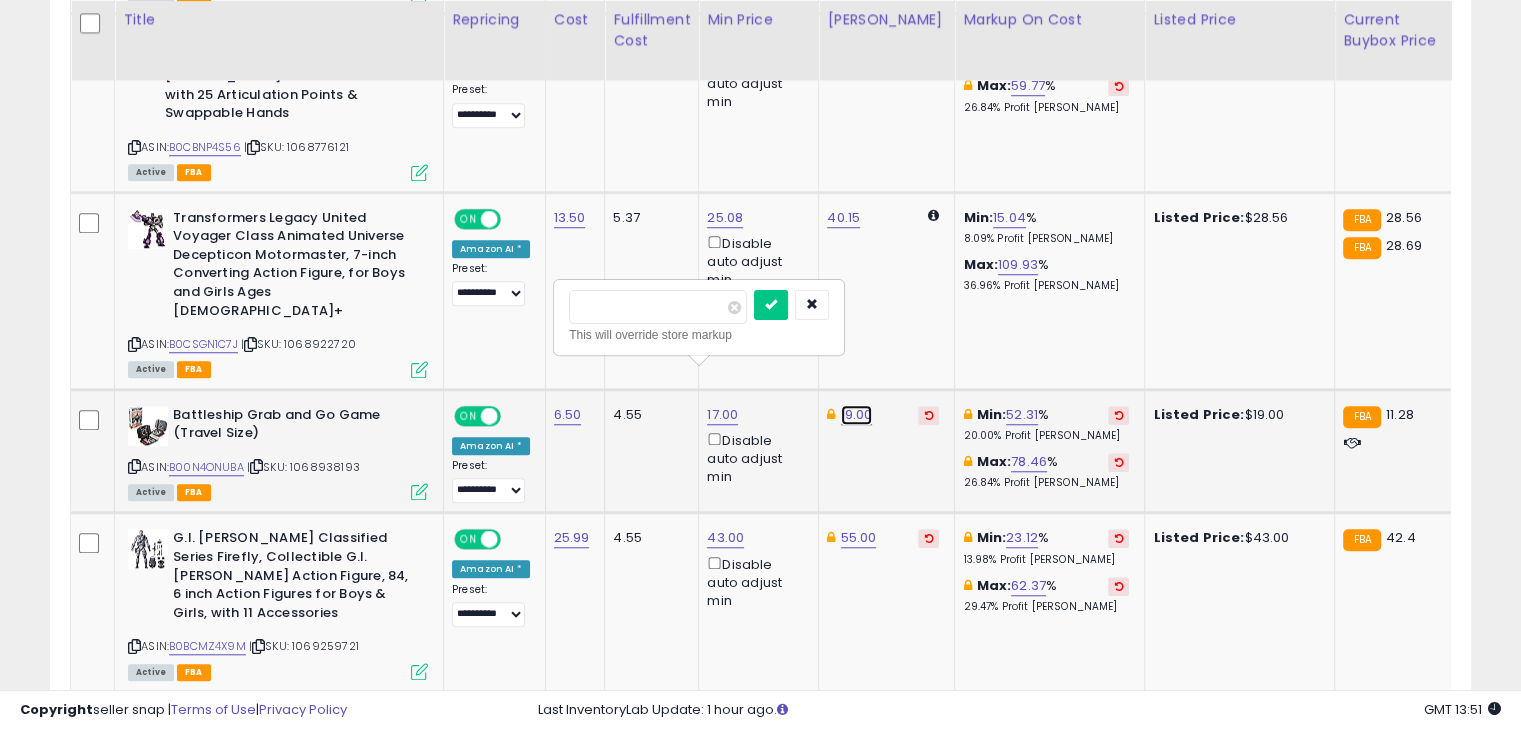 click on "19.00" at bounding box center [859, -515] 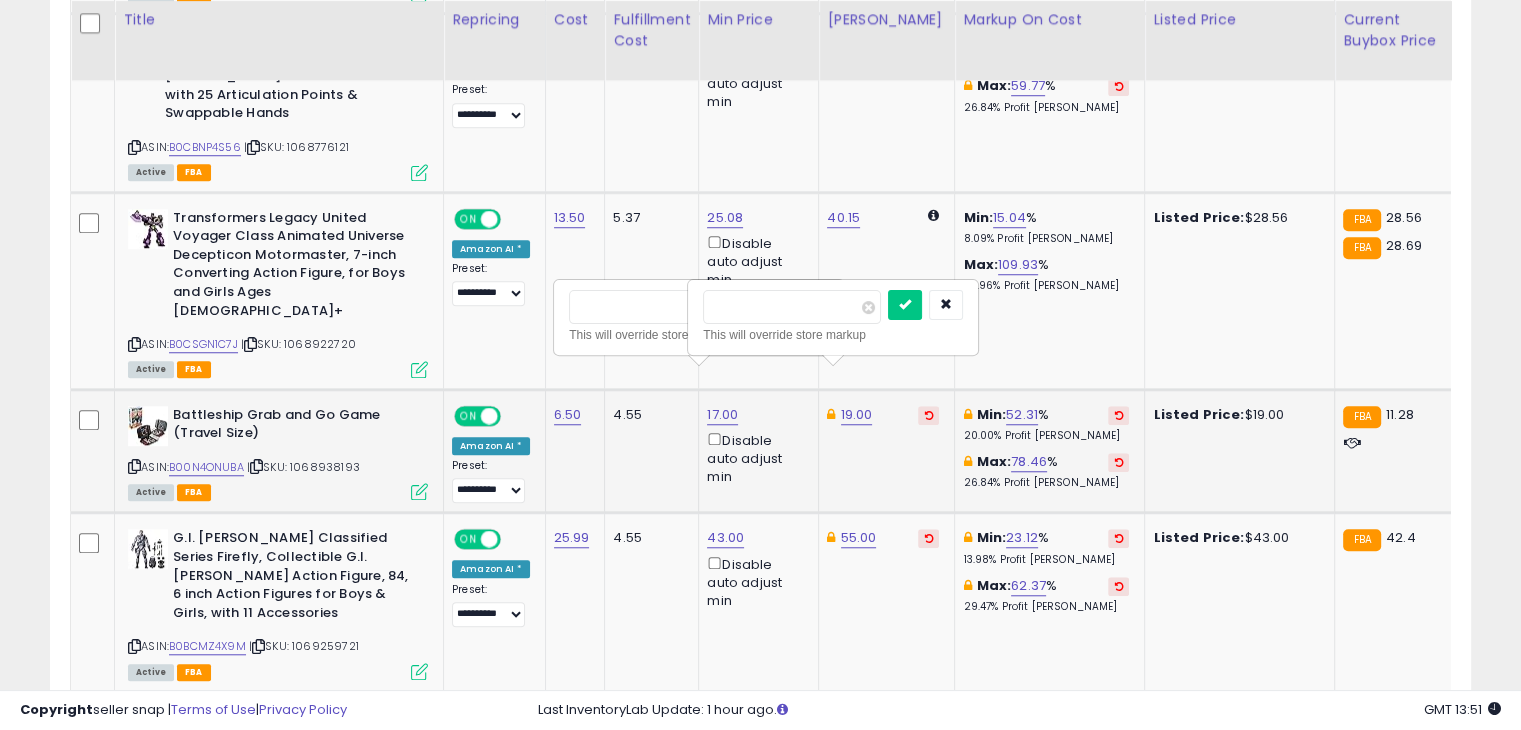 type on "**" 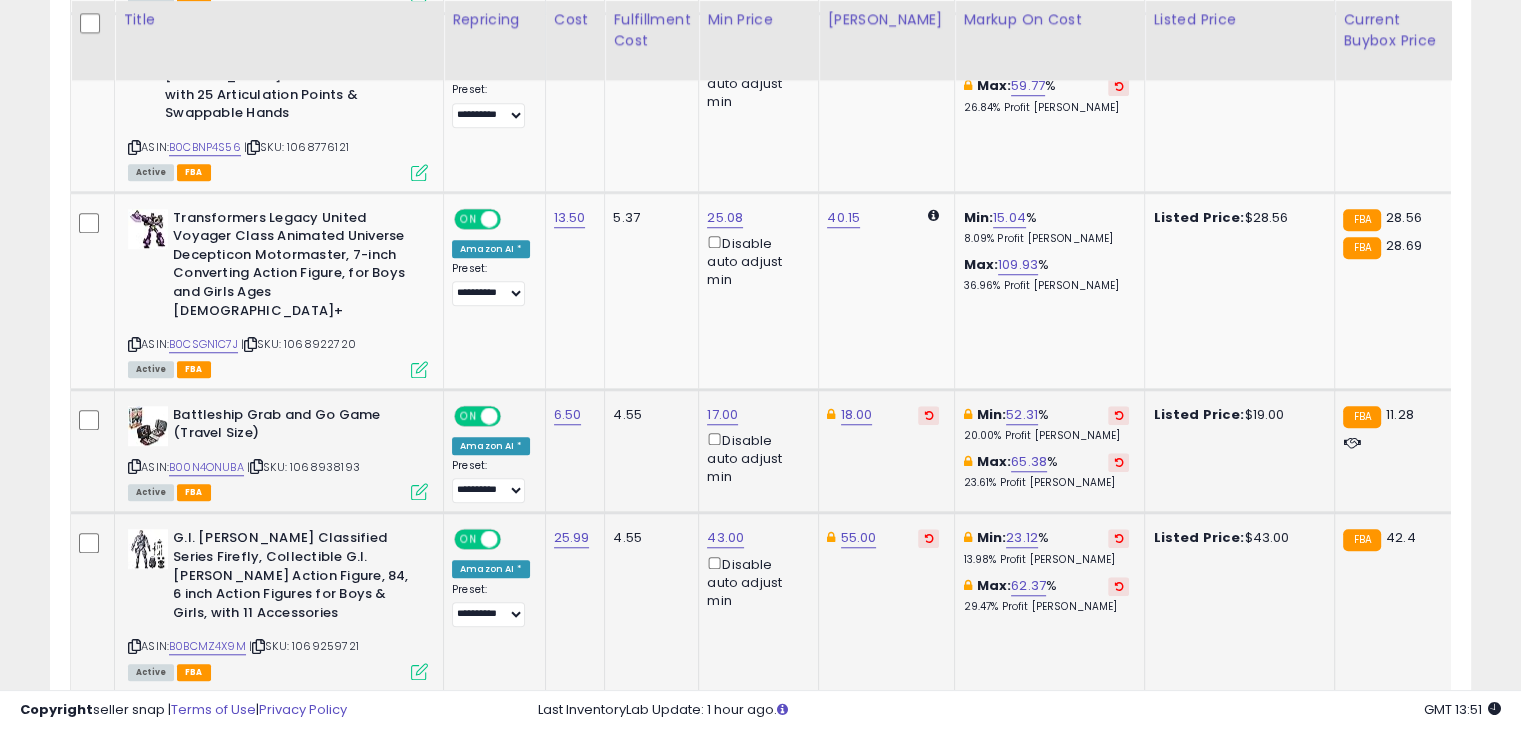 click on "55.00" 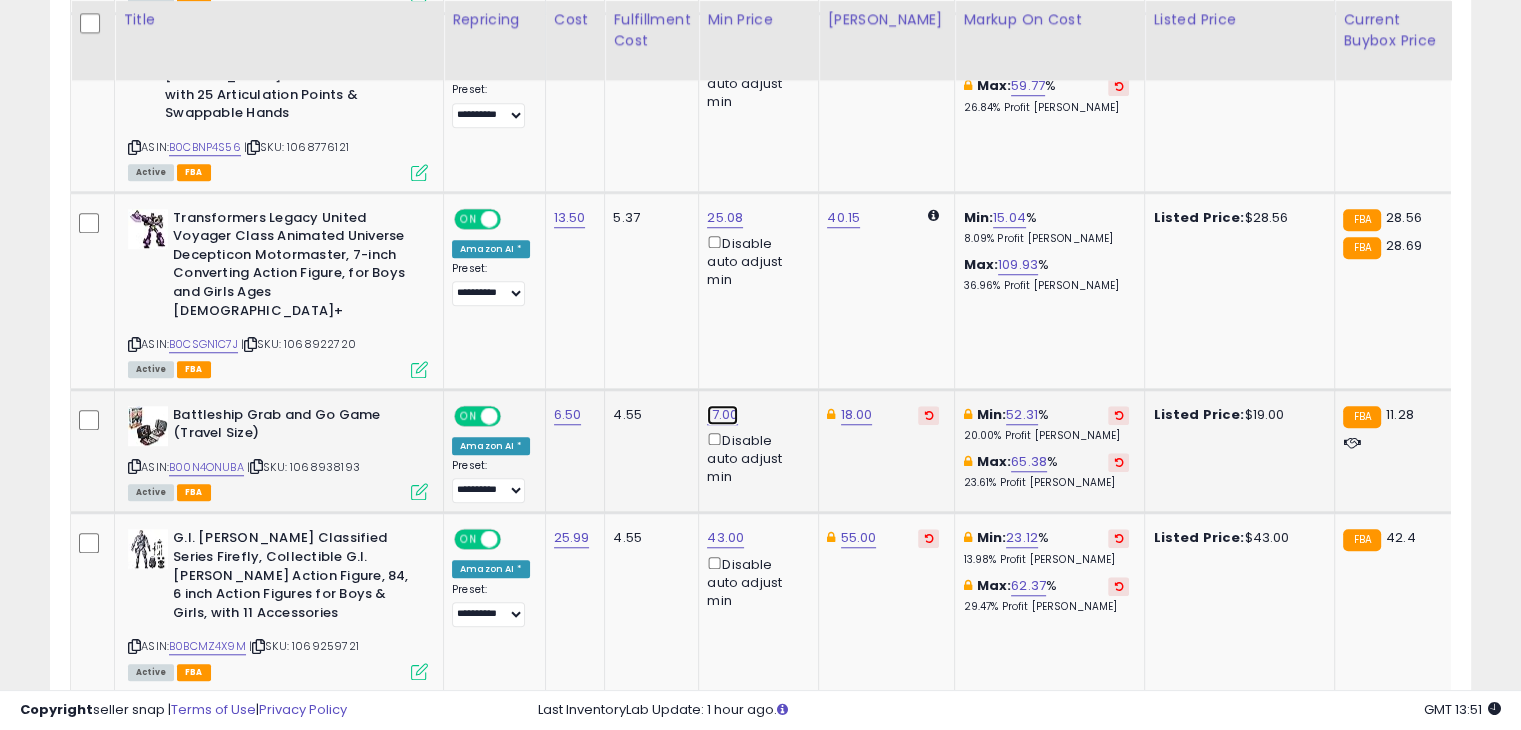 click on "17.00" at bounding box center (725, -515) 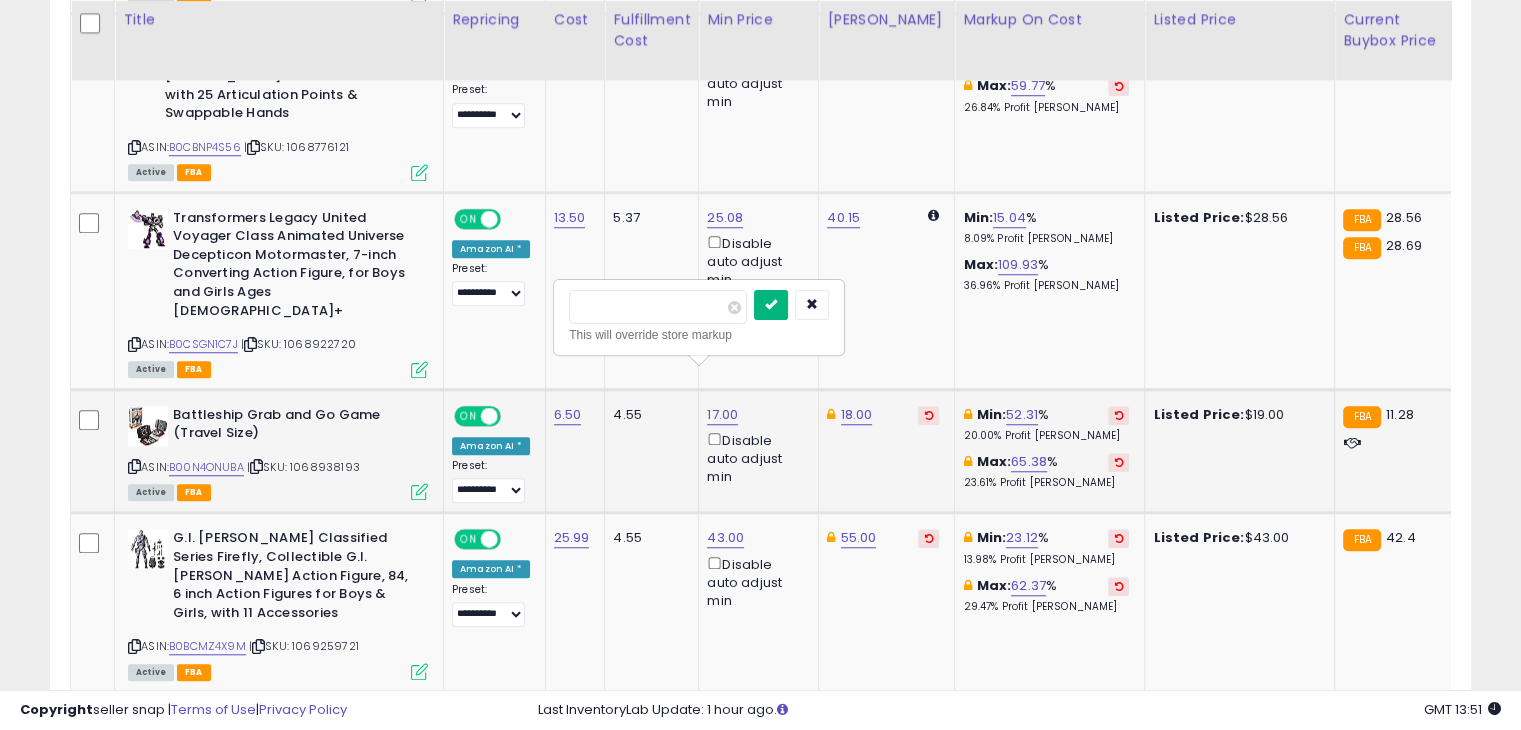 type on "*****" 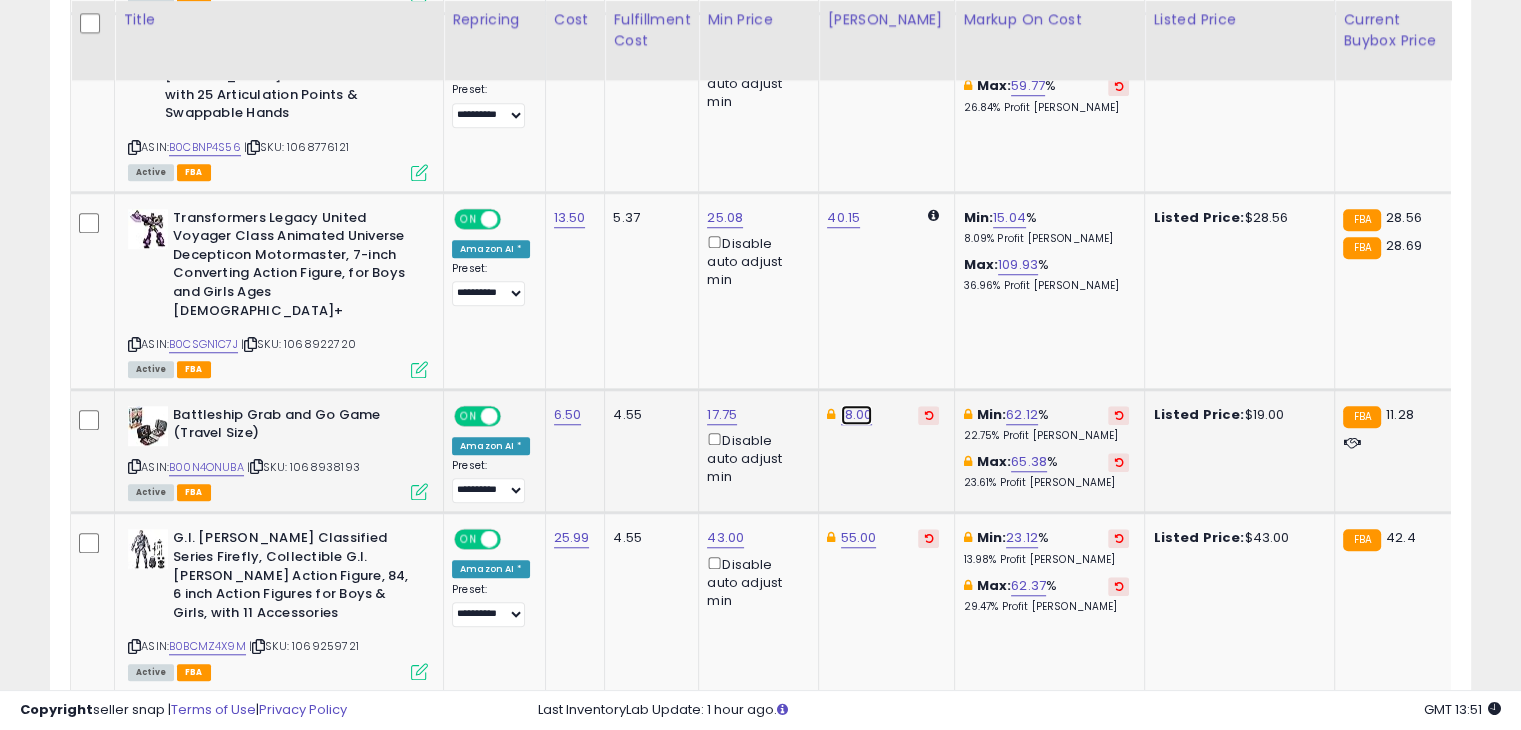 click on "18.00" at bounding box center [859, -515] 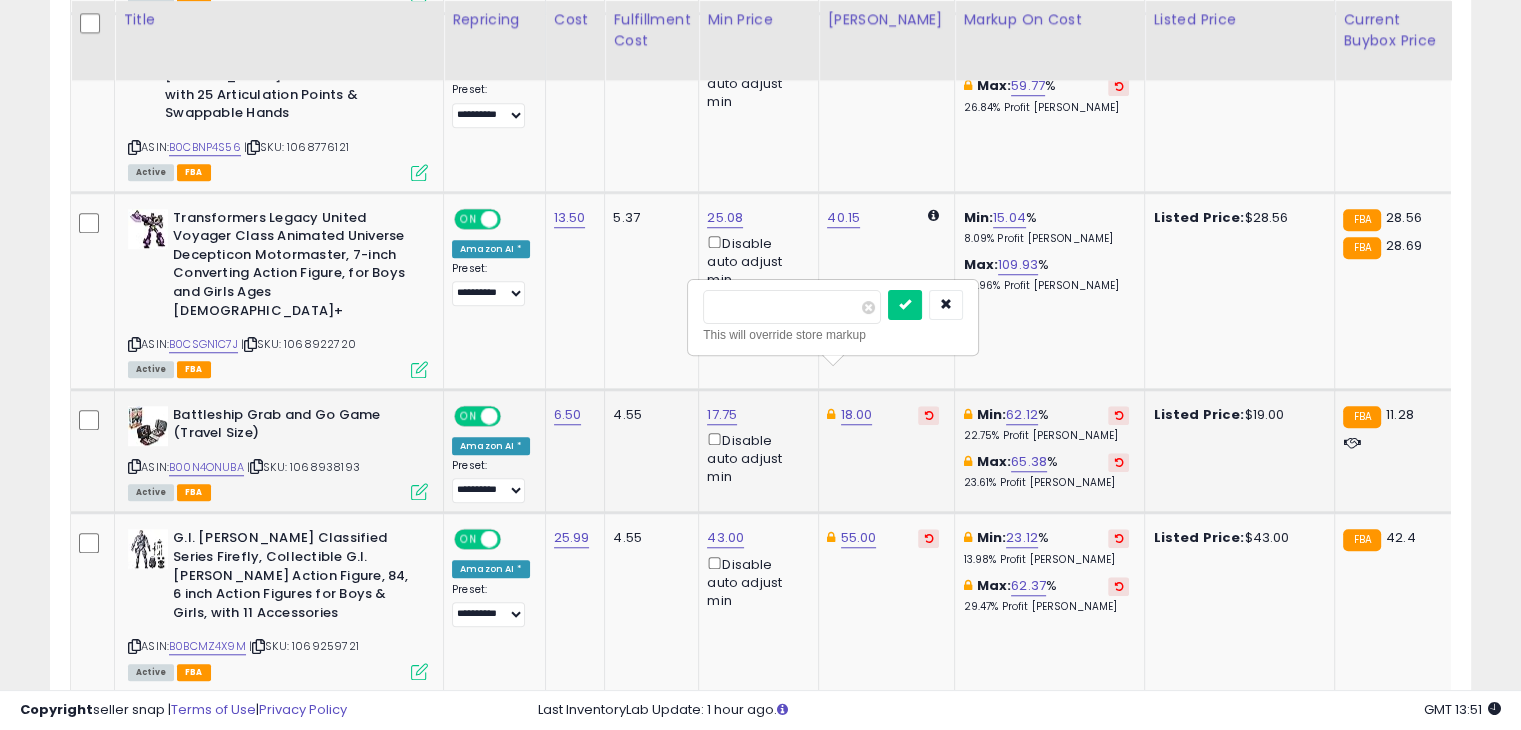 type on "*****" 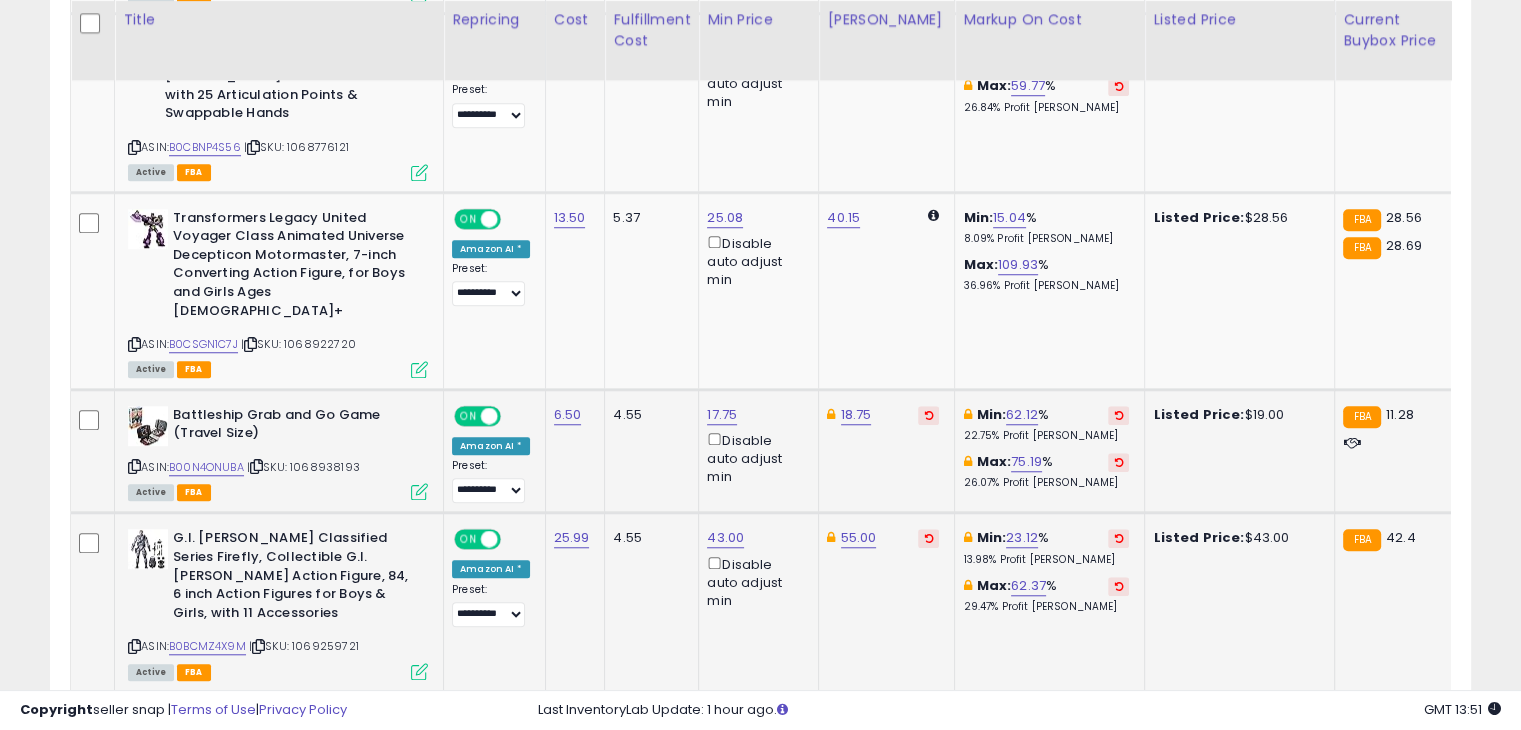 click on "55.00" 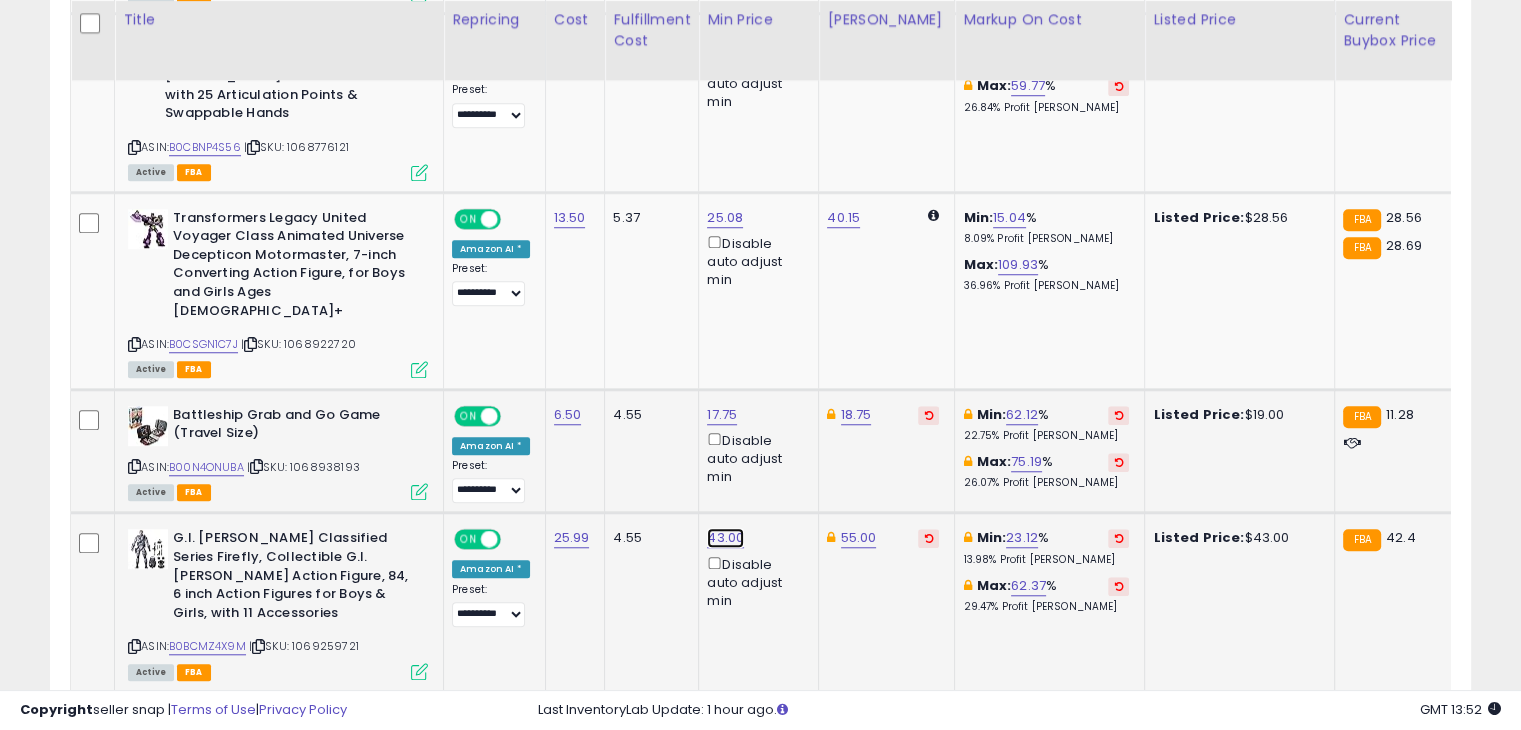 click on "43.00" at bounding box center [725, -515] 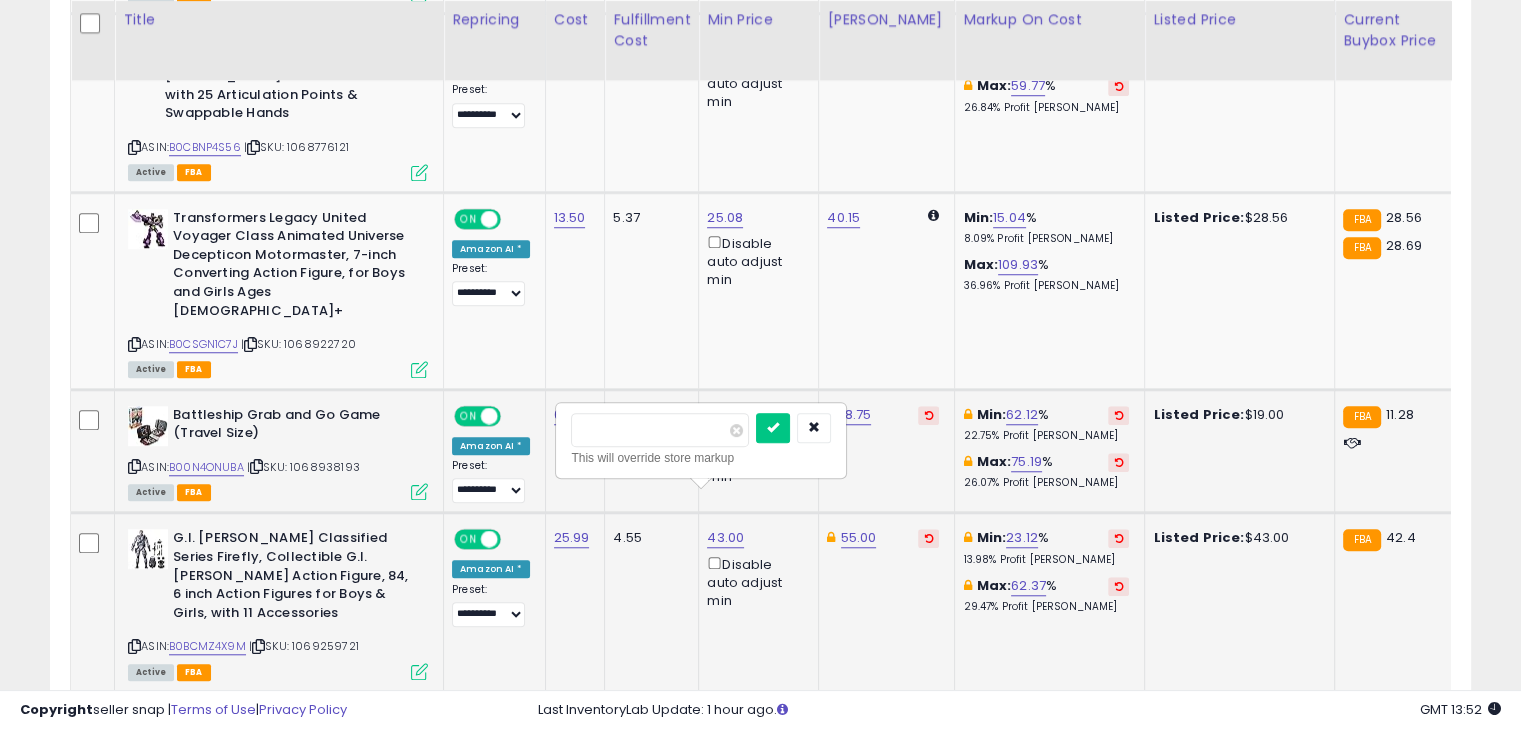 type on "**" 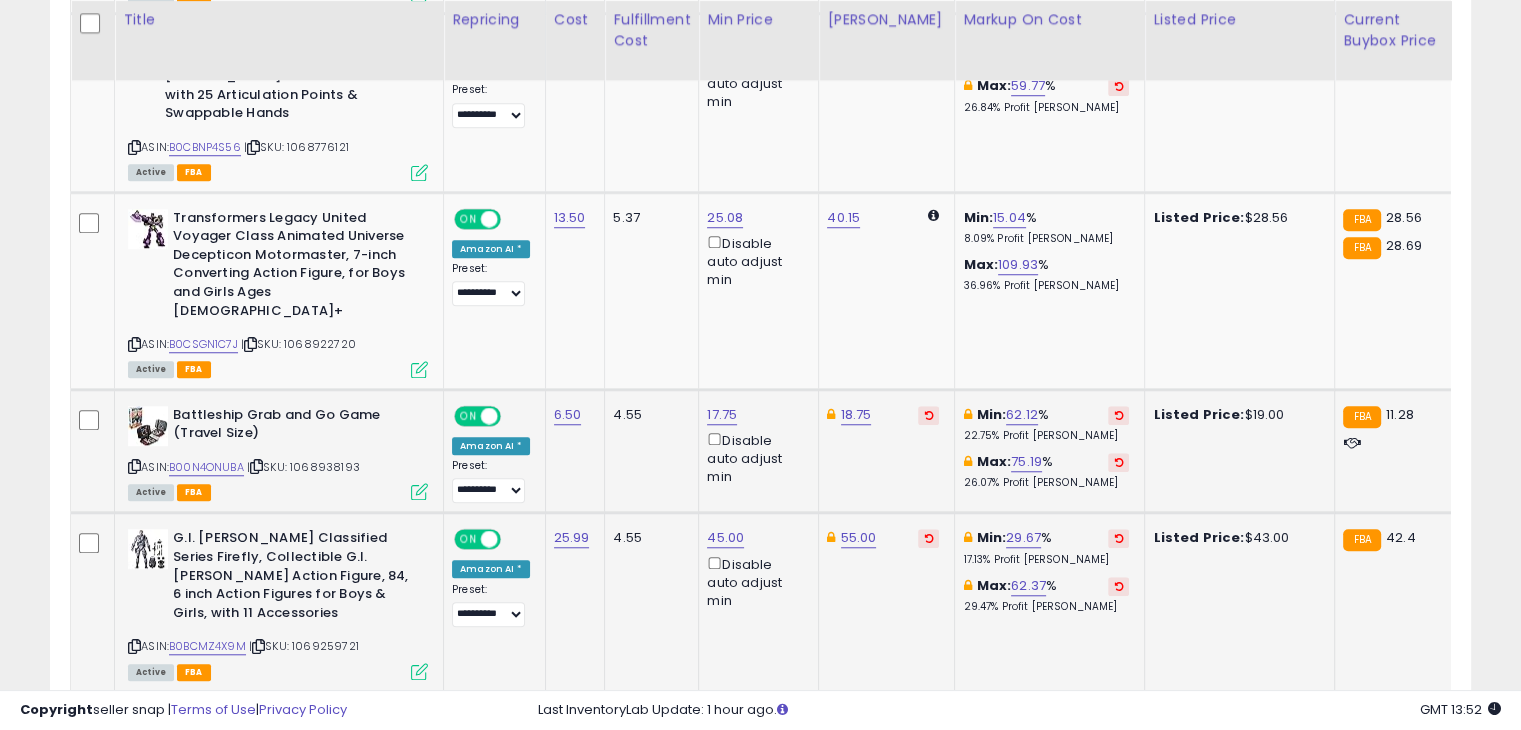 click on "45.00  Disable auto adjust min" 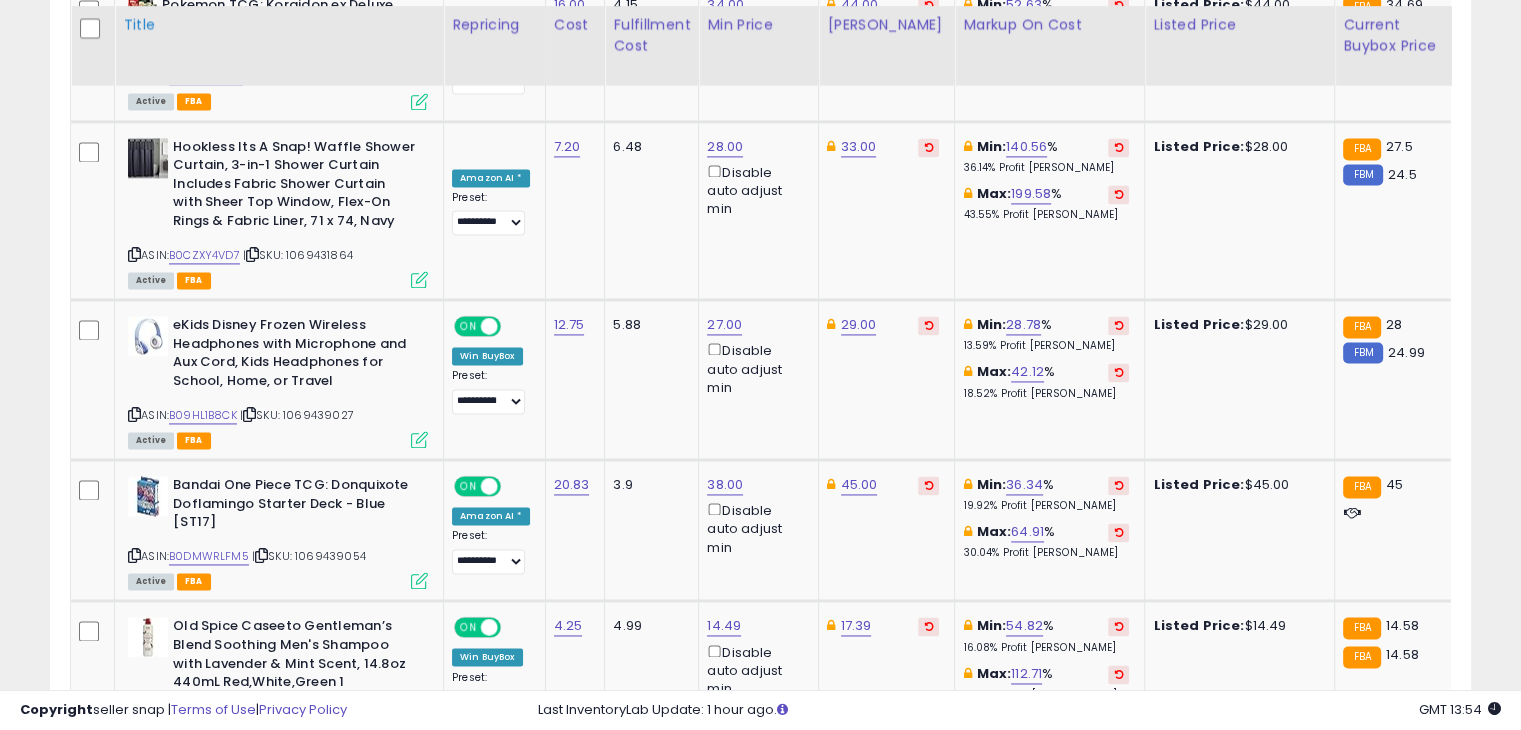 scroll, scrollTop: 2909, scrollLeft: 0, axis: vertical 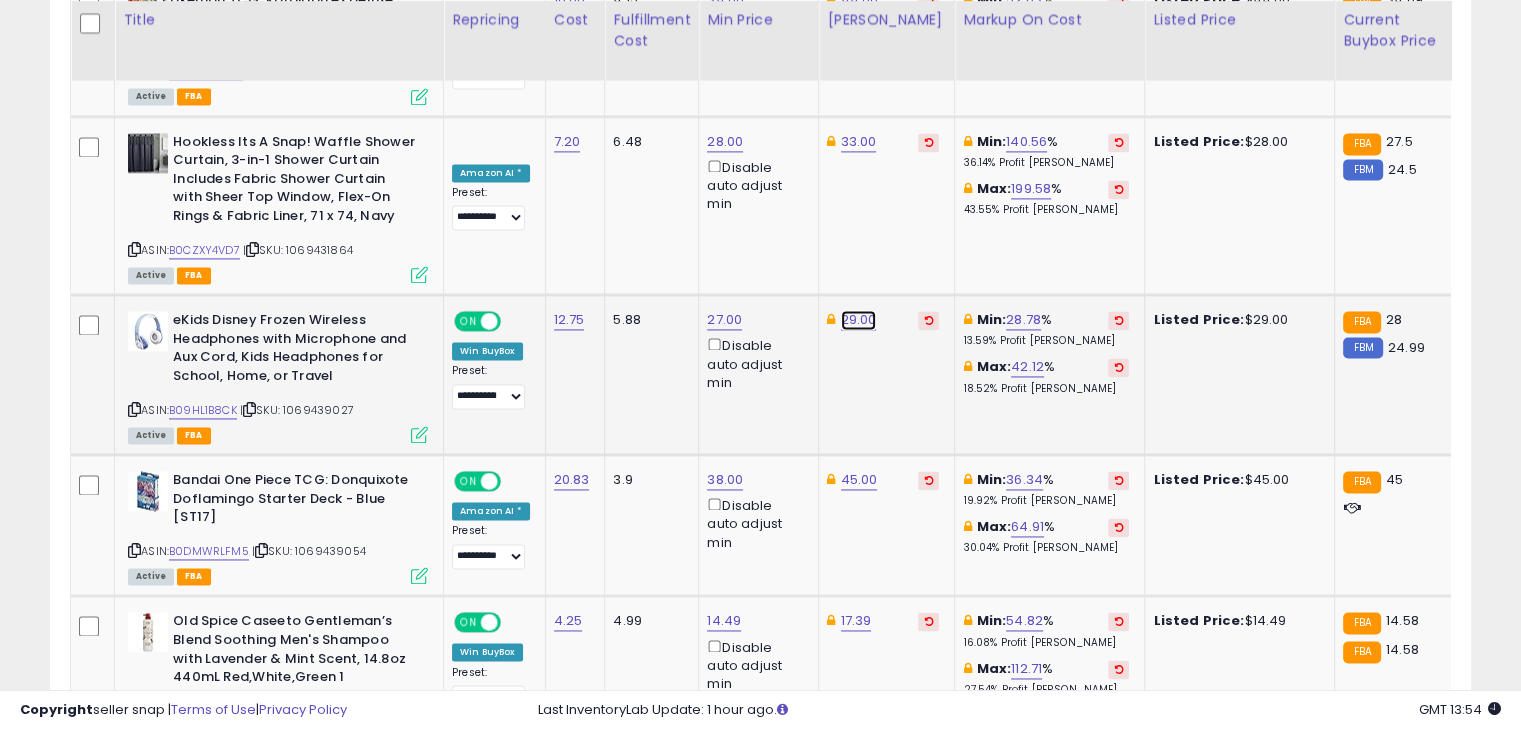 click on "29.00" at bounding box center (859, -1835) 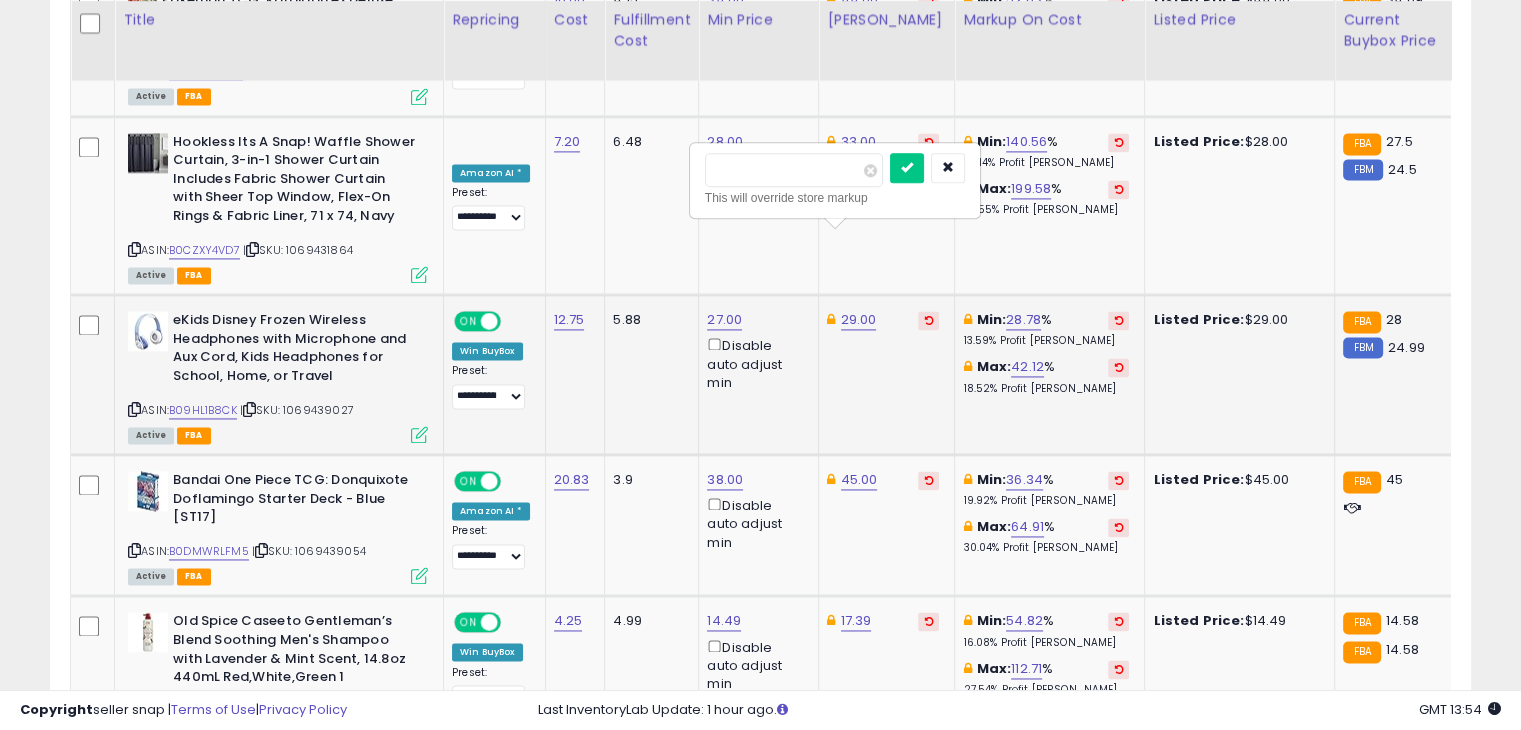 type on "**" 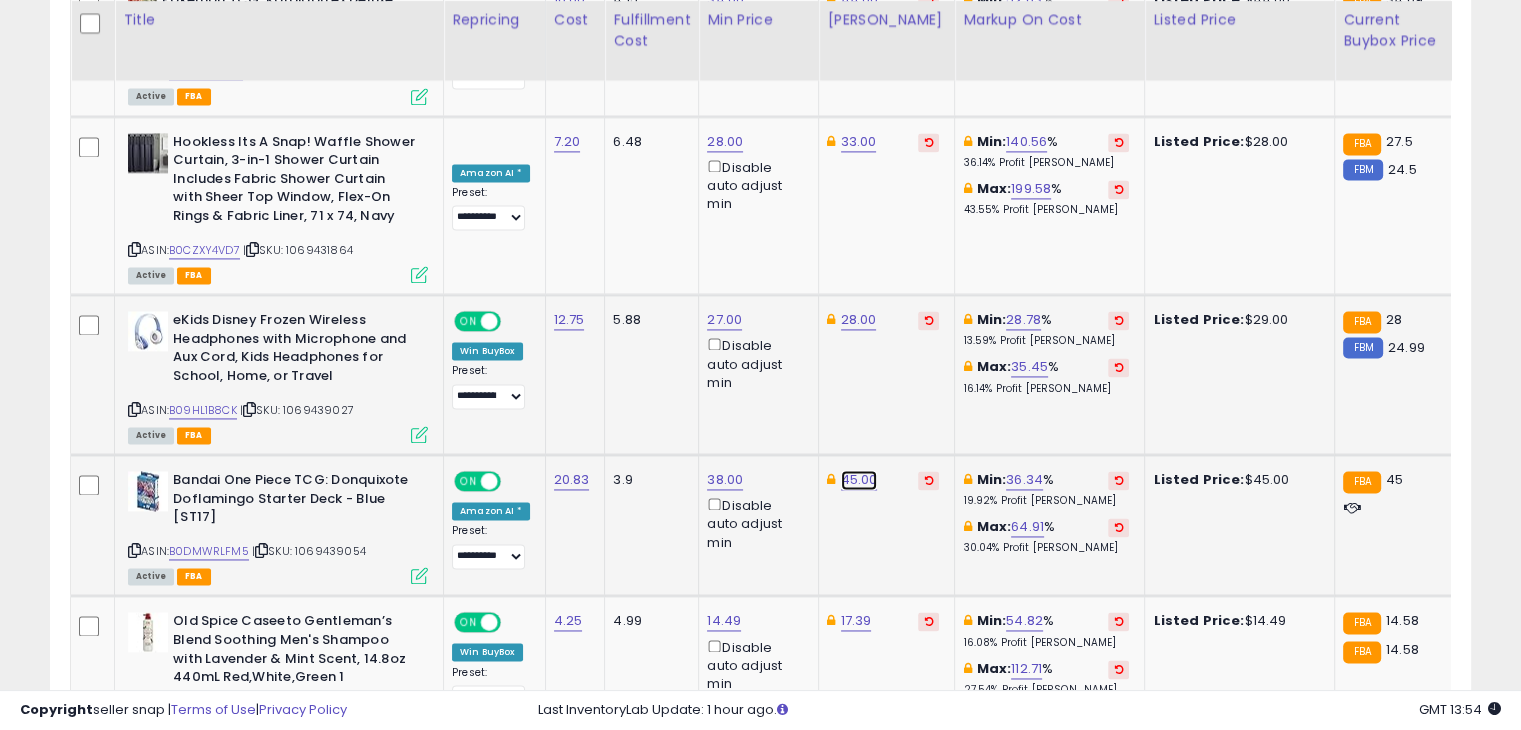 click on "45.00" at bounding box center [859, -1835] 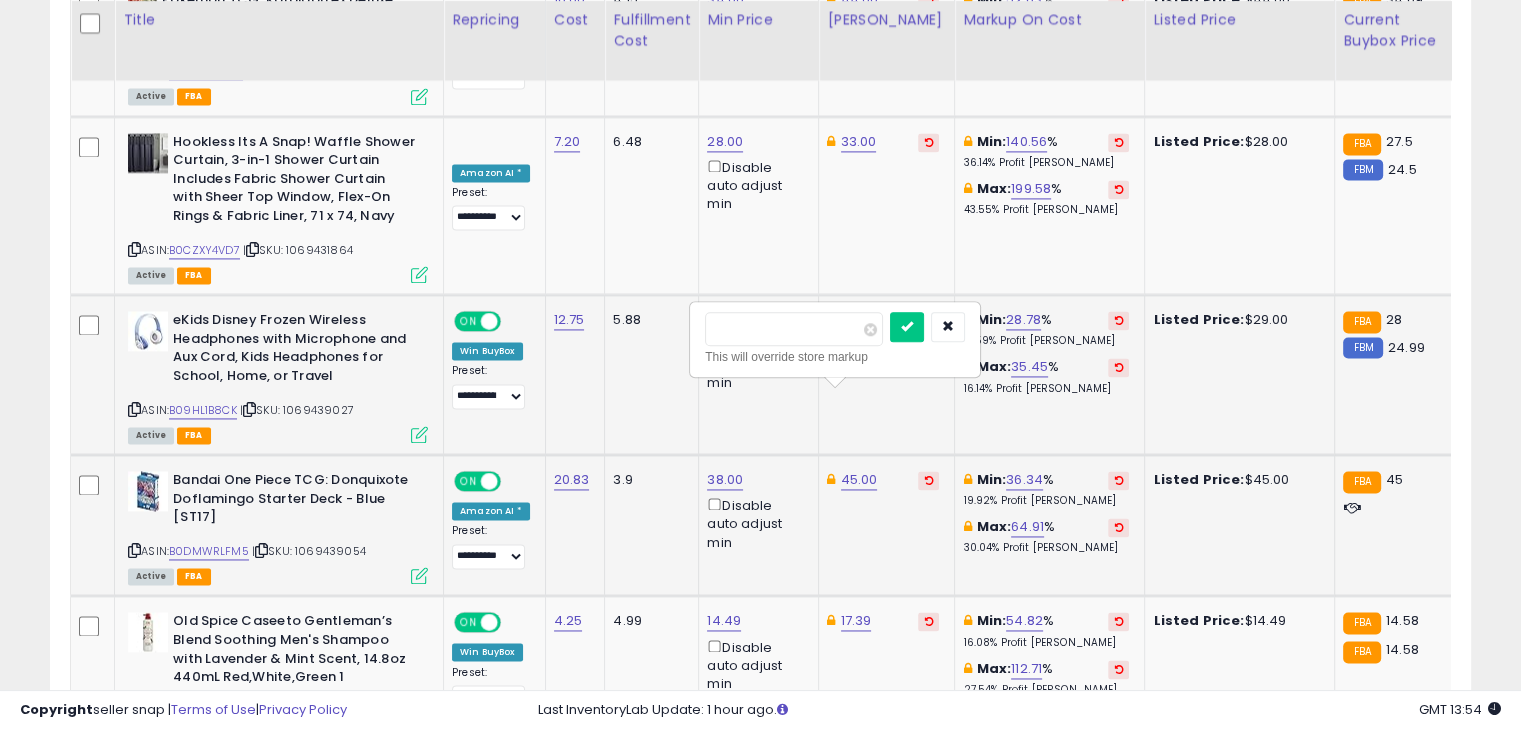 type on "**" 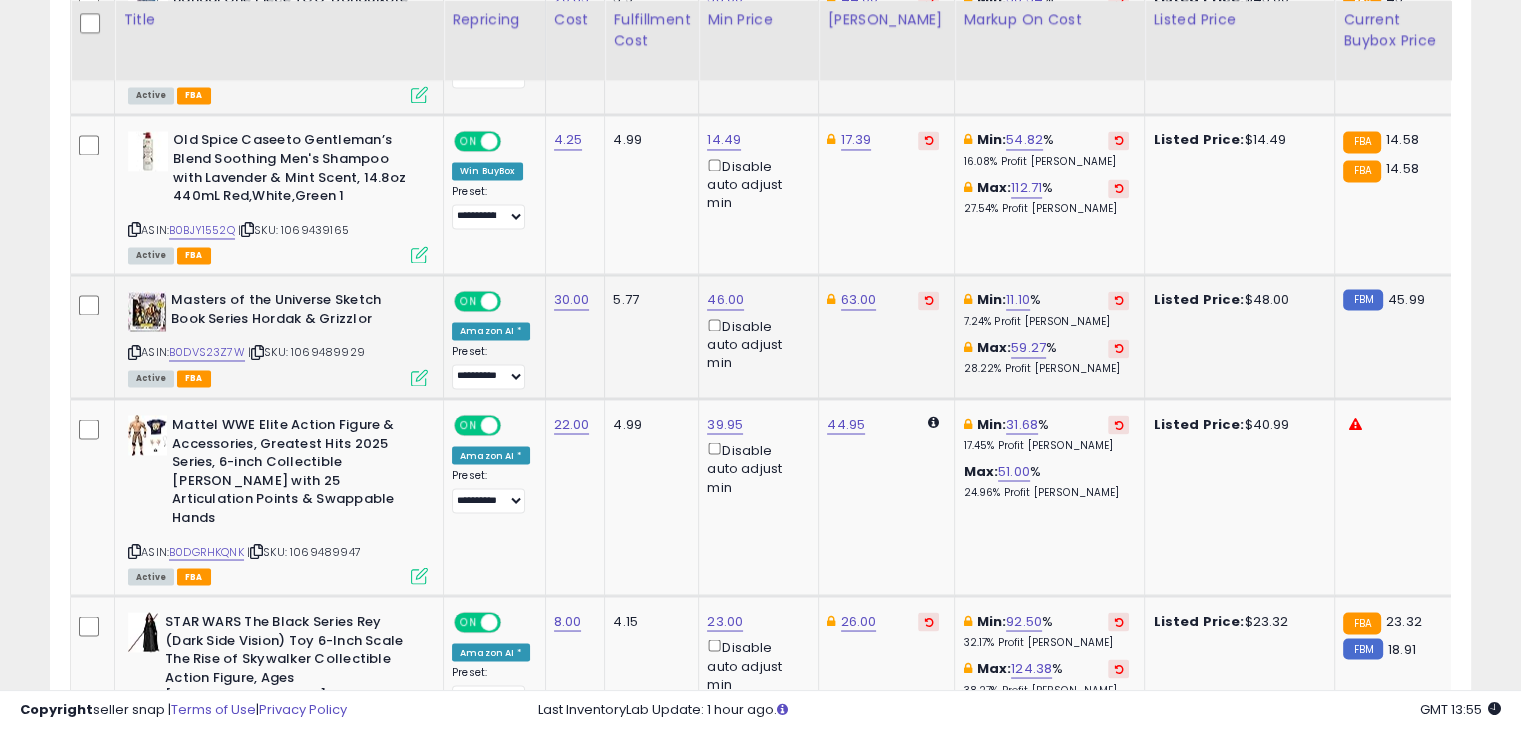 scroll, scrollTop: 3589, scrollLeft: 0, axis: vertical 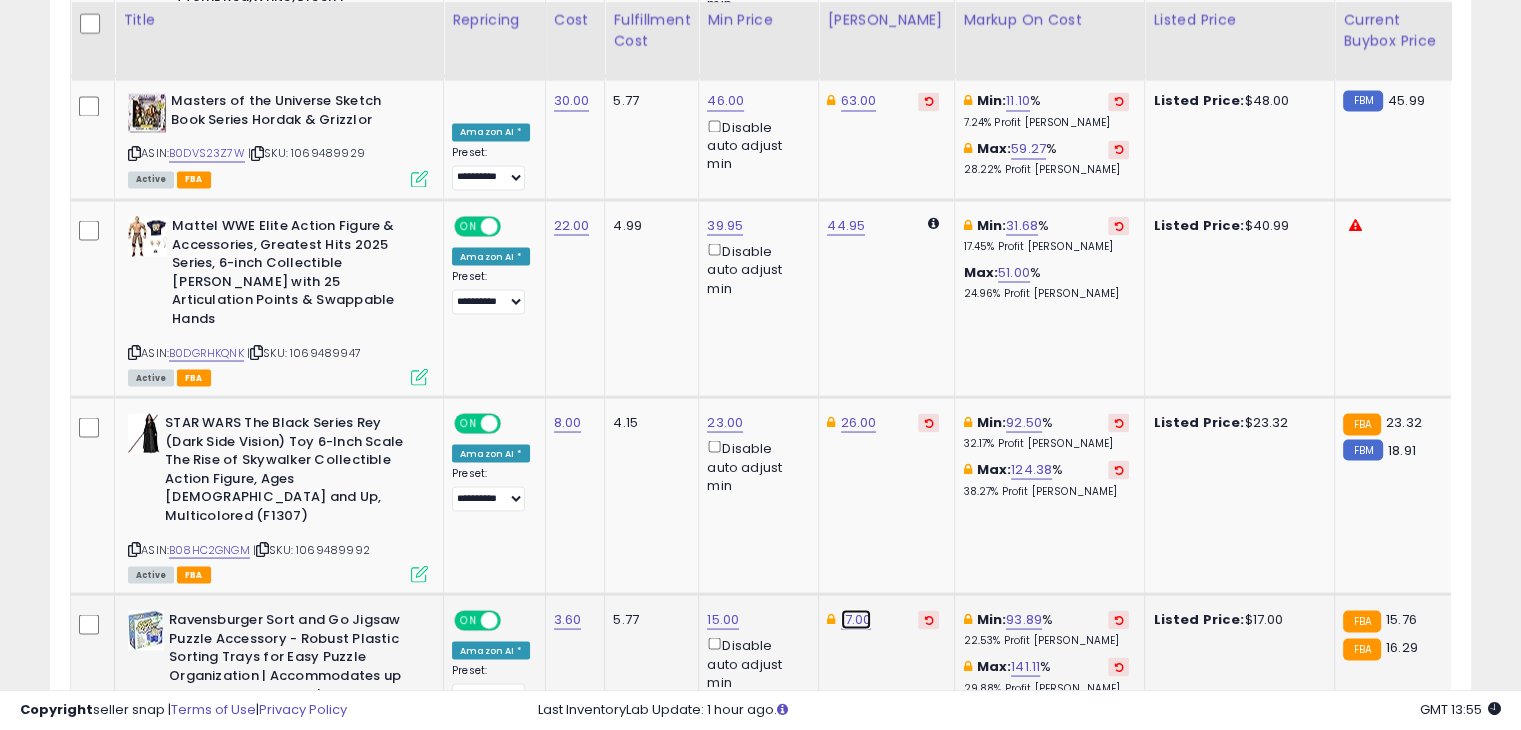 click on "17.00" at bounding box center [859, -2515] 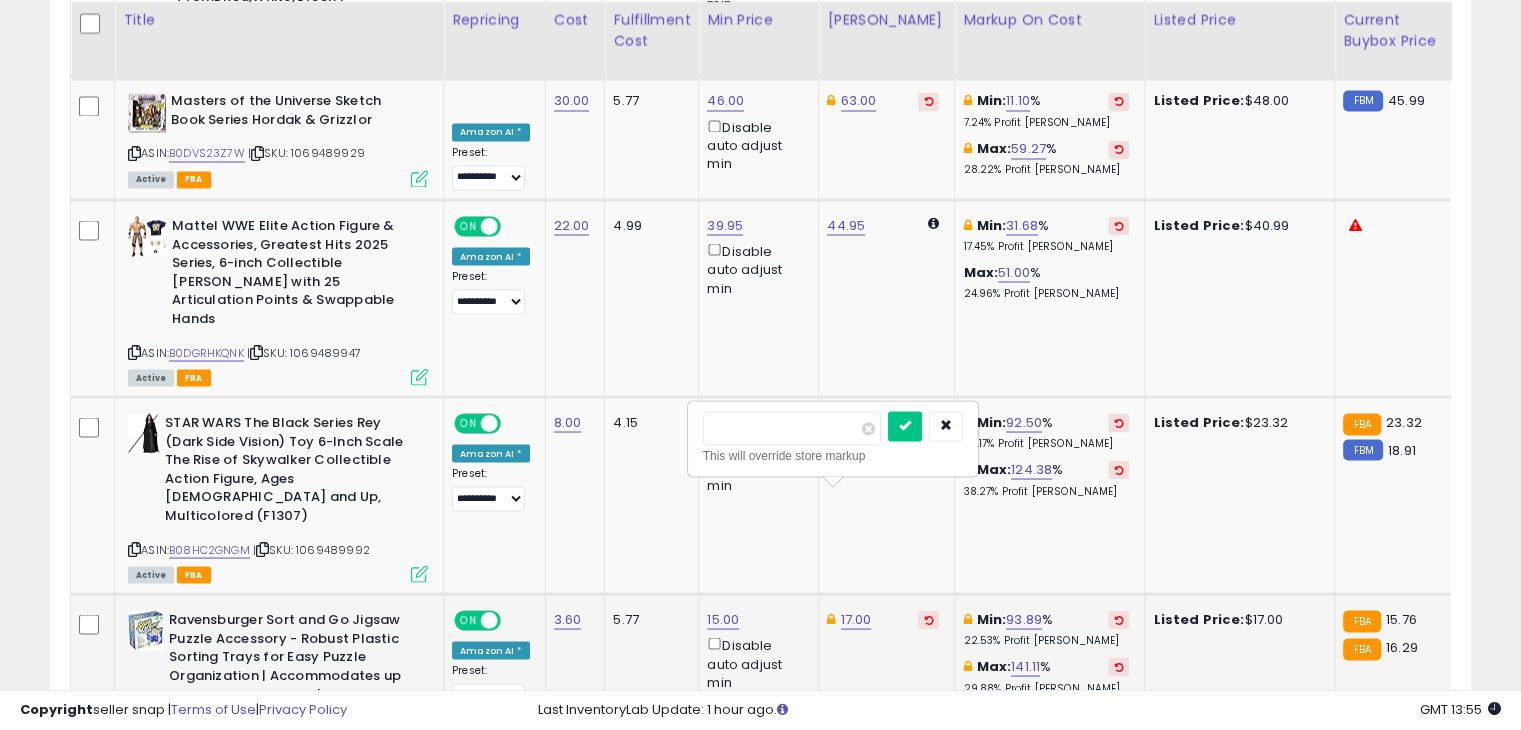 type on "*****" 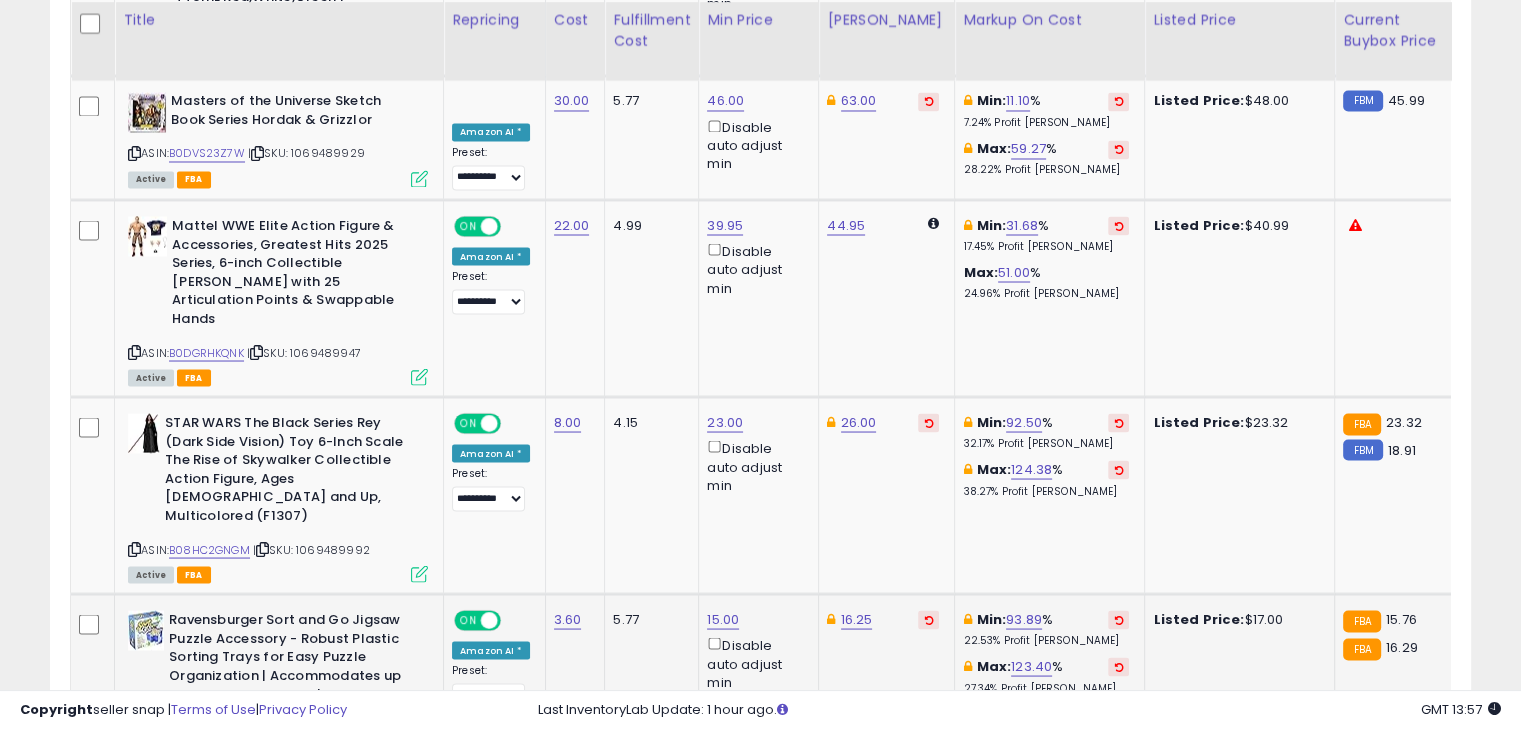 click on "B00ANKD7V6" at bounding box center [206, 746] 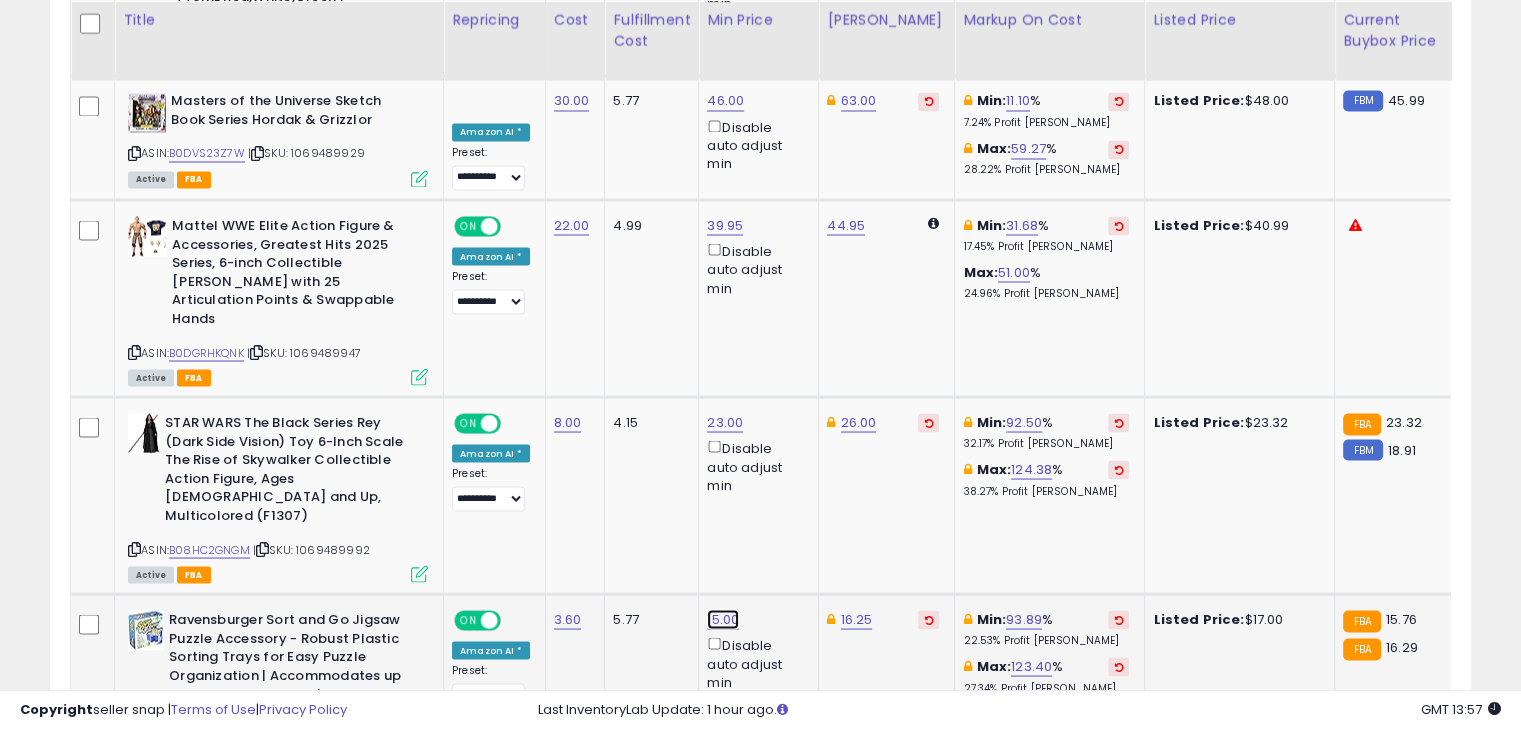 click on "15.00" at bounding box center [725, -2515] 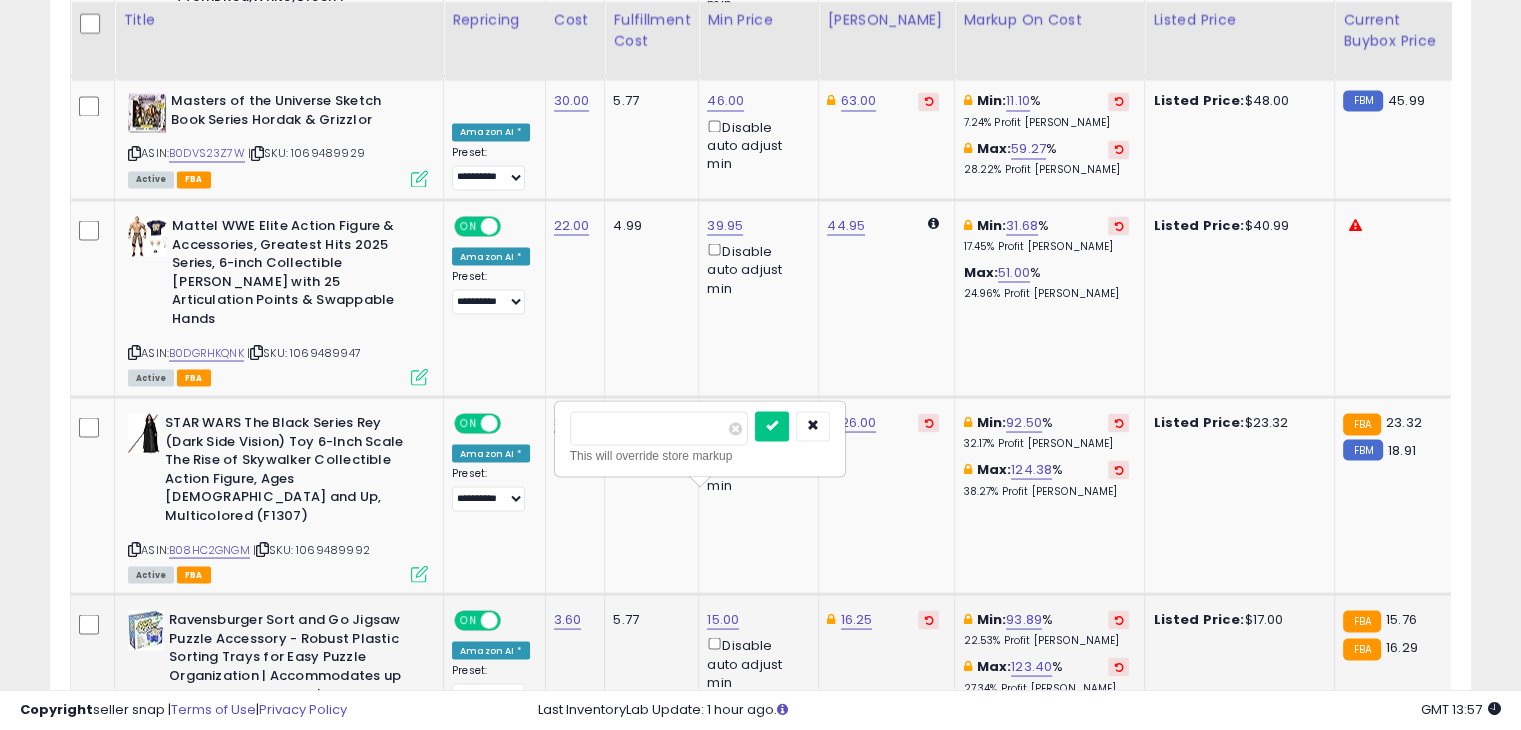 type on "**" 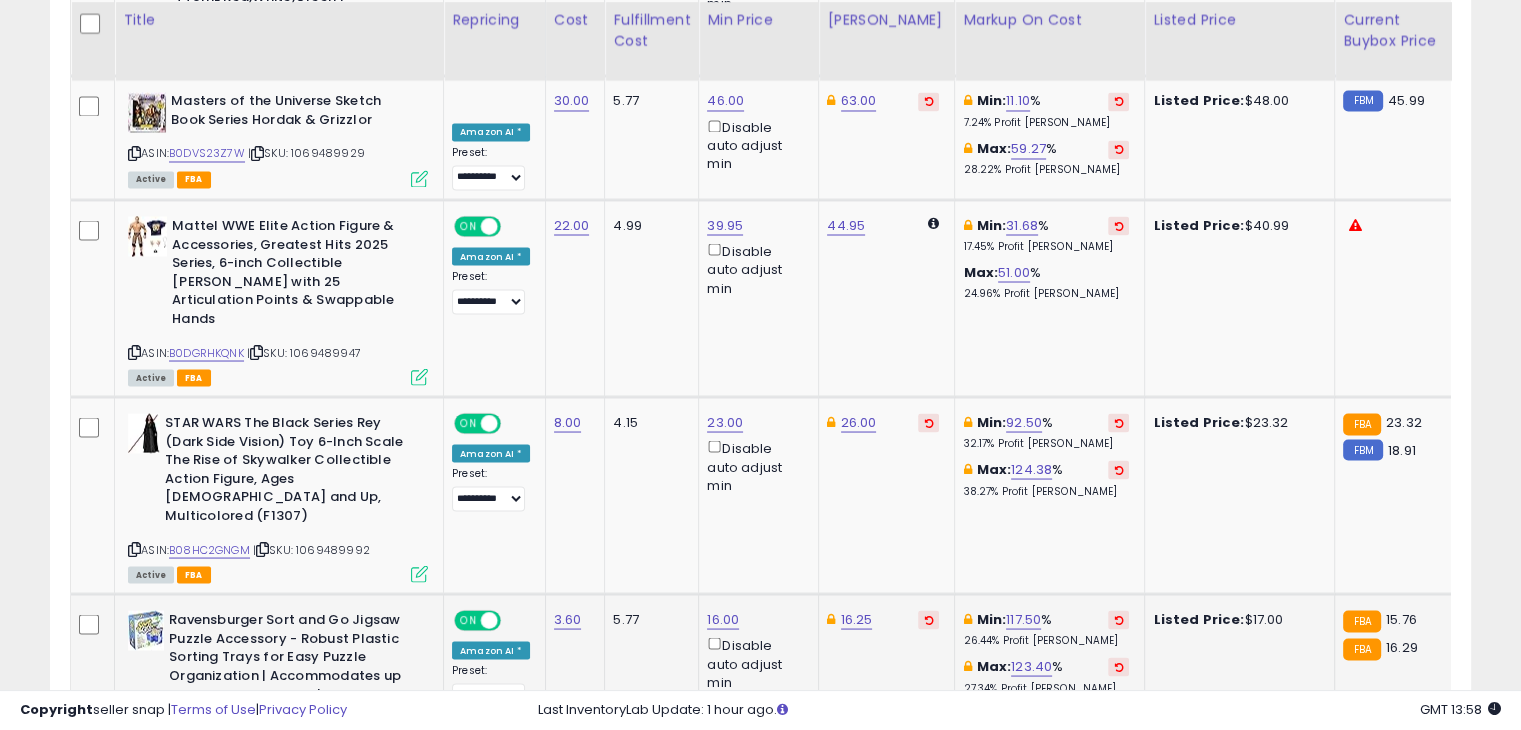 click on "Listed Price:  $17.00" 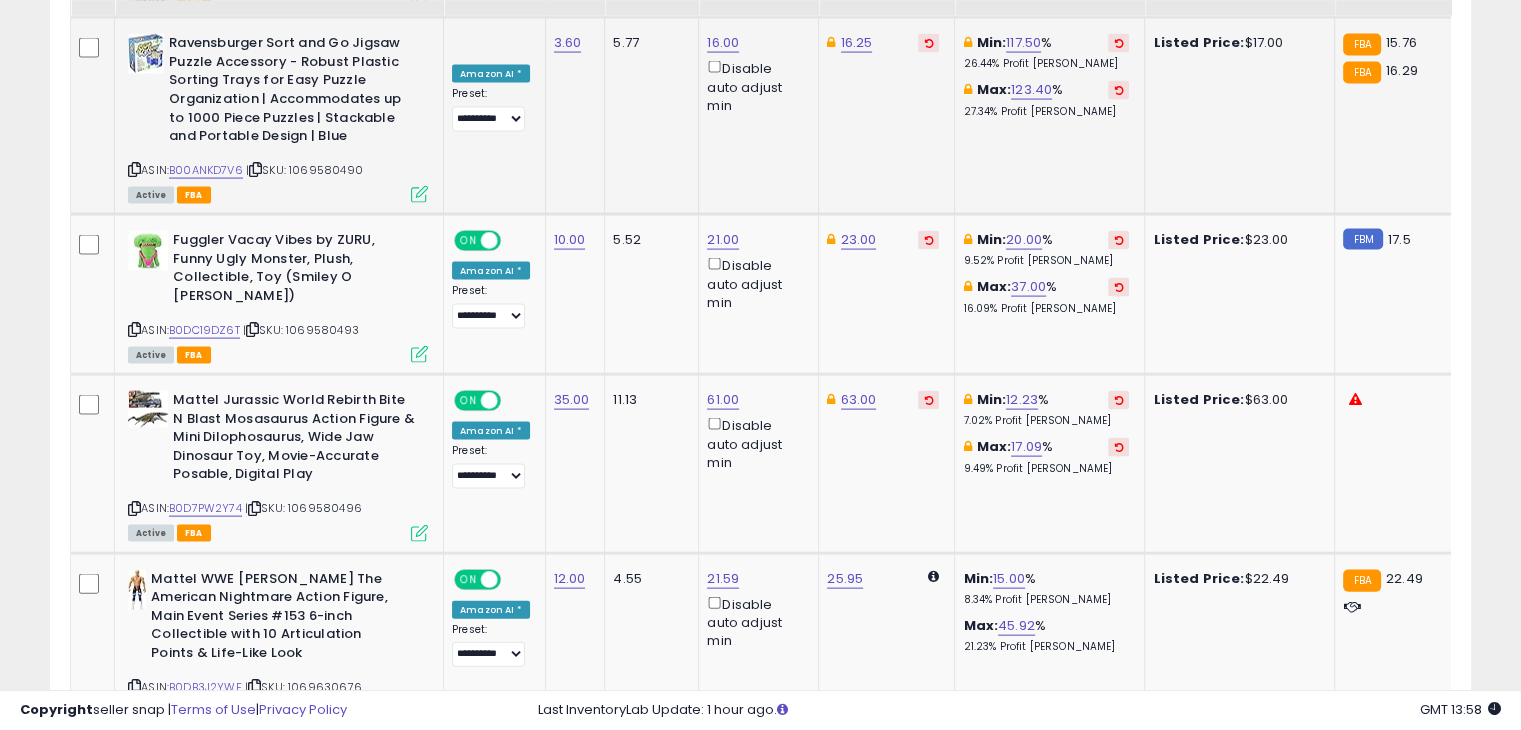 scroll, scrollTop: 4189, scrollLeft: 0, axis: vertical 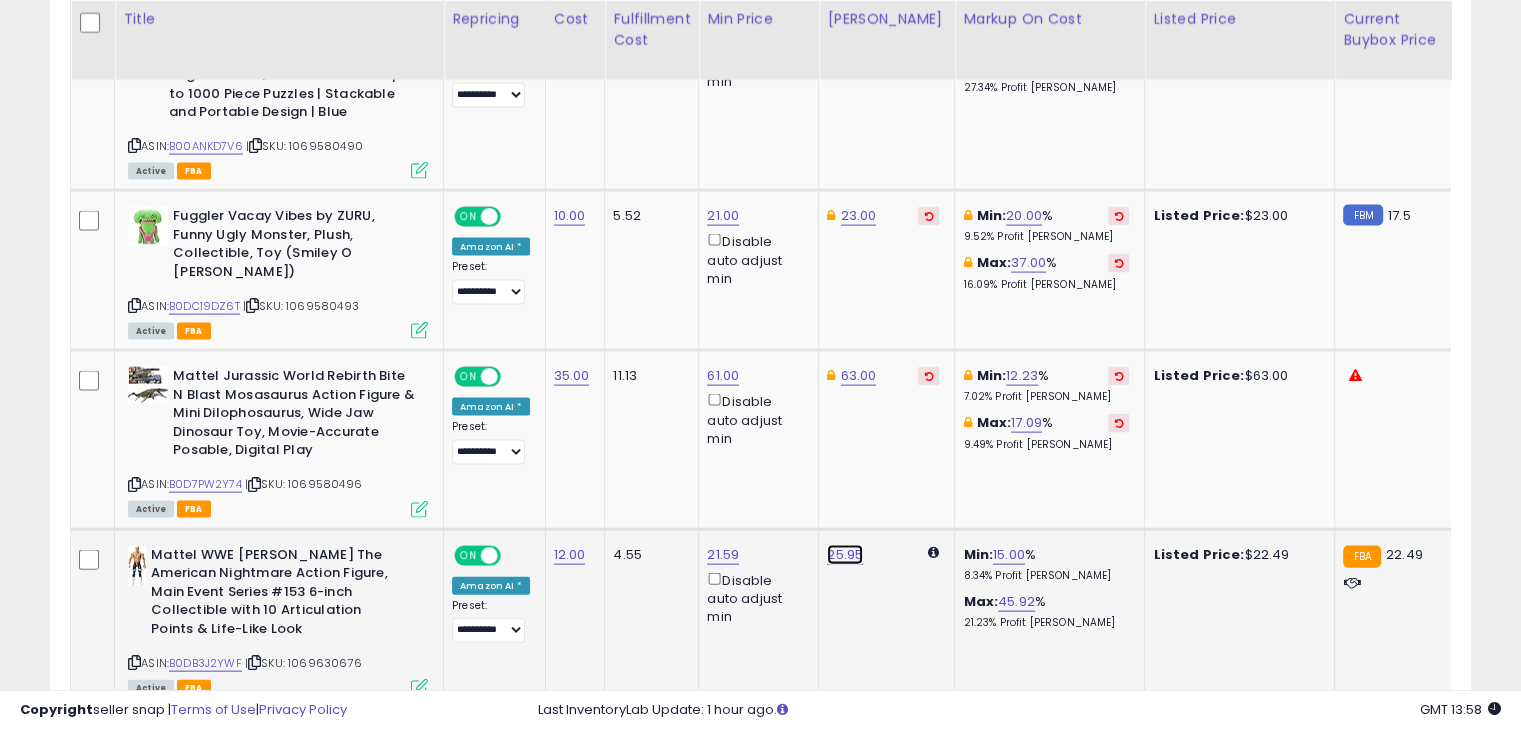 click on "25.95" at bounding box center [843, -2382] 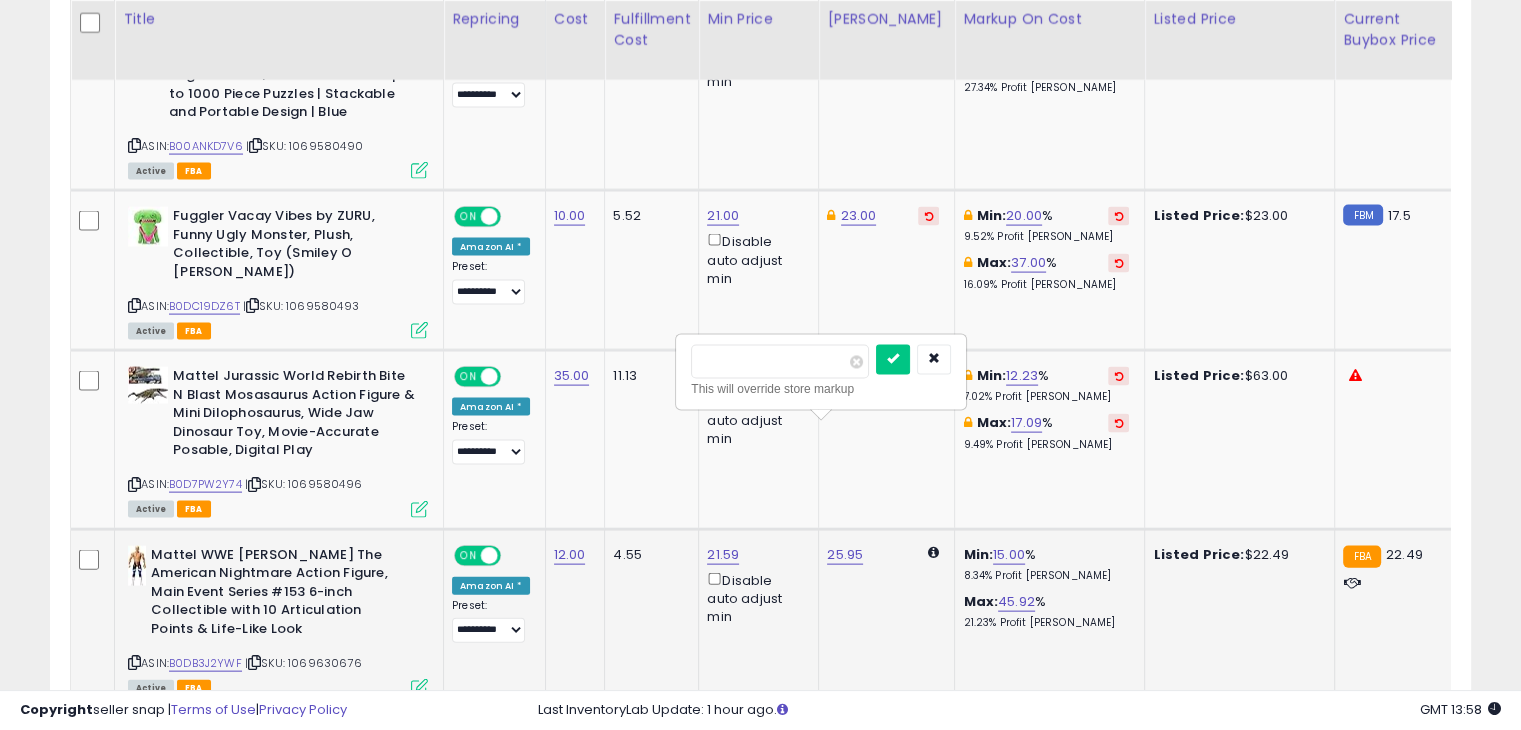 type on "**" 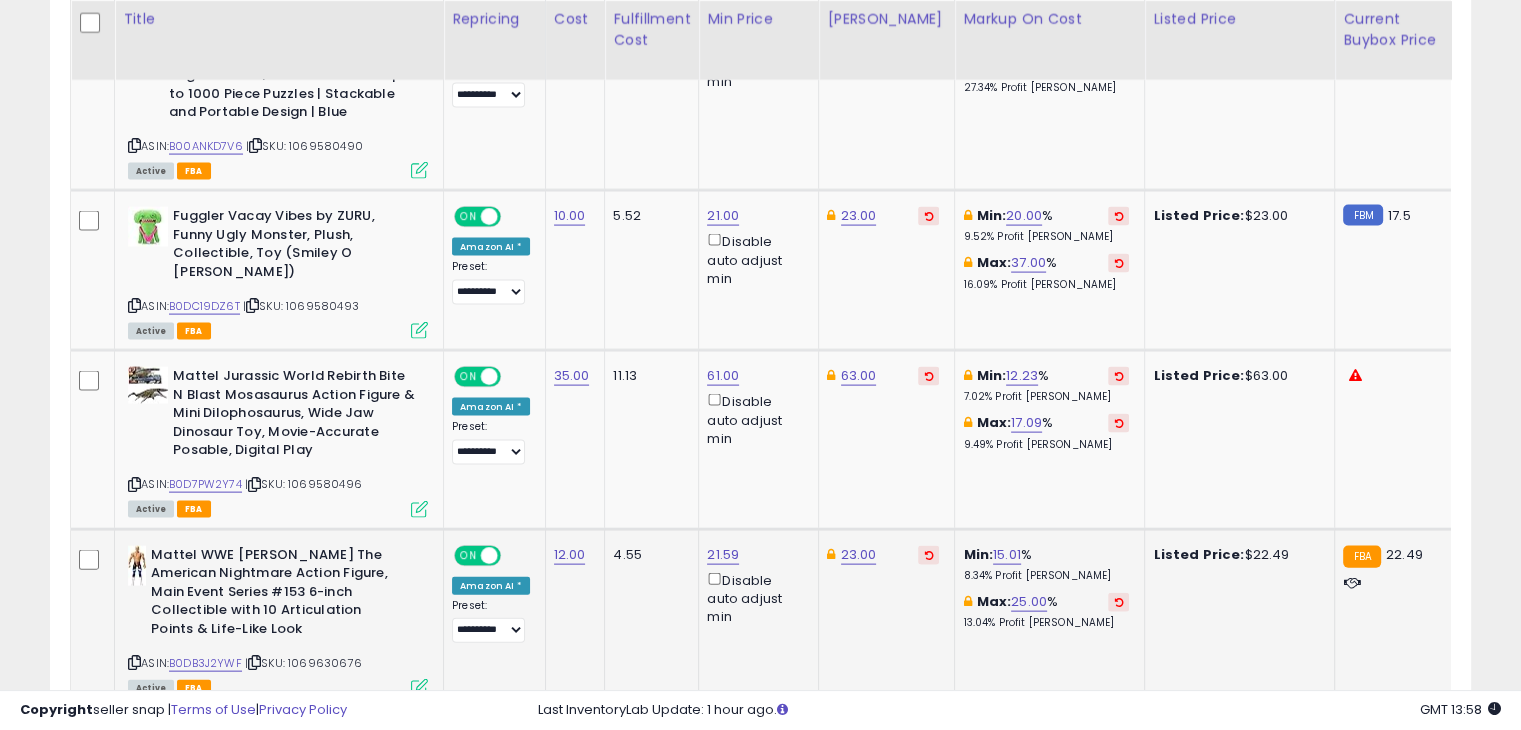 click on "23.00" 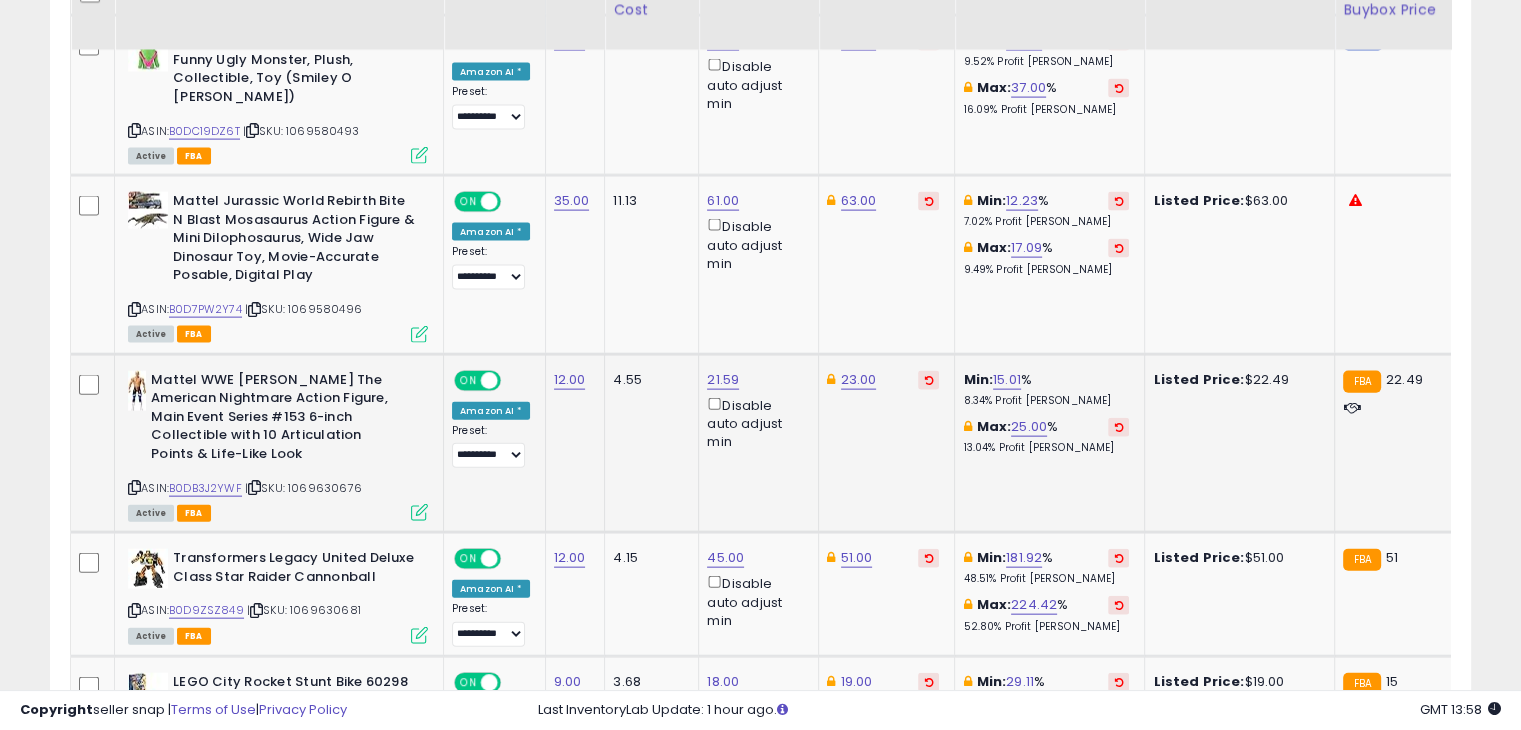 scroll, scrollTop: 4389, scrollLeft: 0, axis: vertical 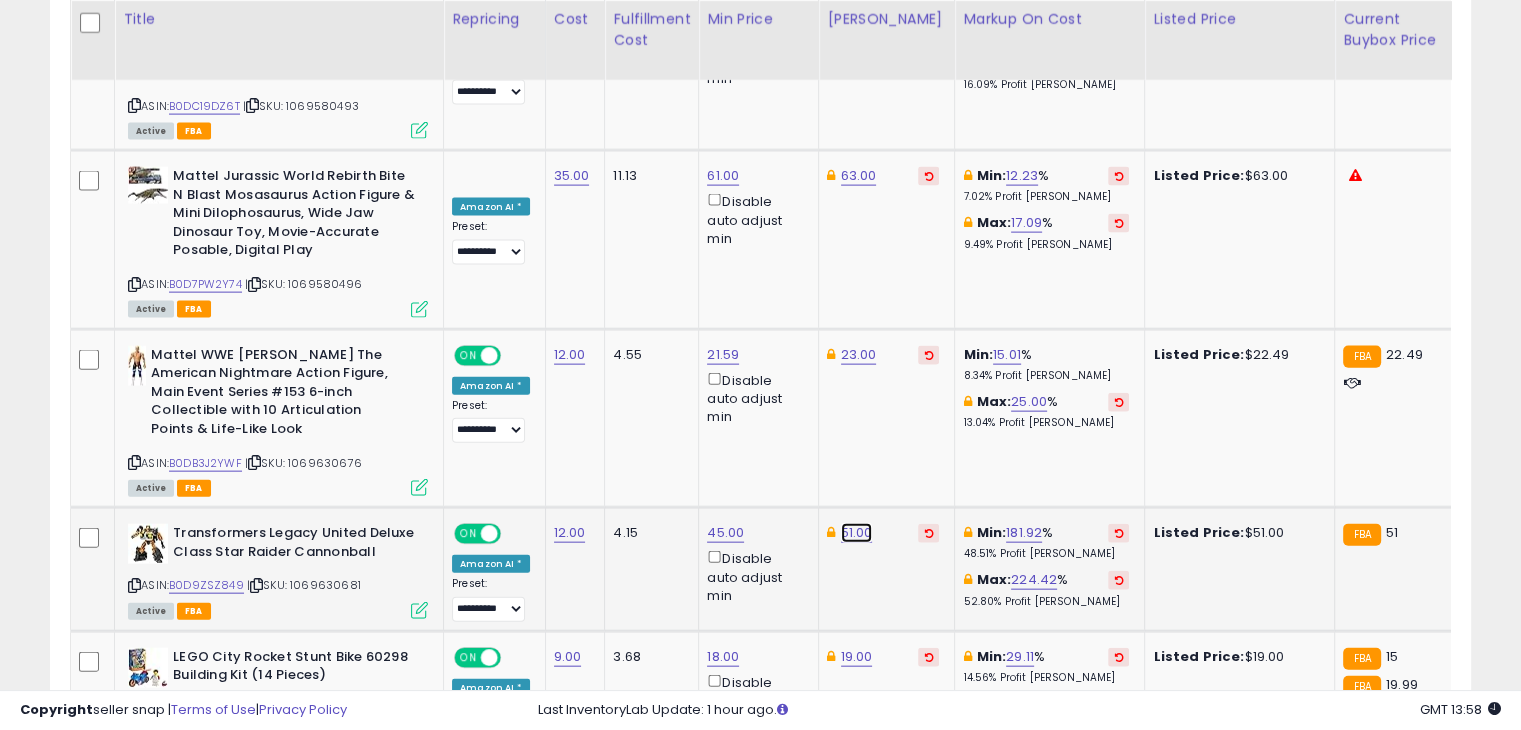 click on "51.00" at bounding box center (859, -3315) 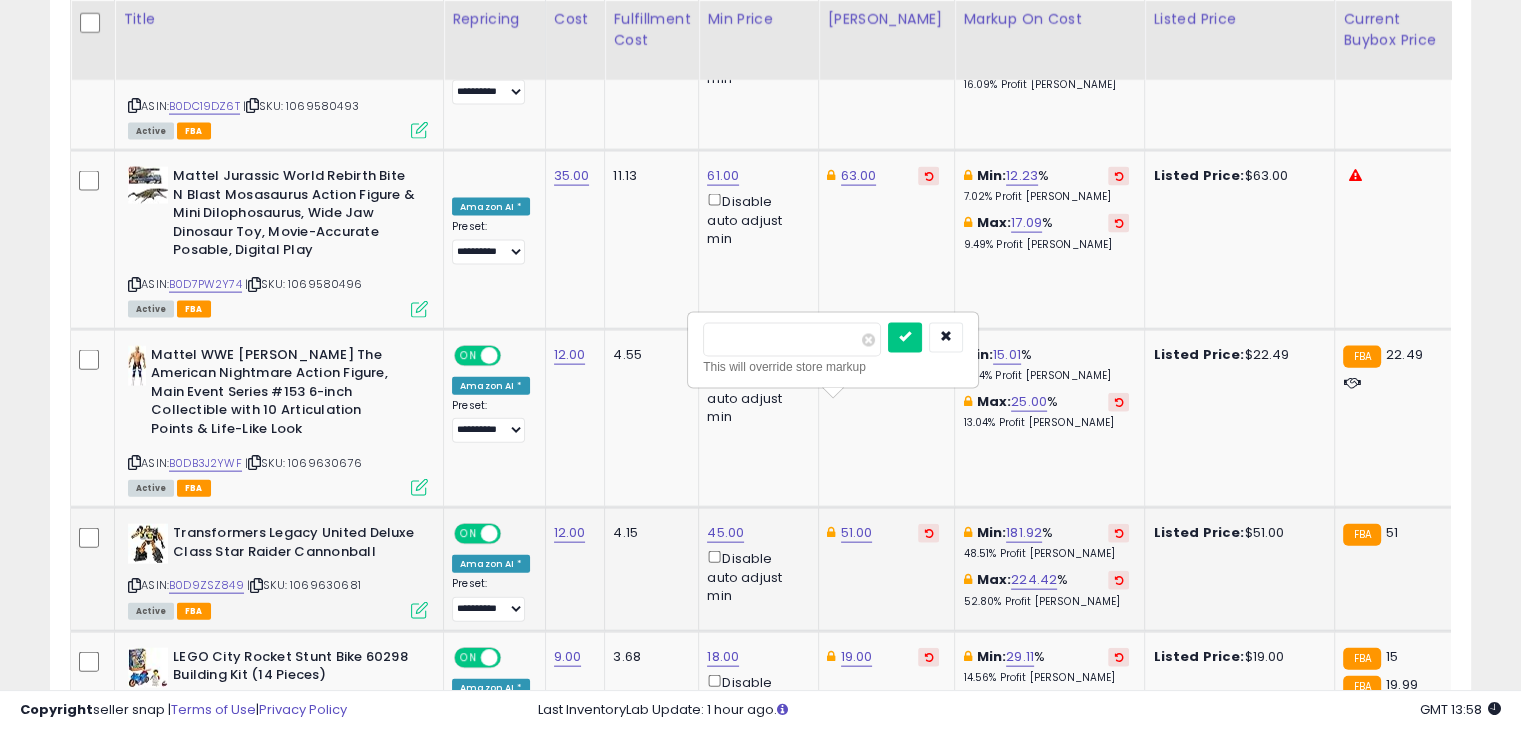 type on "*" 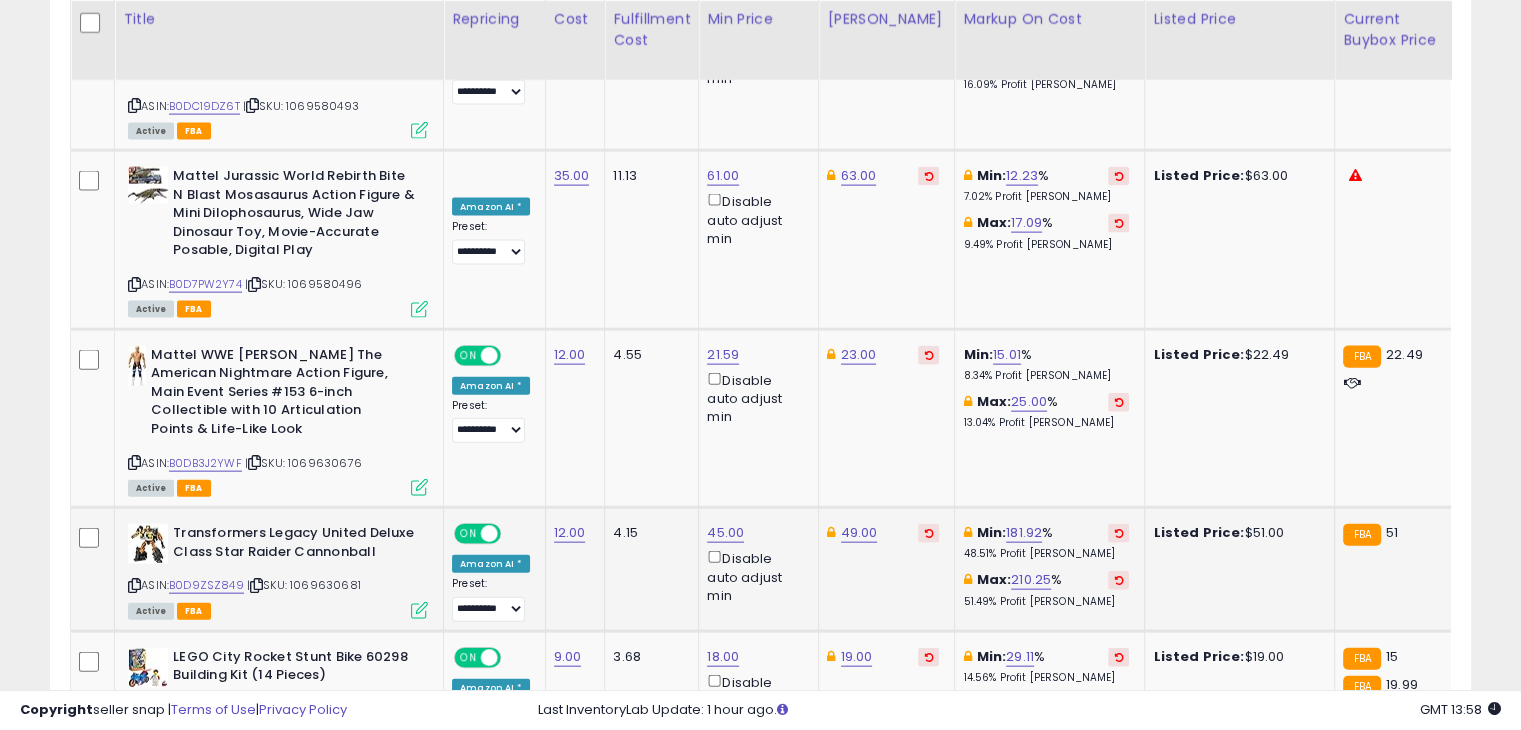 click on "6" 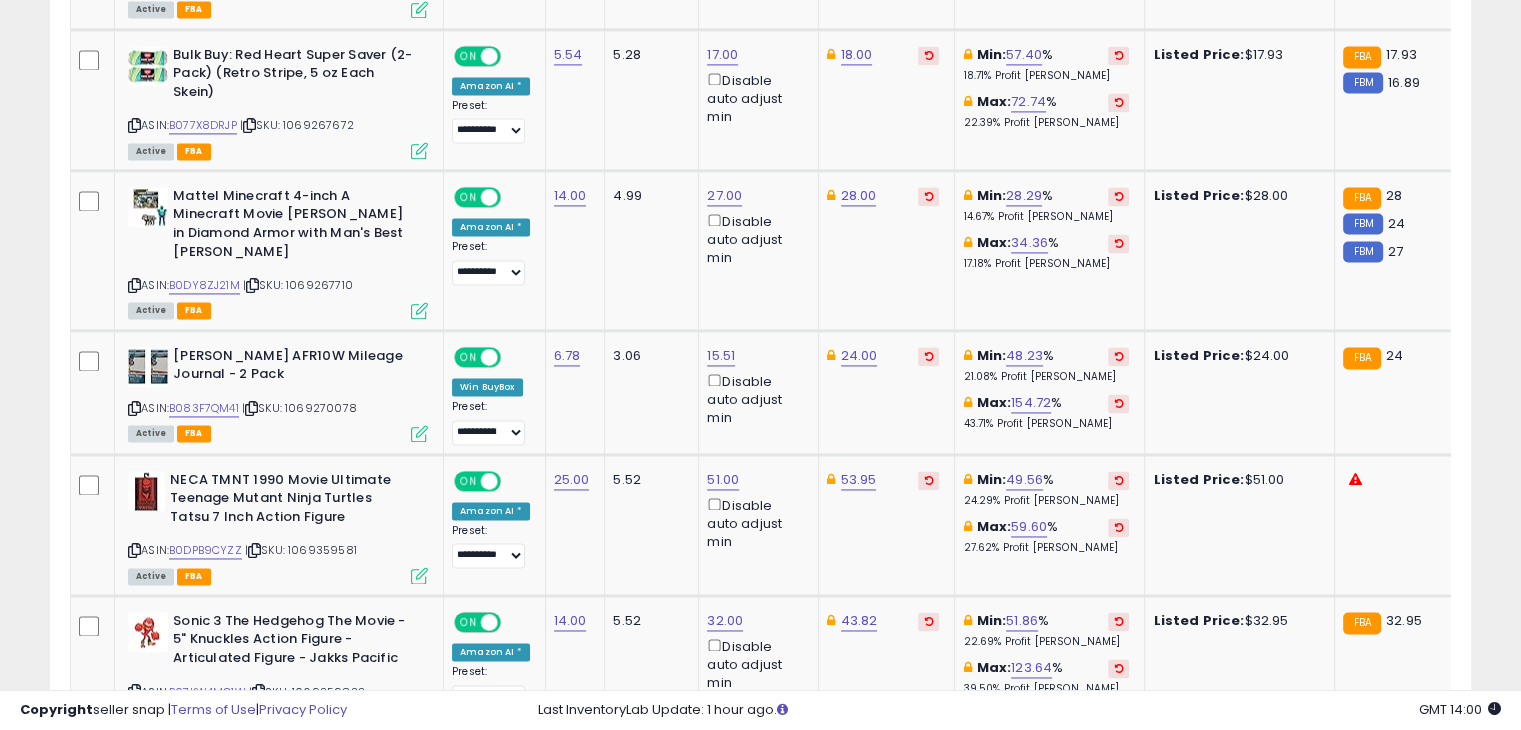 scroll, scrollTop: 2989, scrollLeft: 0, axis: vertical 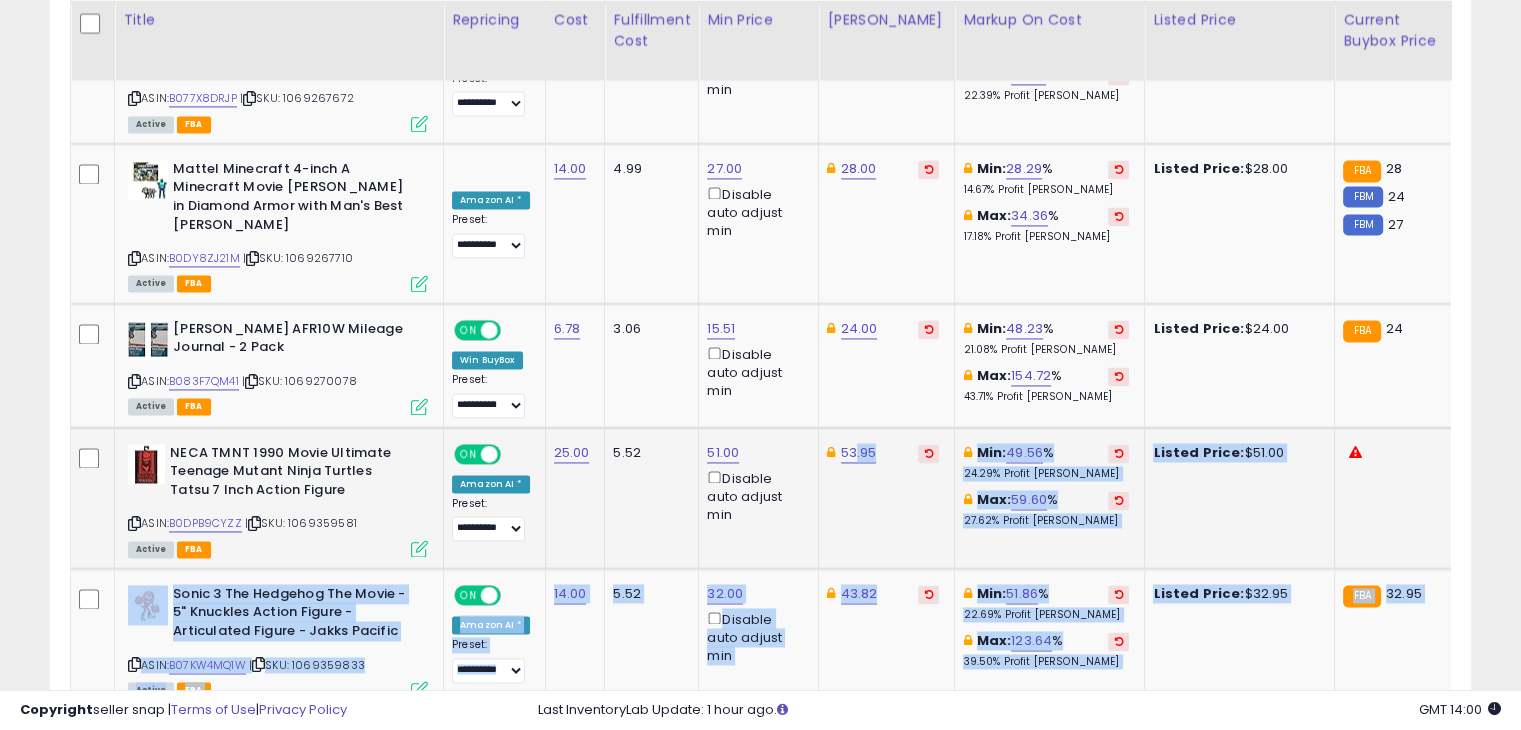 drag, startPoint x: 908, startPoint y: 622, endPoint x: 848, endPoint y: 301, distance: 326.55933 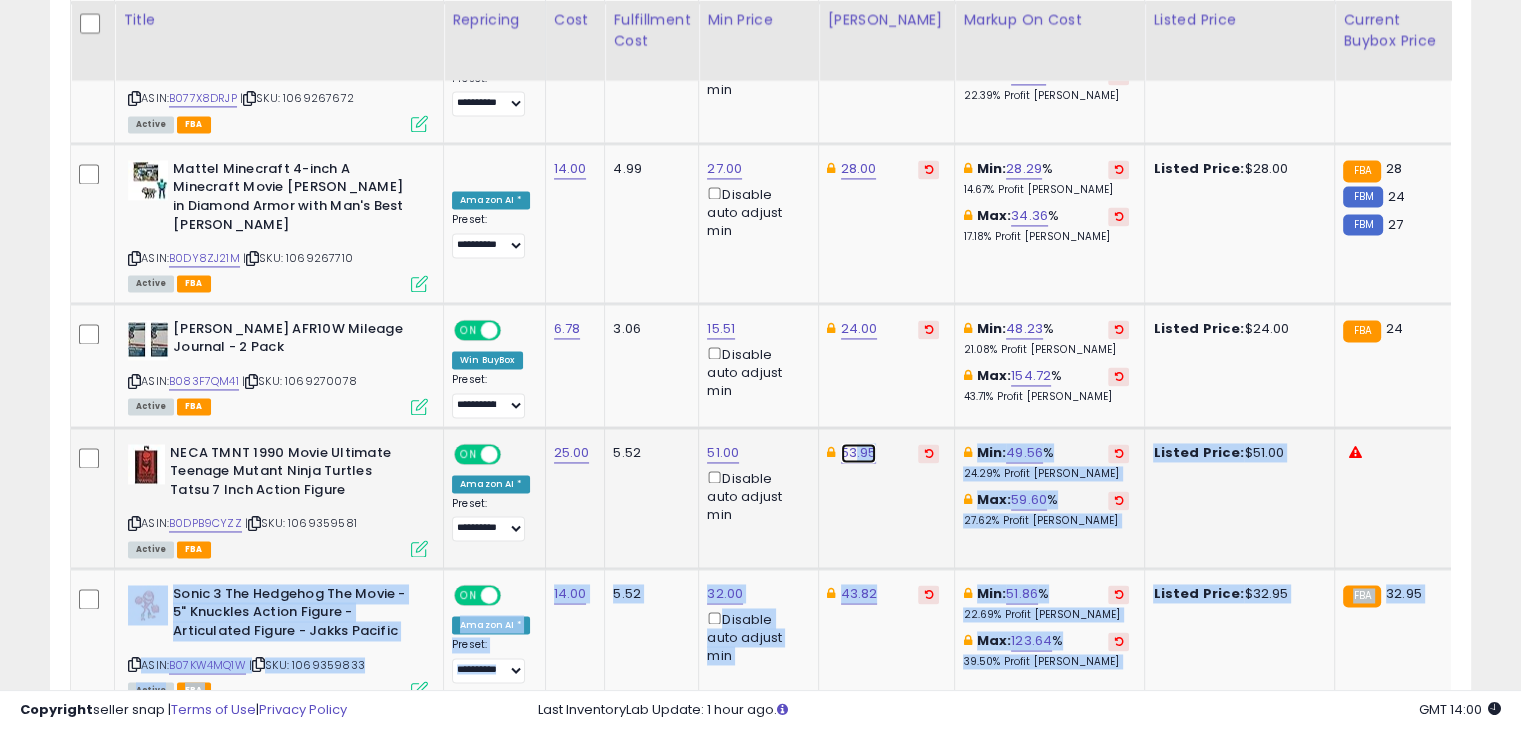 click on "53.95" at bounding box center (856, -1915) 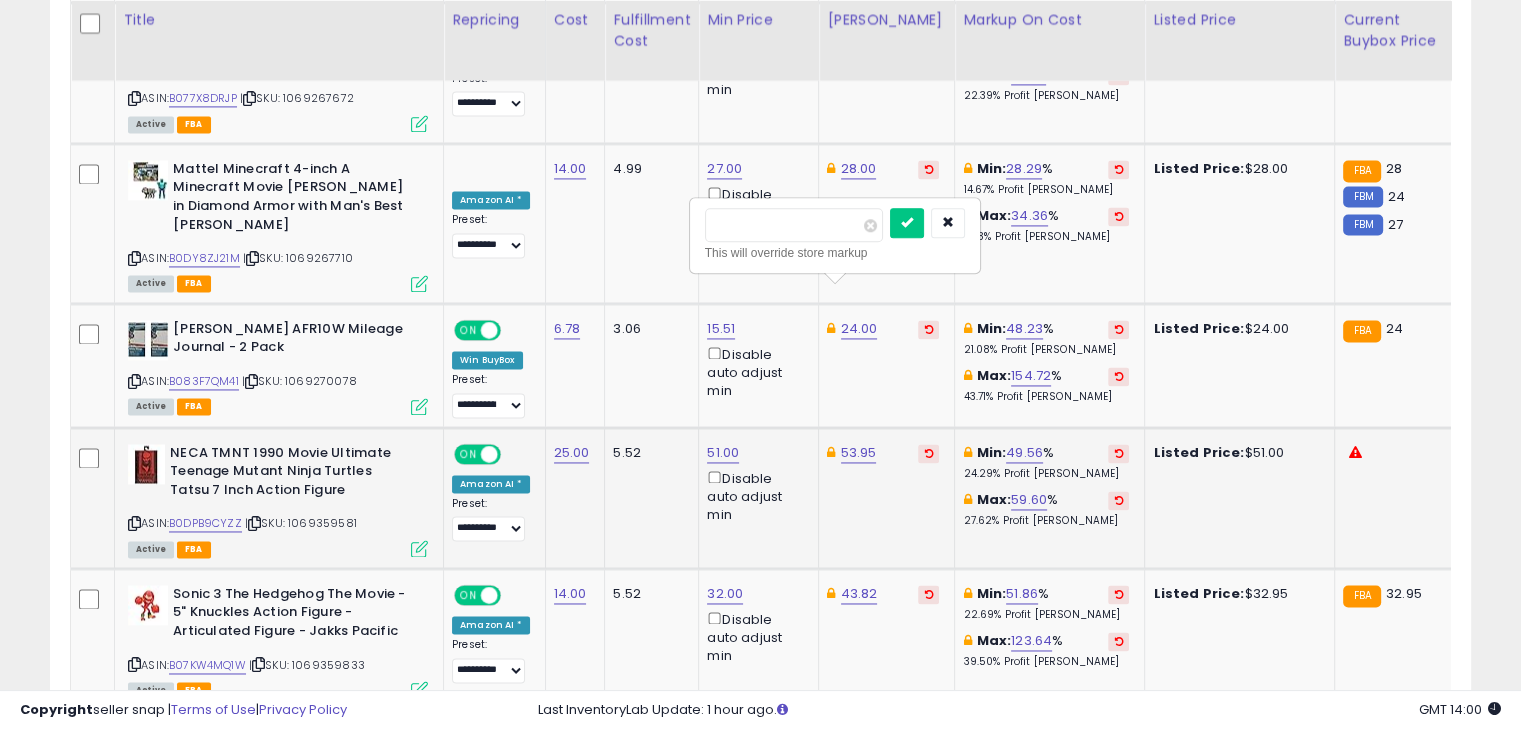 type on "*****" 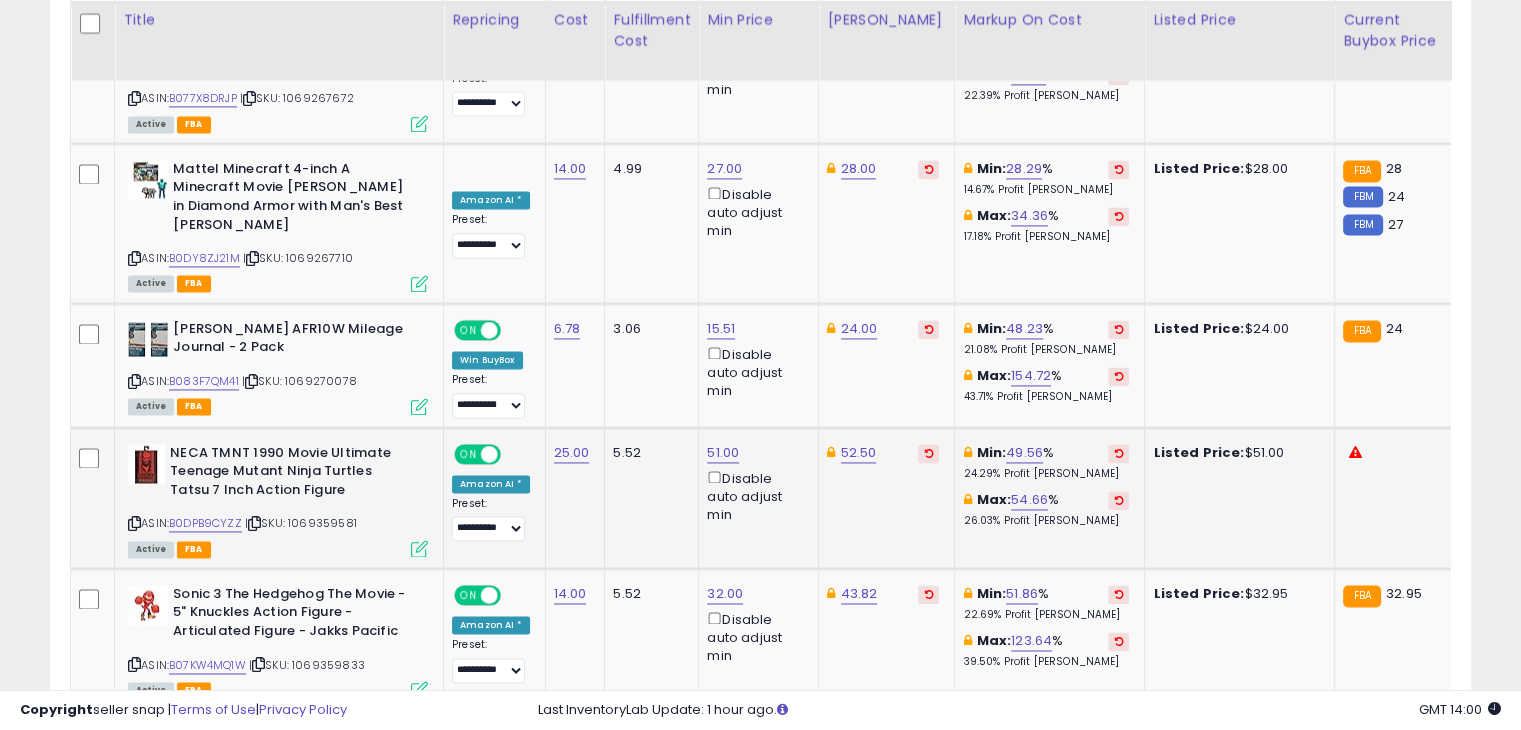 click on "52.50" 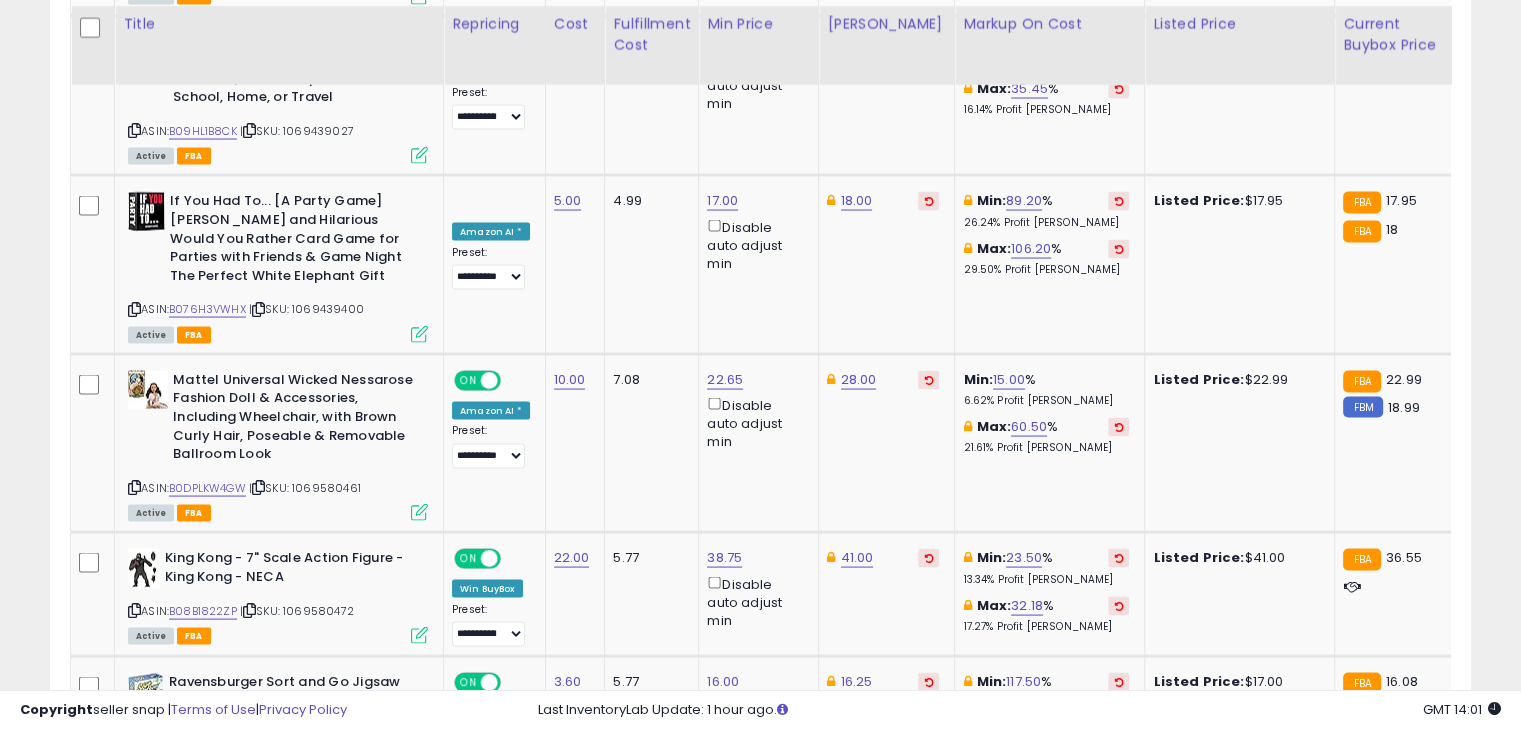 scroll, scrollTop: 3829, scrollLeft: 0, axis: vertical 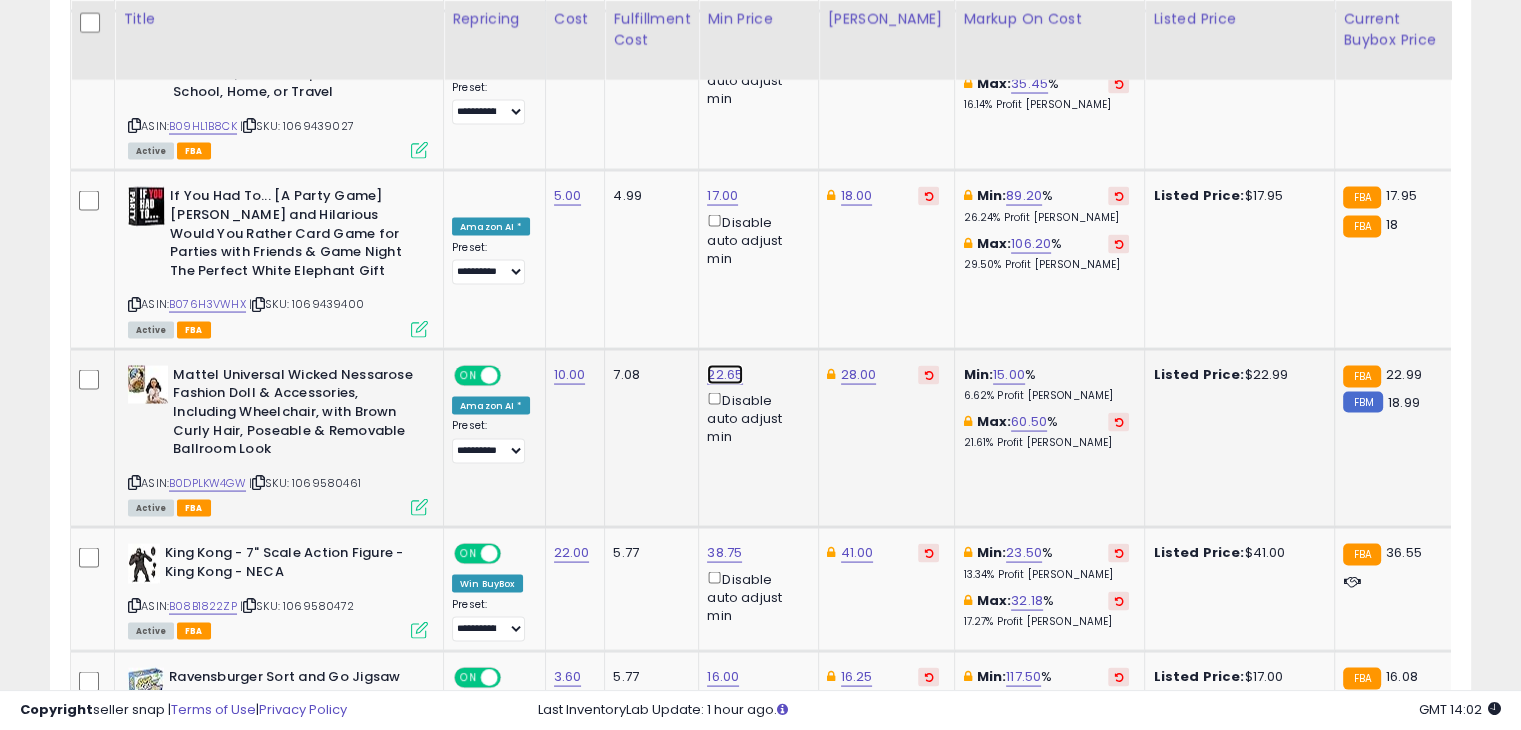 click on "22.65" at bounding box center [721, -2755] 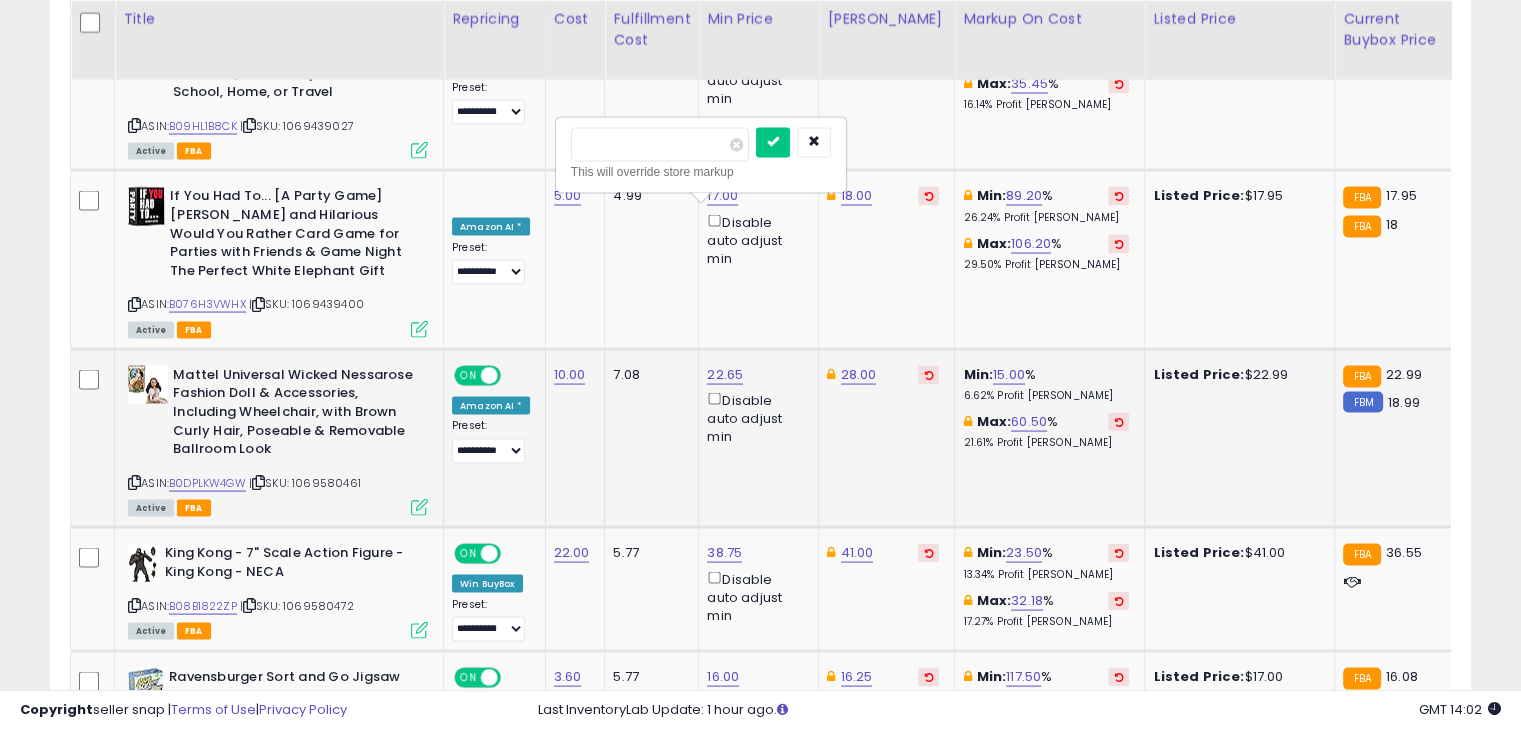 type on "**" 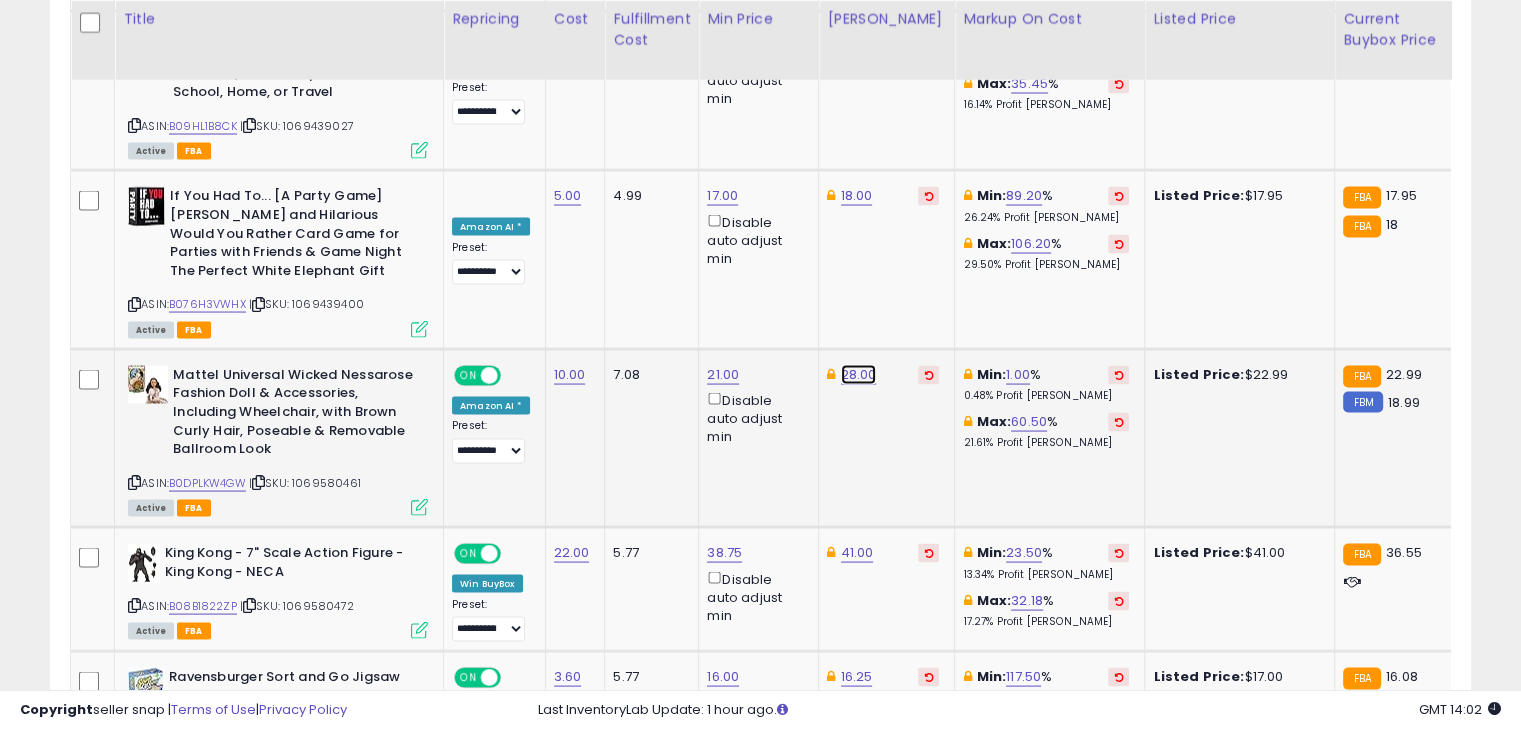 click on "28.00" at bounding box center [856, -2755] 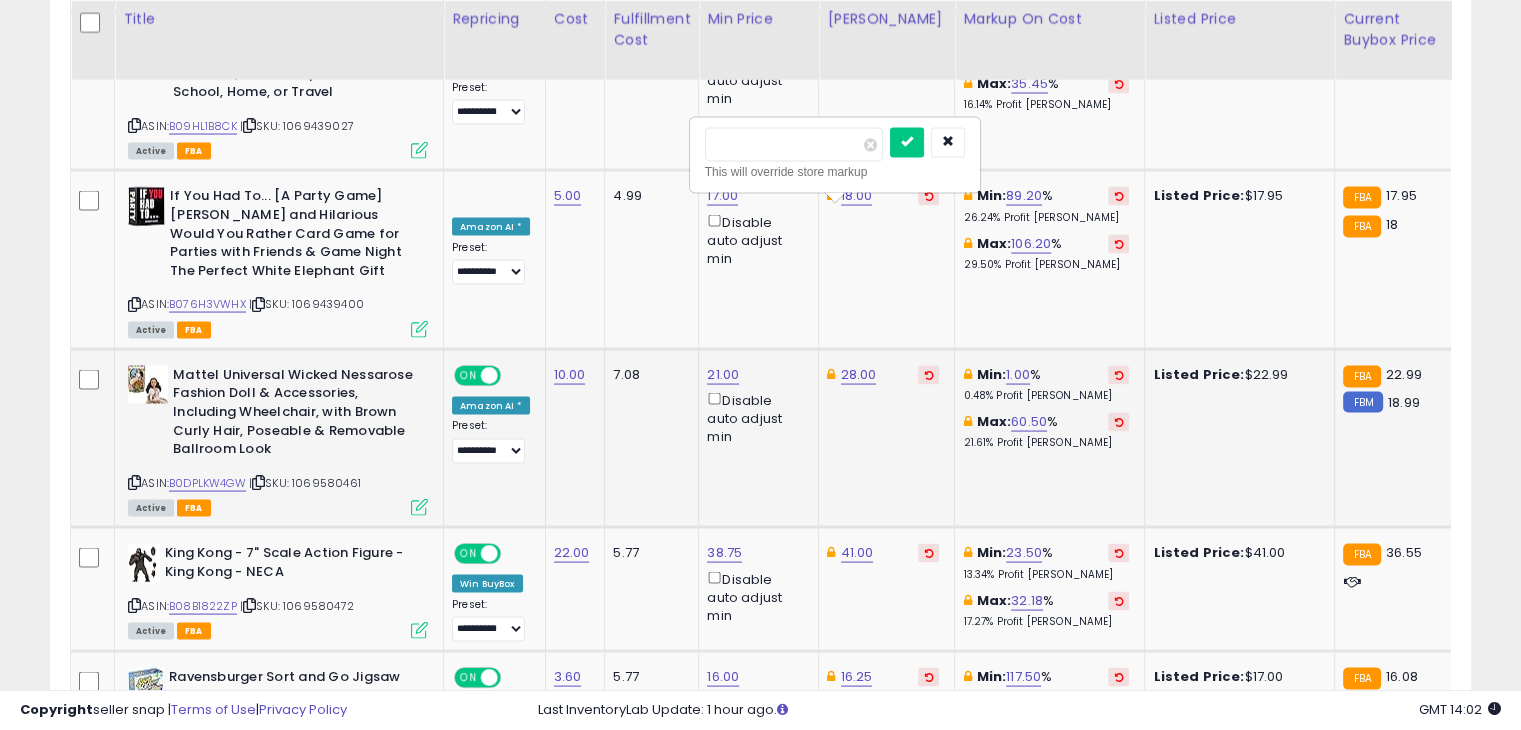 type on "**" 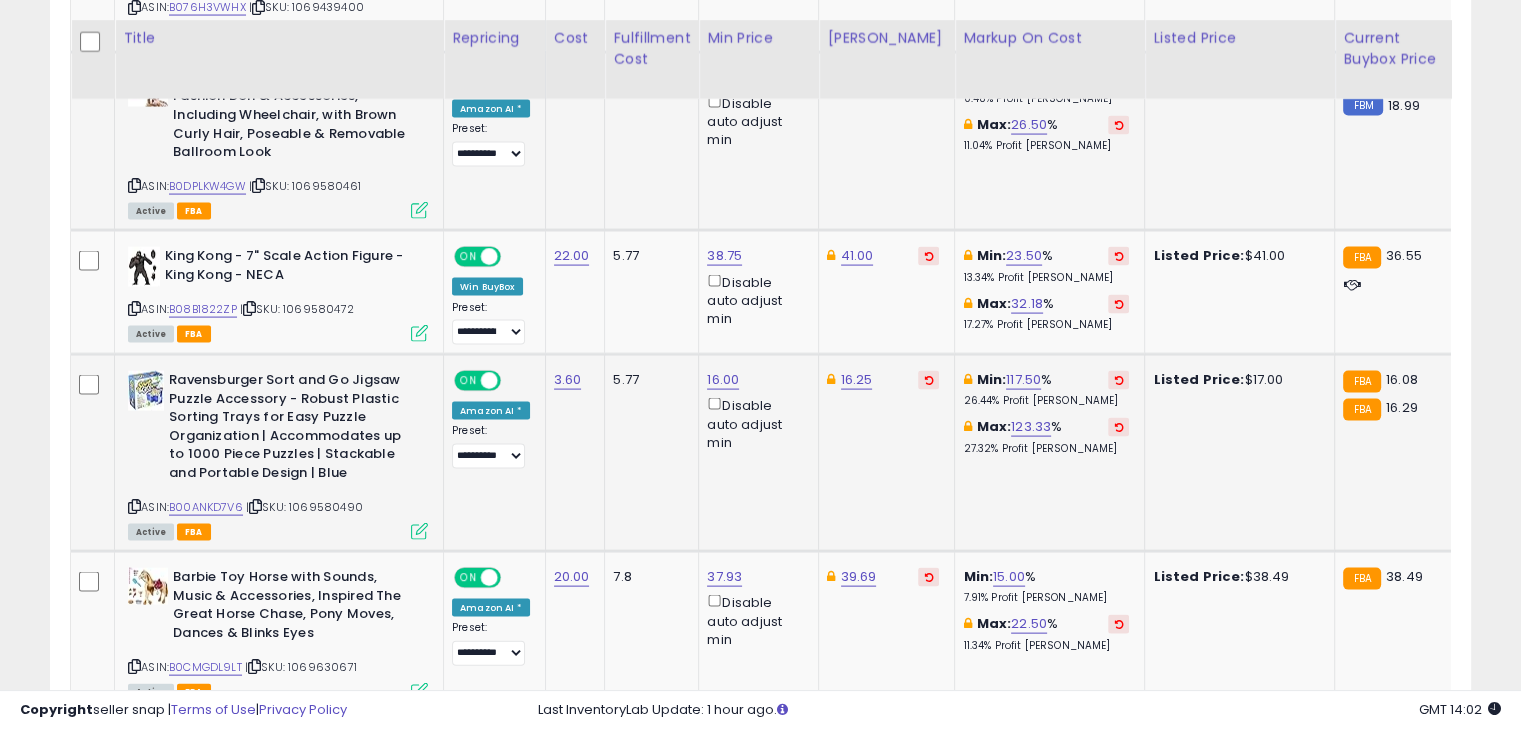 scroll, scrollTop: 4149, scrollLeft: 0, axis: vertical 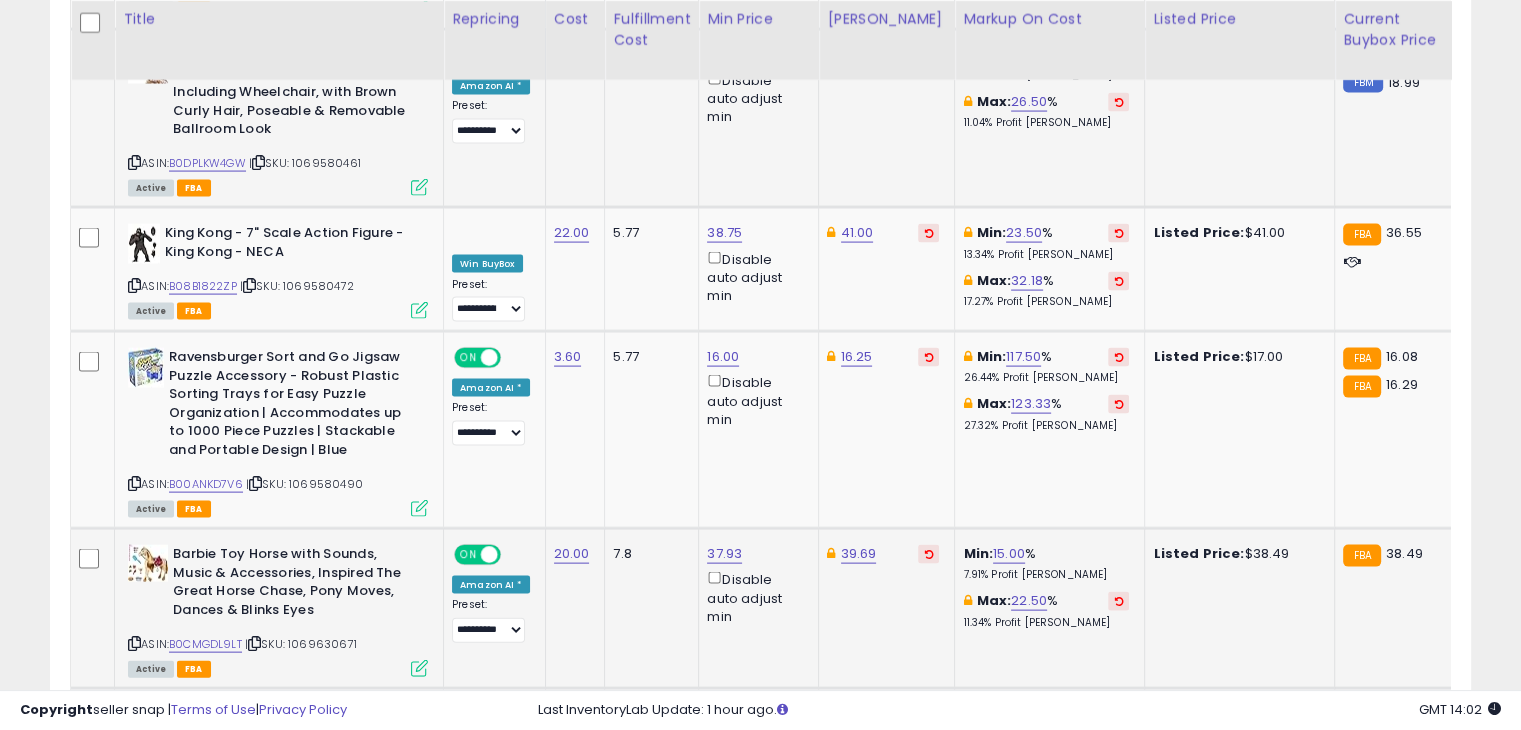 click on "39.69" 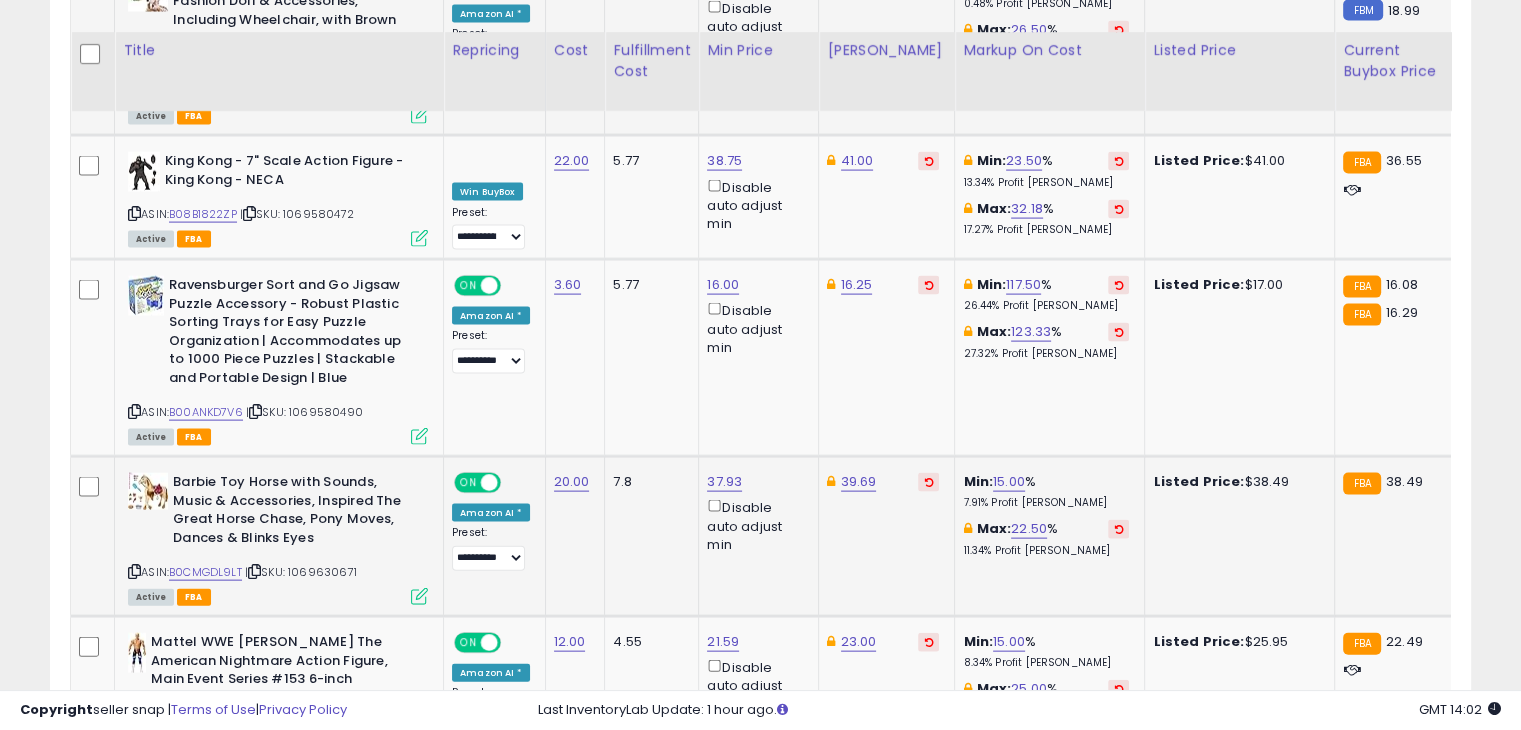 scroll, scrollTop: 4310, scrollLeft: 0, axis: vertical 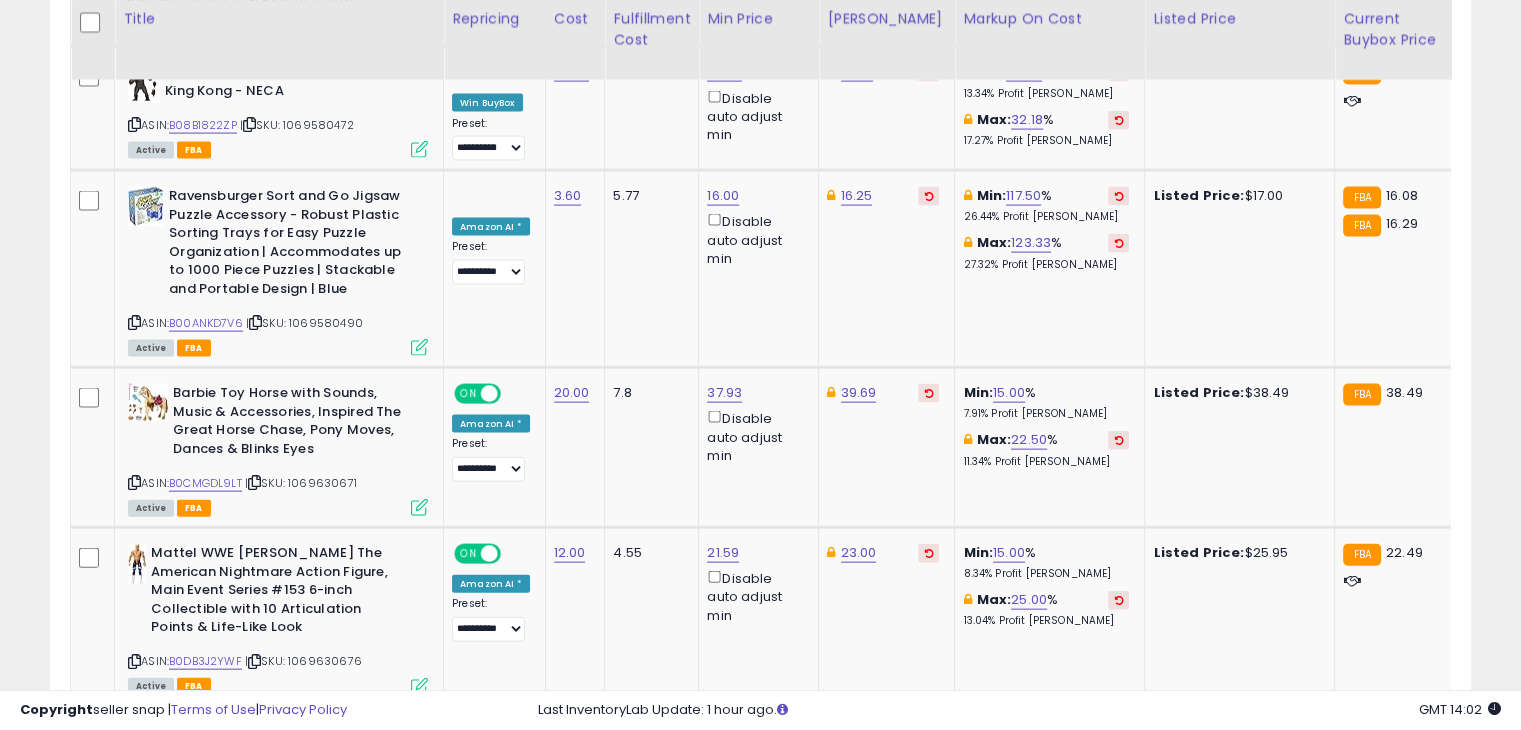 click on "7" 